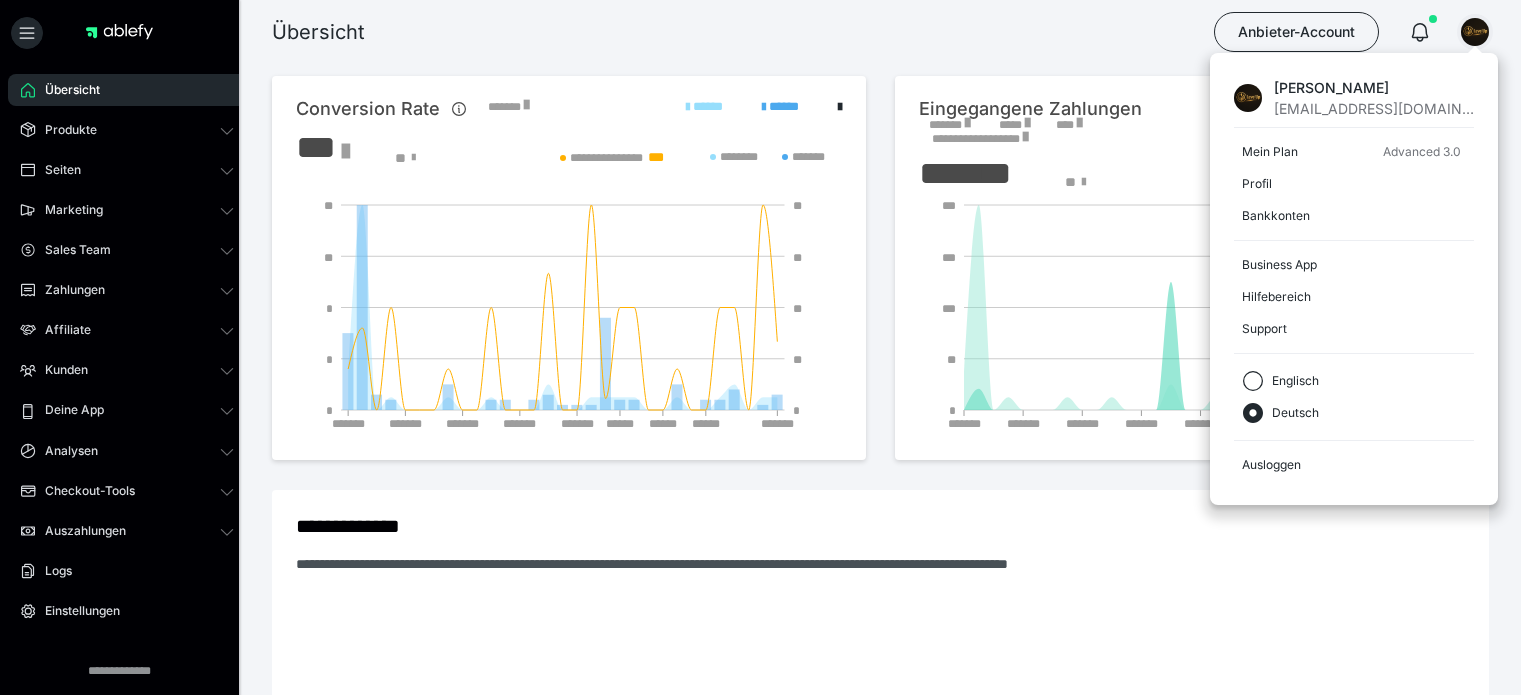 scroll, scrollTop: 0, scrollLeft: 0, axis: both 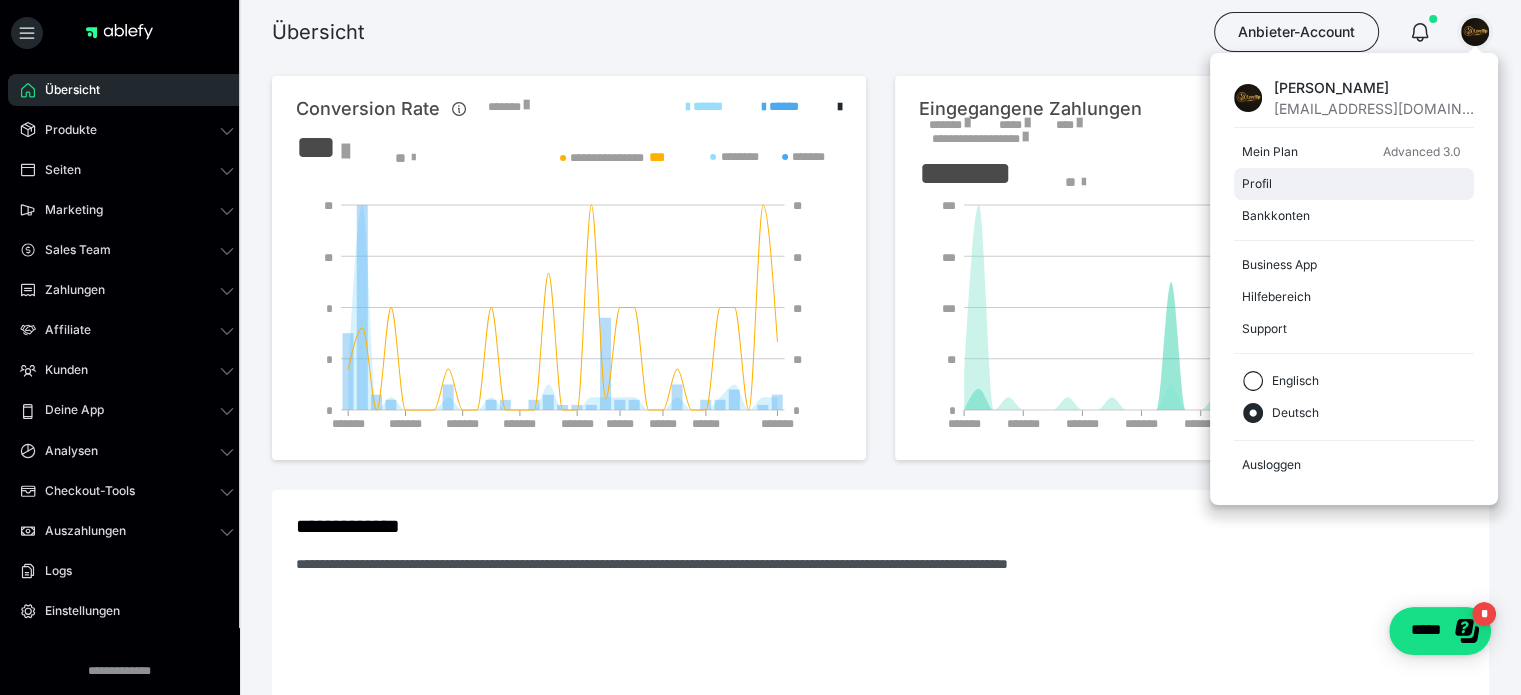 click on "Profil" at bounding box center (1350, 184) 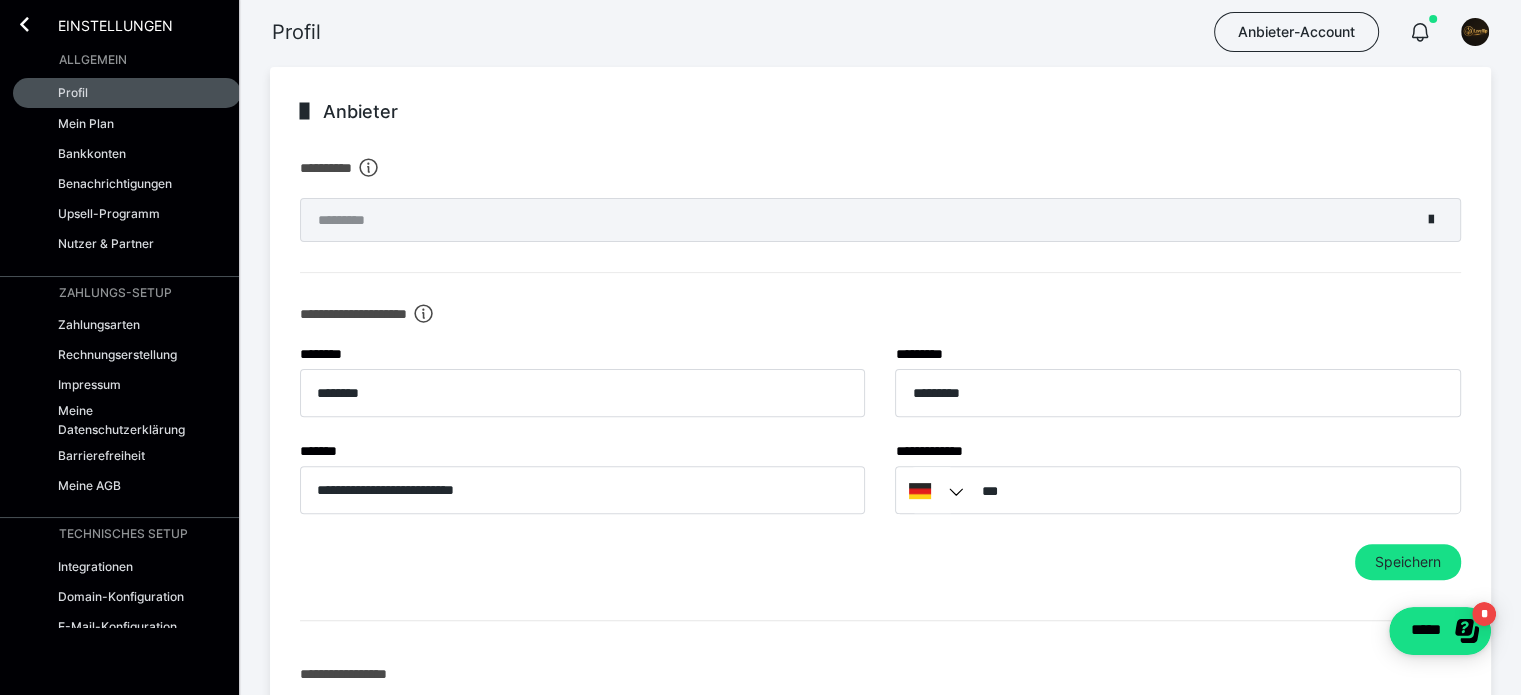 scroll, scrollTop: 600, scrollLeft: 0, axis: vertical 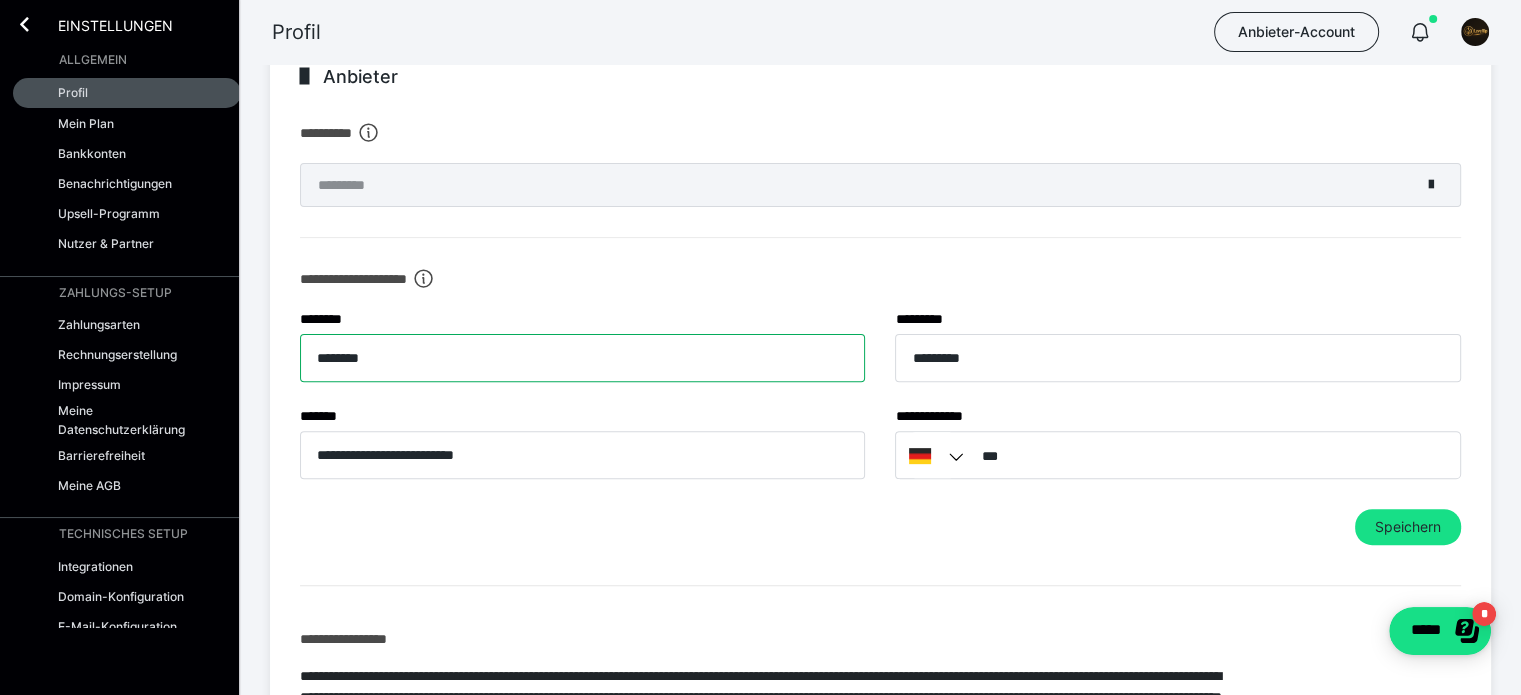 click on "********" at bounding box center [582, 358] 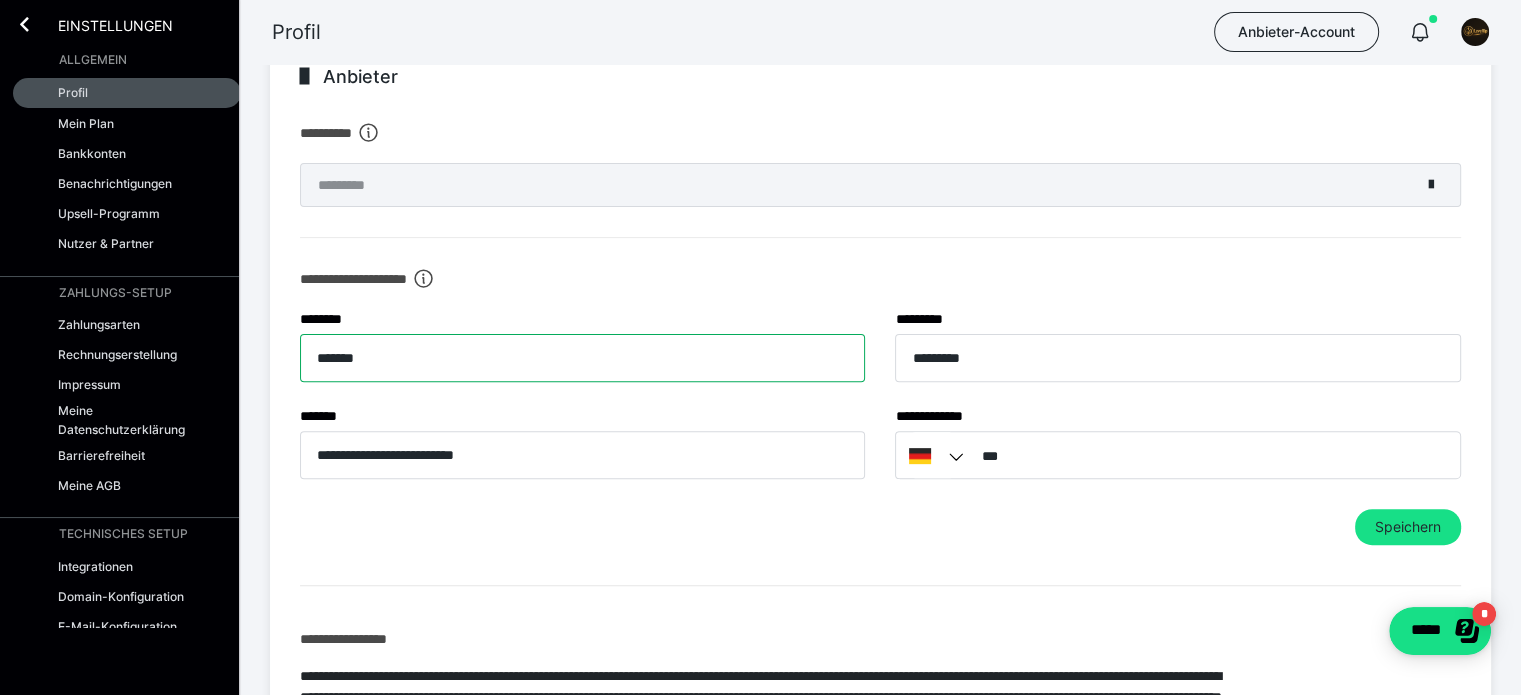 type on "*******" 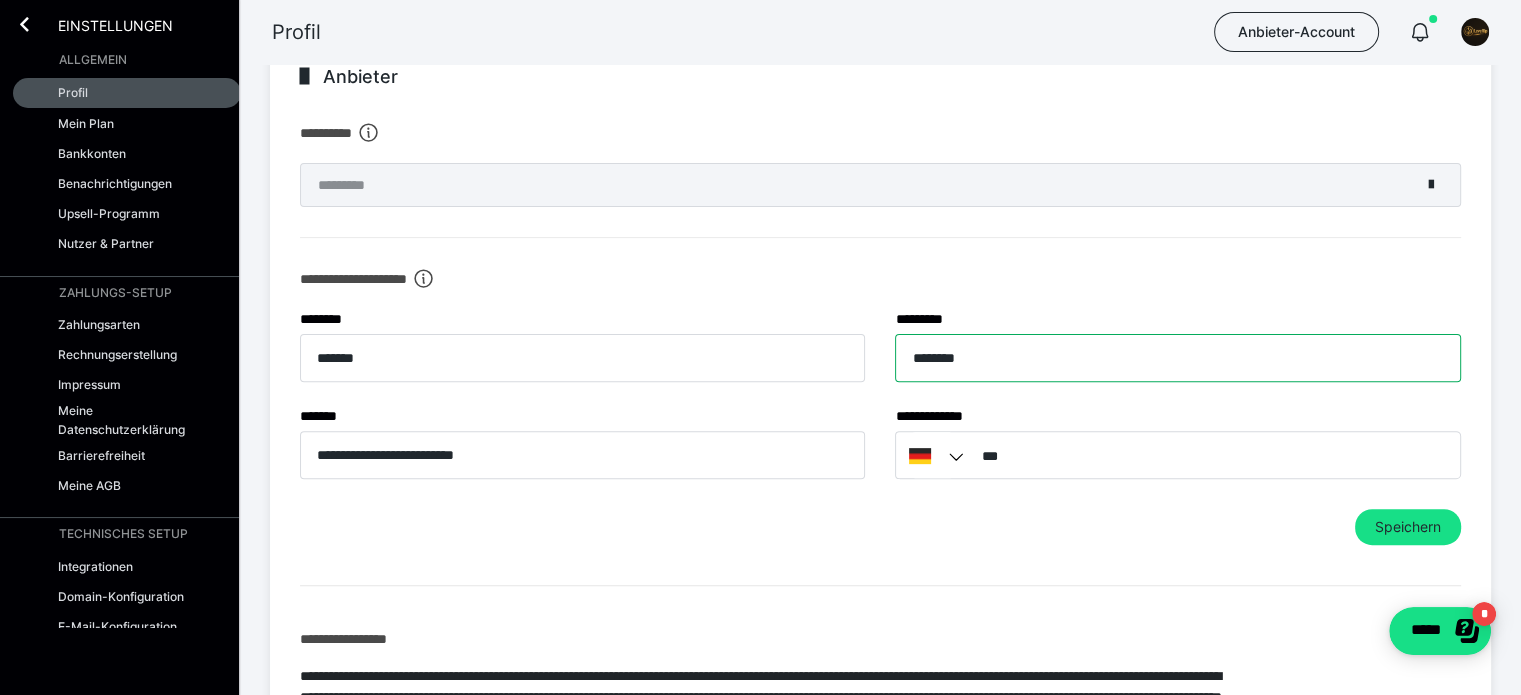 scroll, scrollTop: 700, scrollLeft: 0, axis: vertical 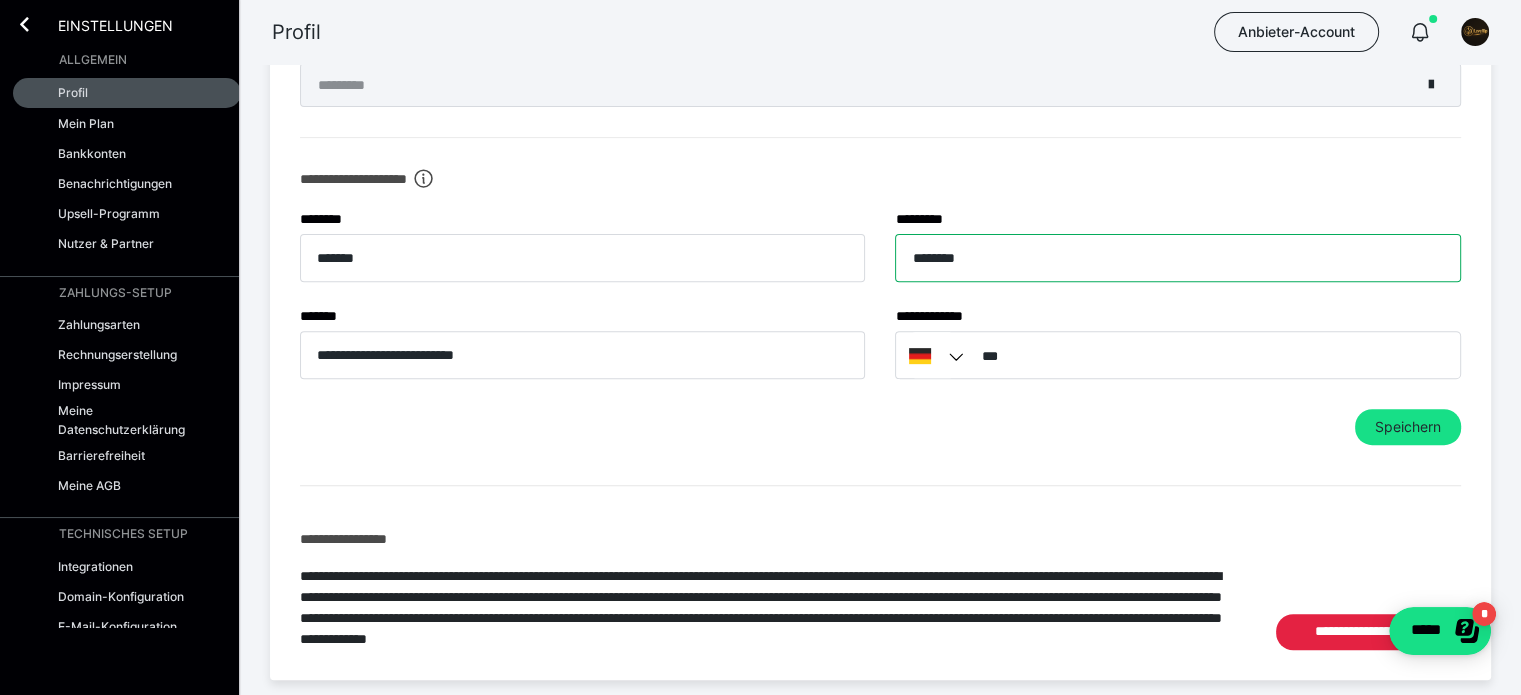 type on "********" 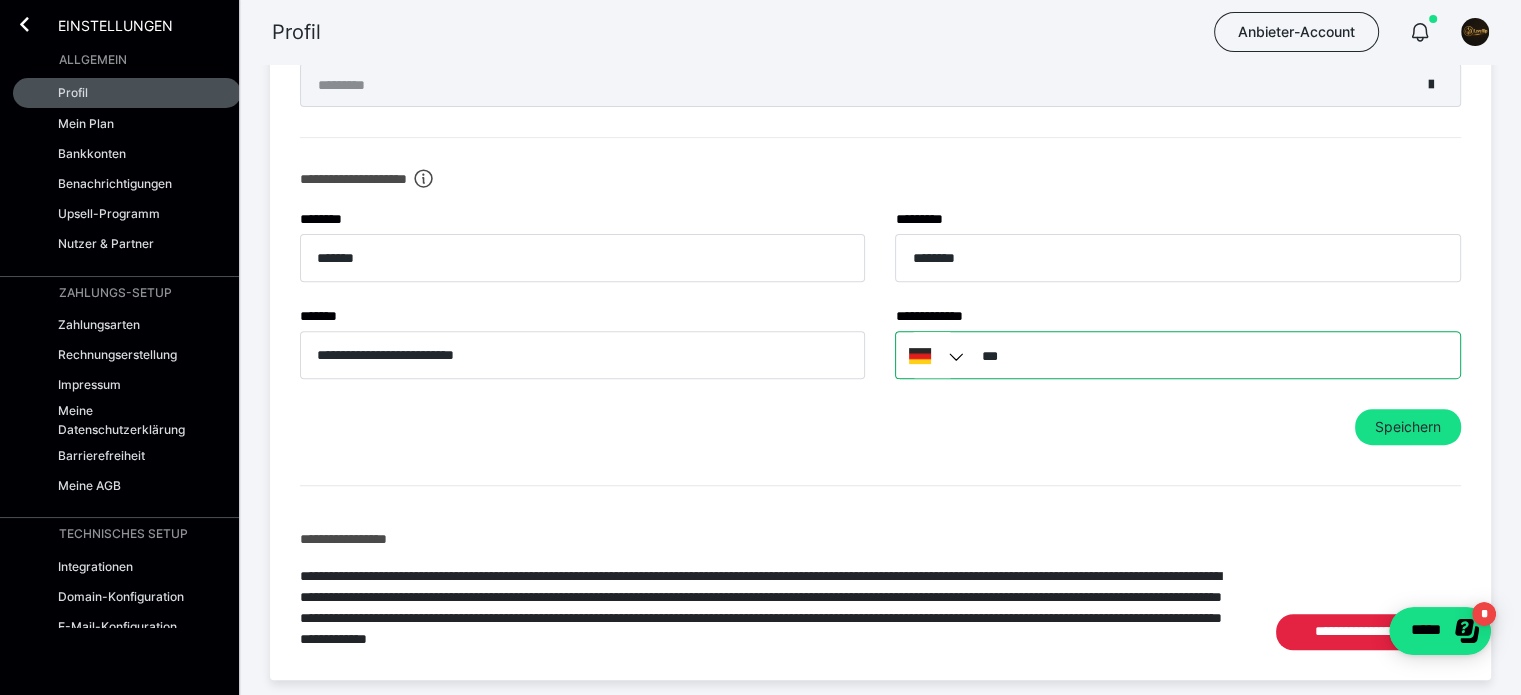 click on "***" at bounding box center [1177, 355] 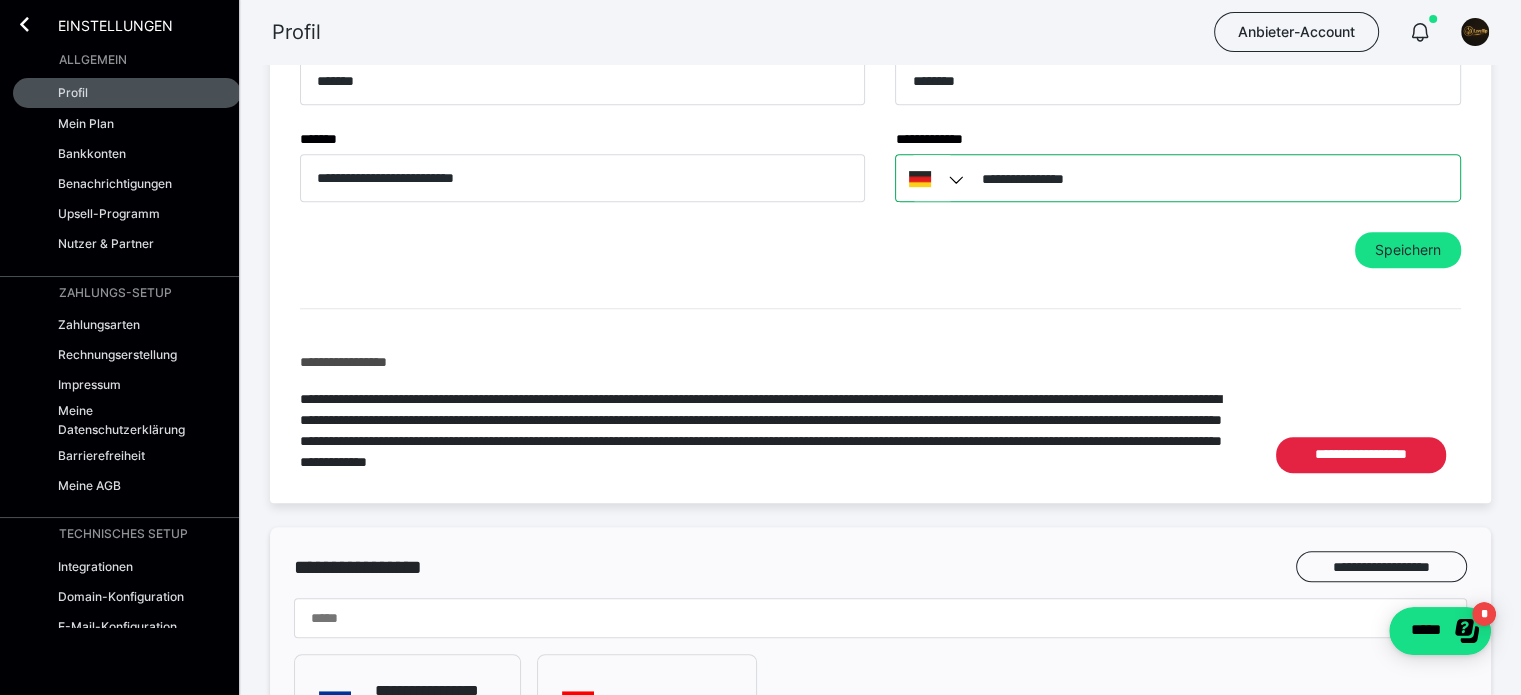 scroll, scrollTop: 900, scrollLeft: 0, axis: vertical 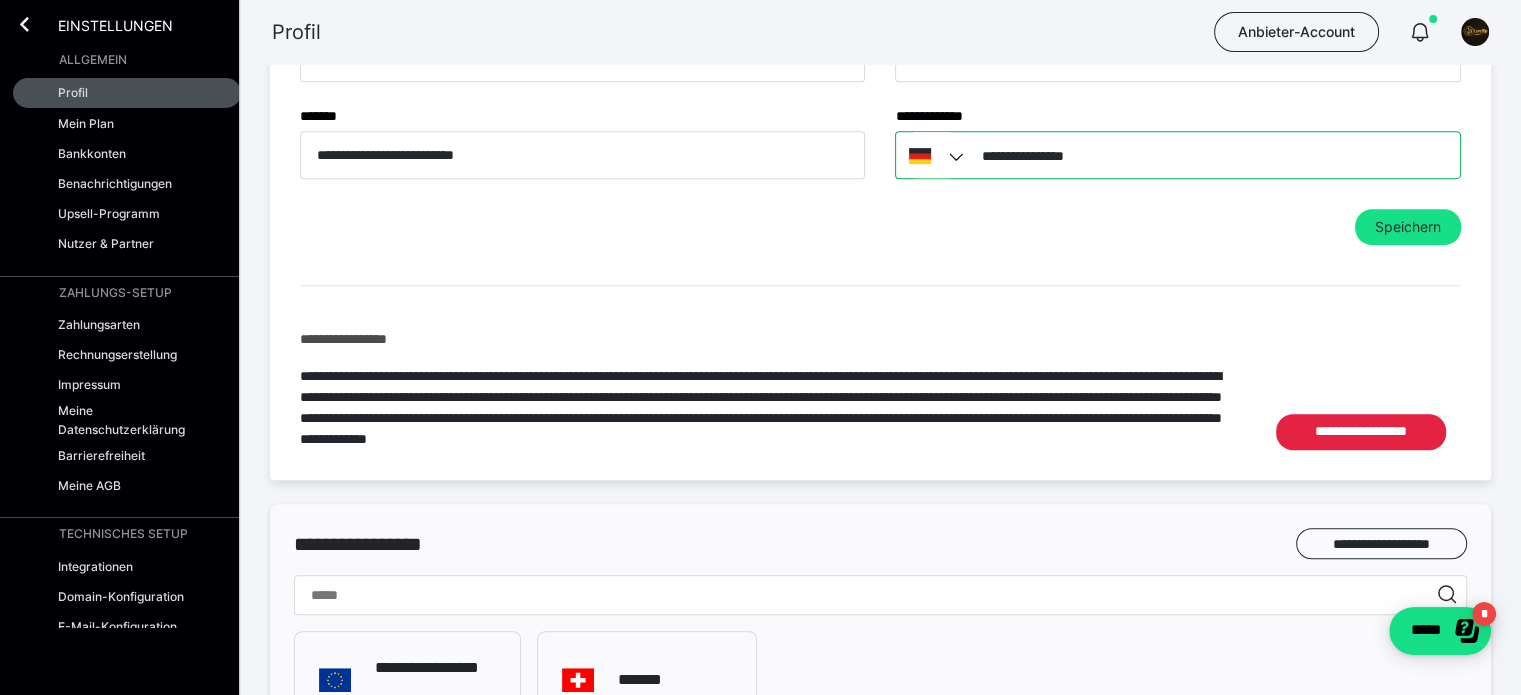 type on "**********" 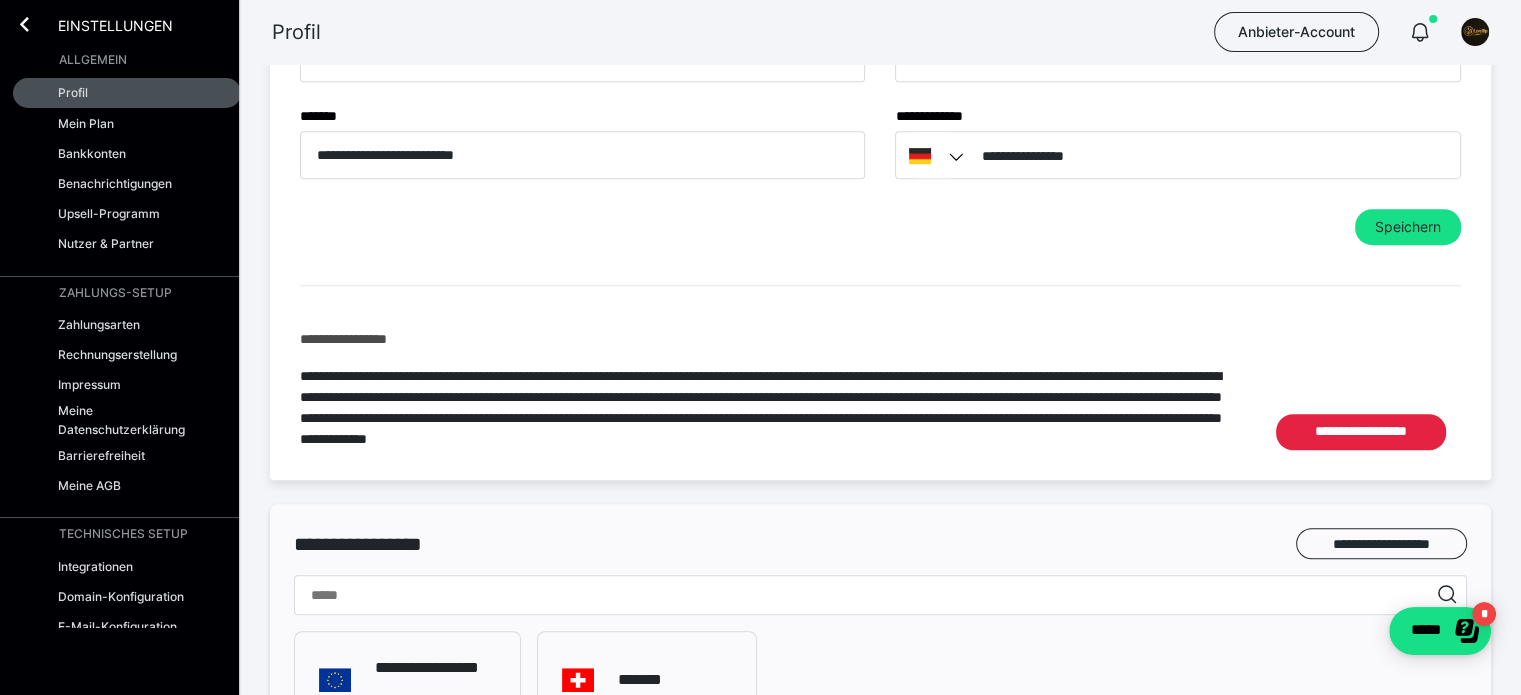 click on "**********" at bounding box center [880, 106] 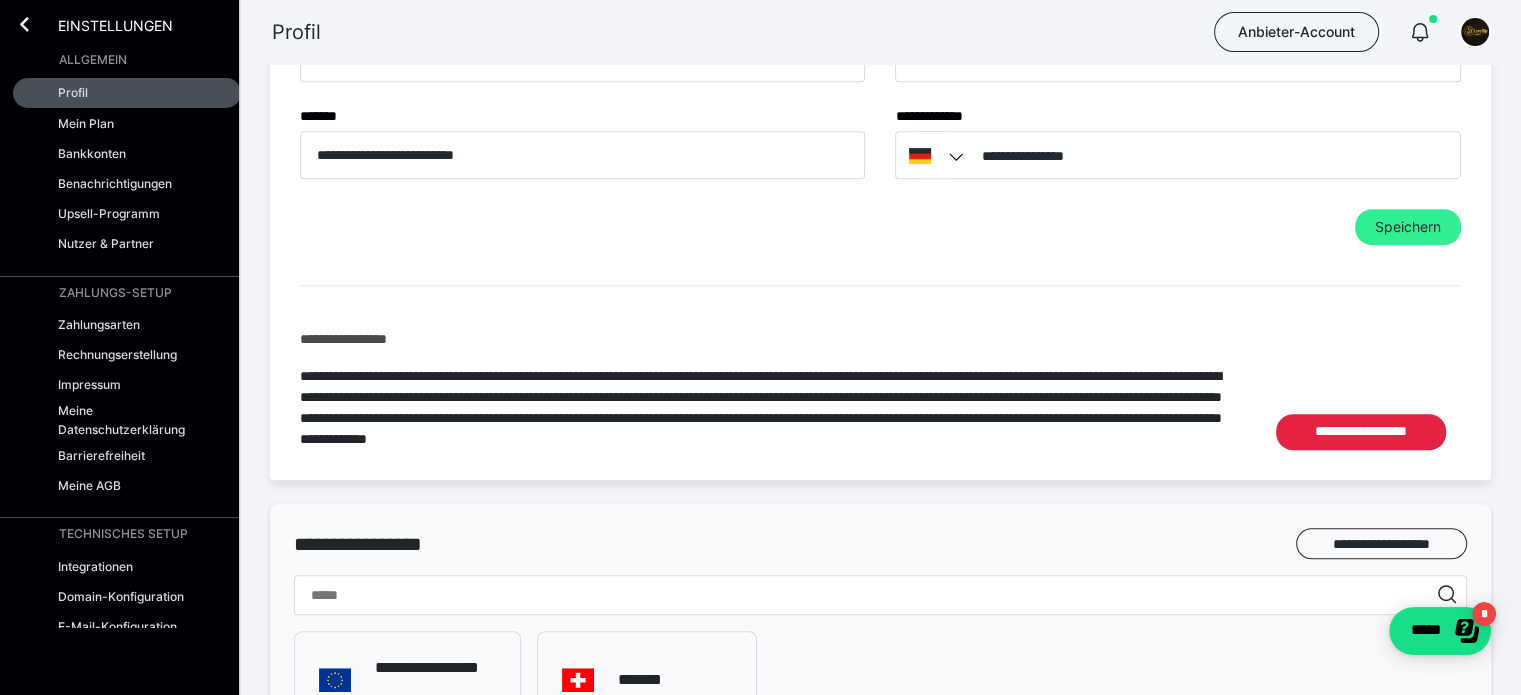 click on "Speichern" at bounding box center [1408, 227] 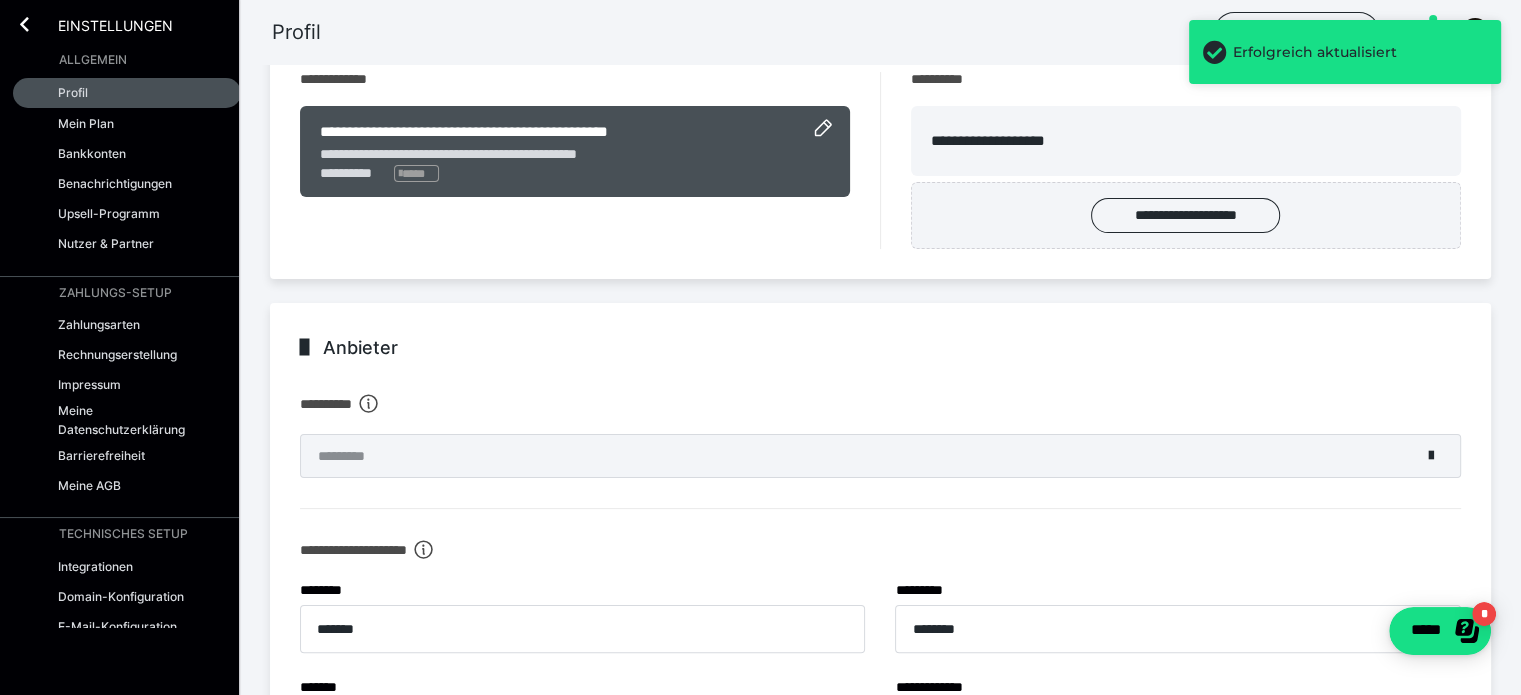 scroll, scrollTop: 200, scrollLeft: 0, axis: vertical 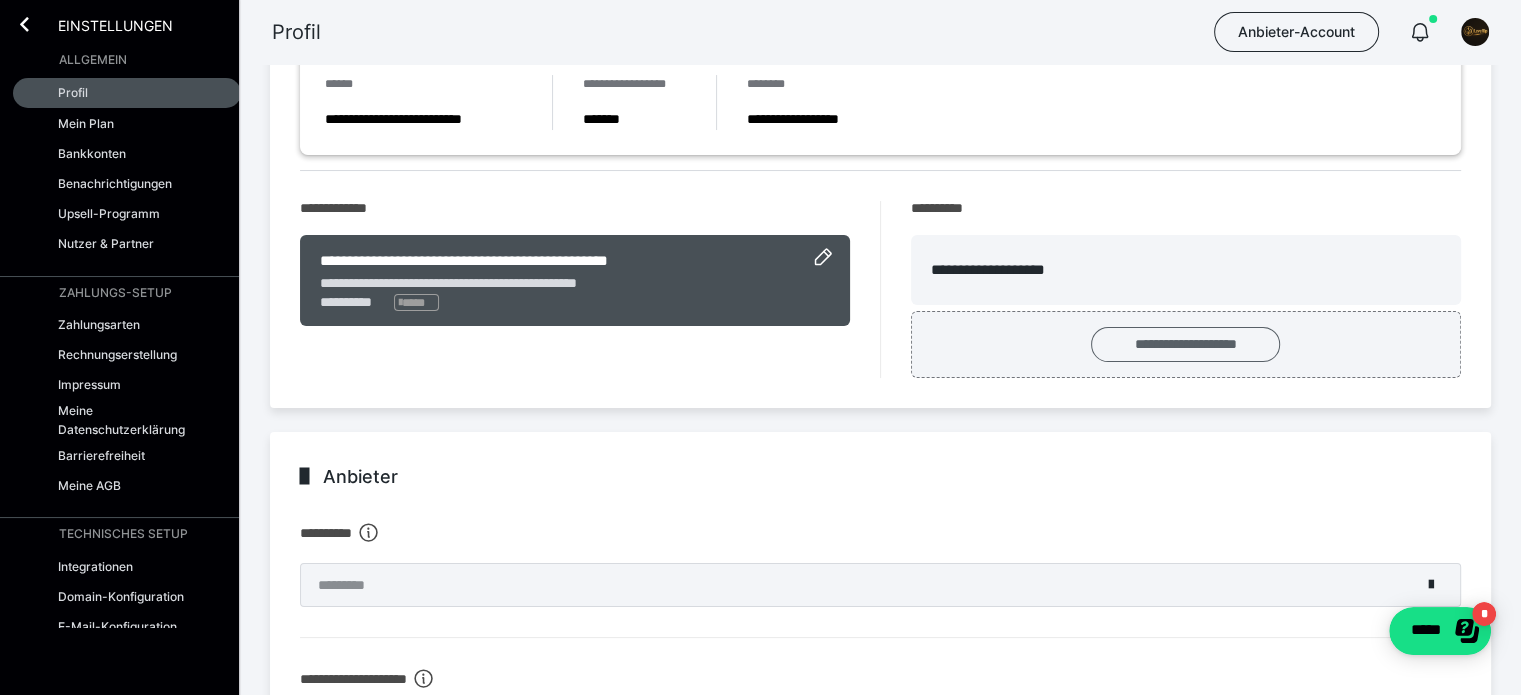 click on "**********" at bounding box center [1185, 344] 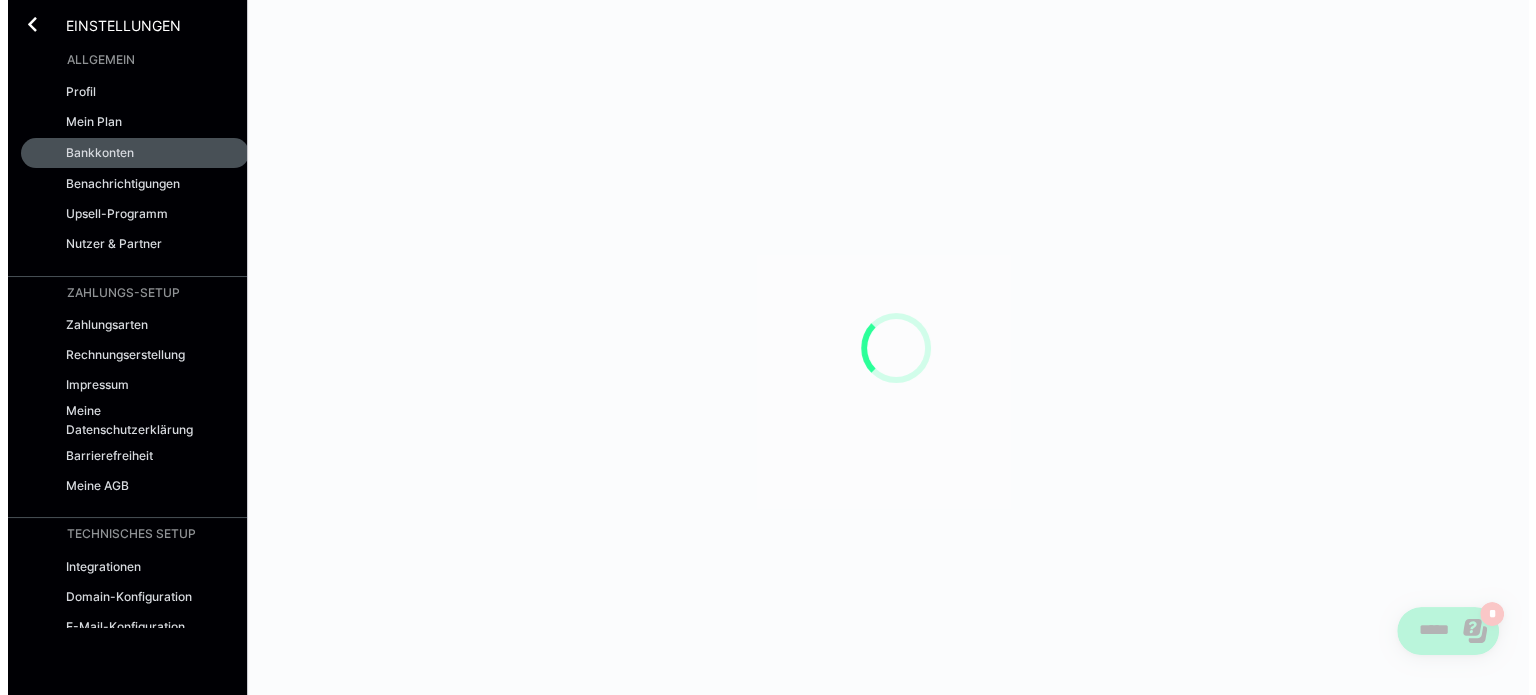 scroll, scrollTop: 0, scrollLeft: 0, axis: both 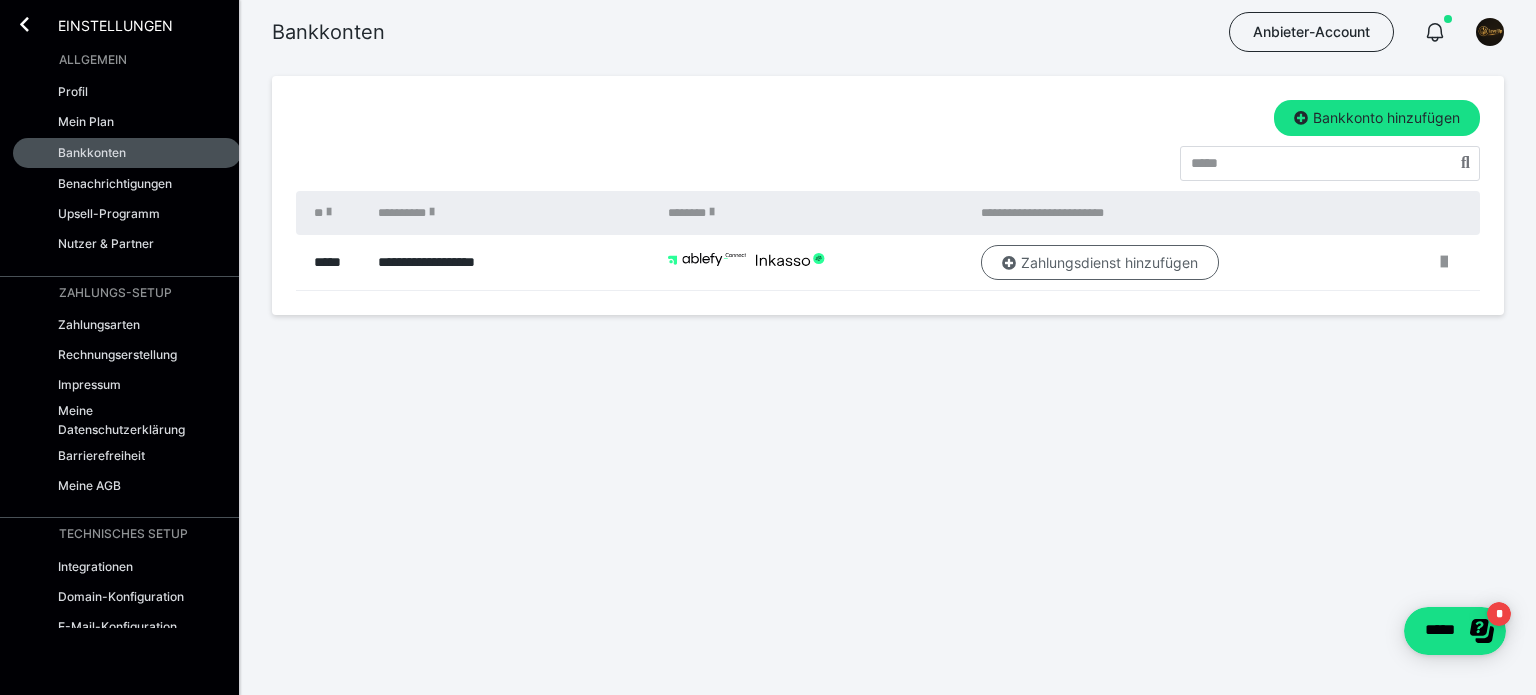 click on "Zahlungsdienst hinzufügen" at bounding box center [1100, 263] 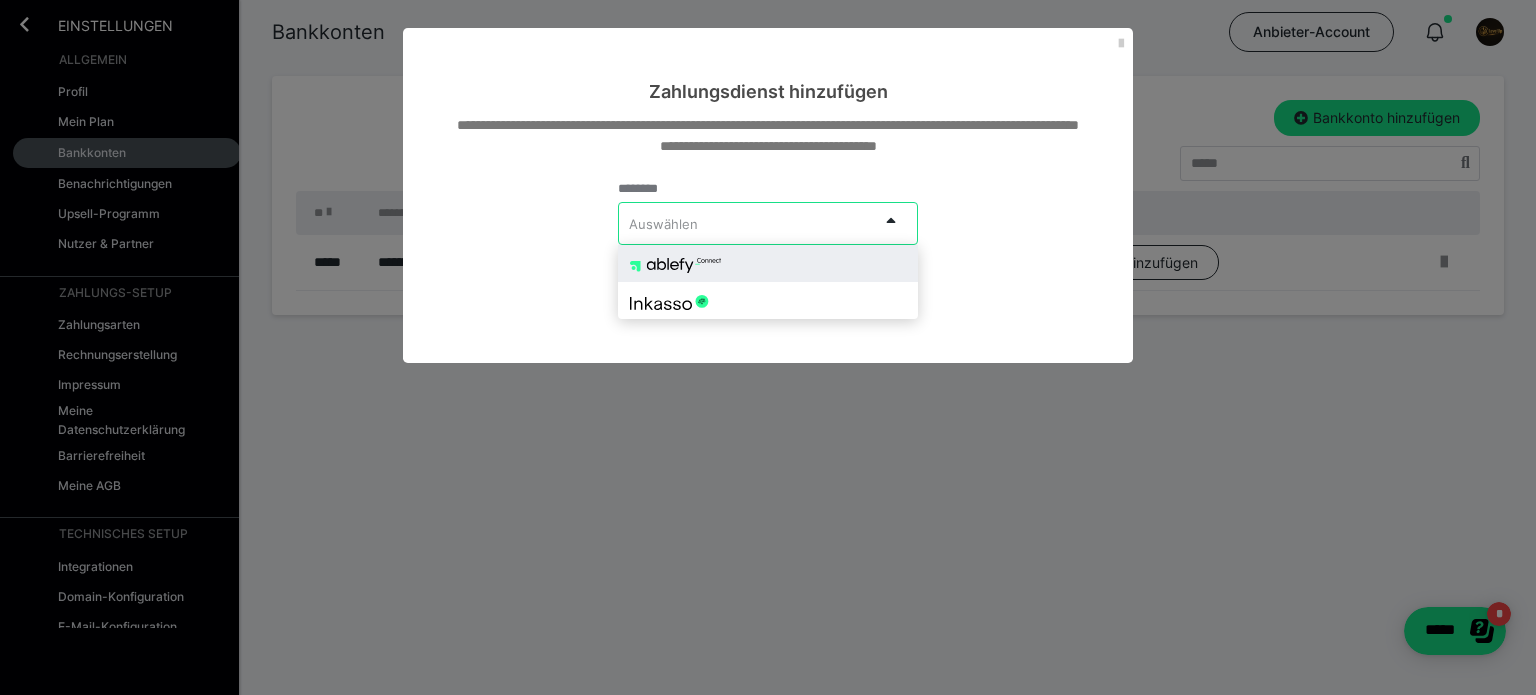 click on "Auswählen" at bounding box center [748, 223] 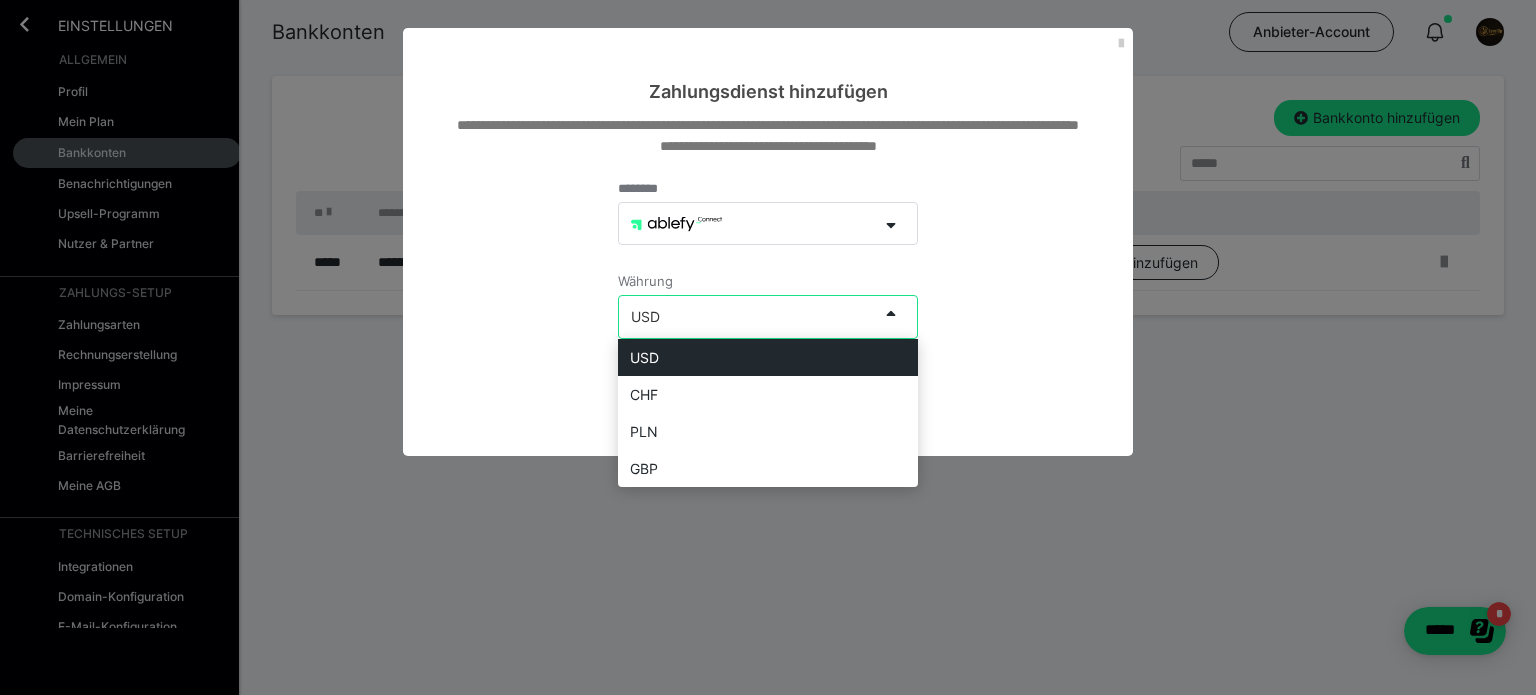 click on "USD" at bounding box center (748, 316) 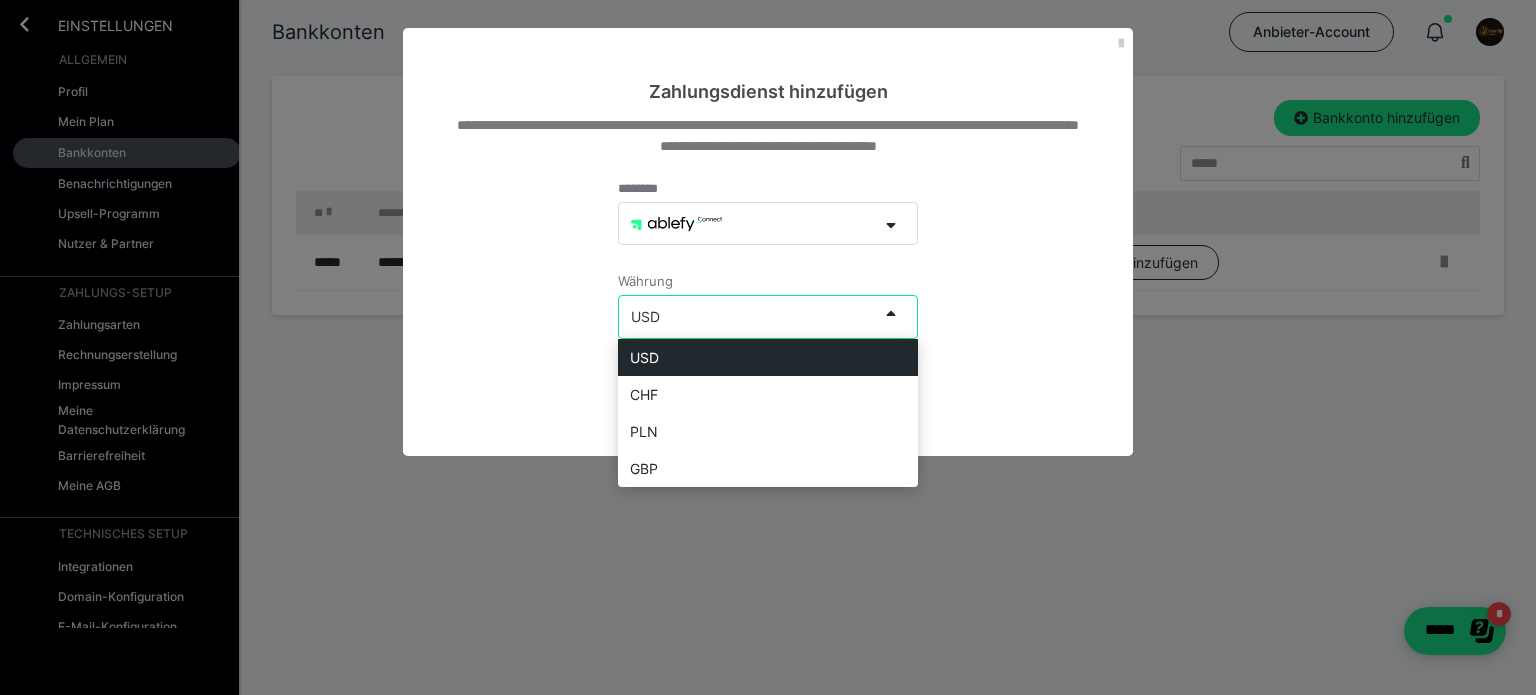click on "**********" at bounding box center [768, 280] 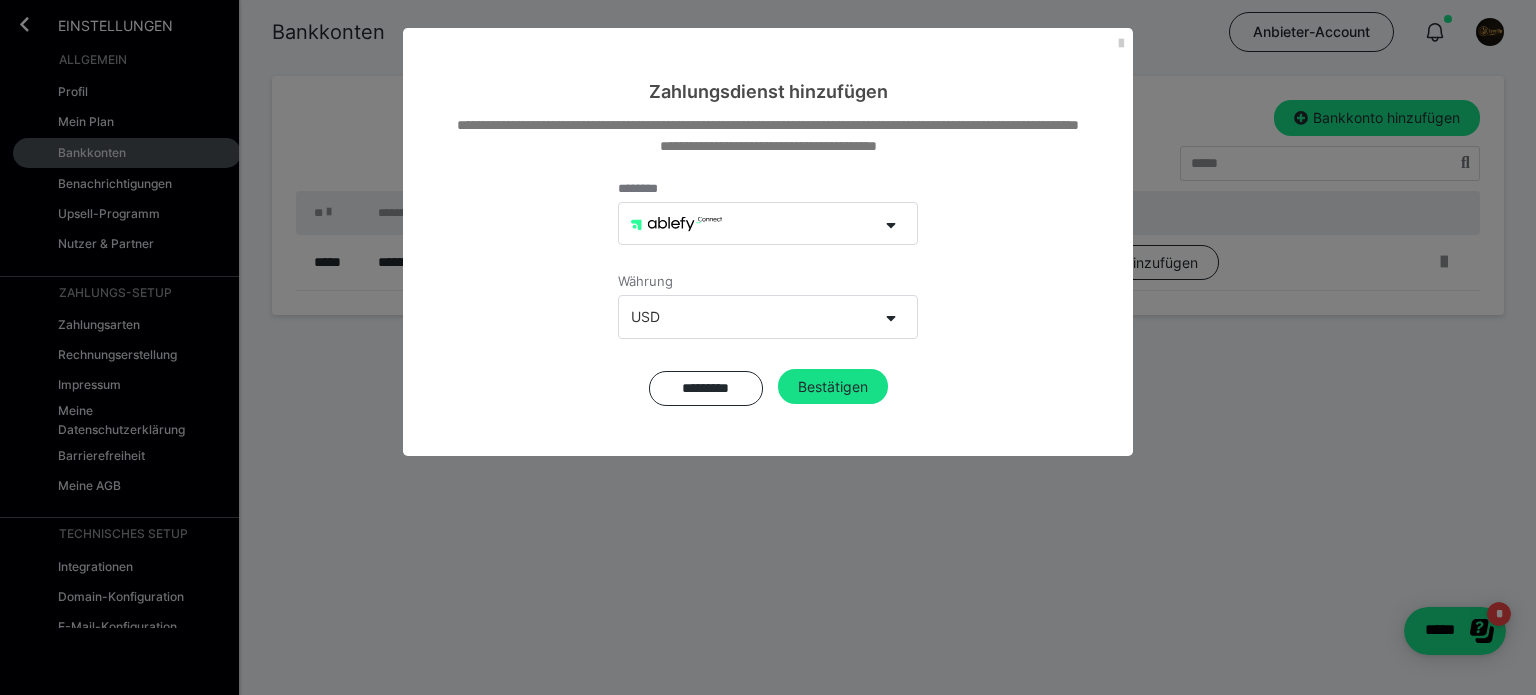 click at bounding box center (676, 224) 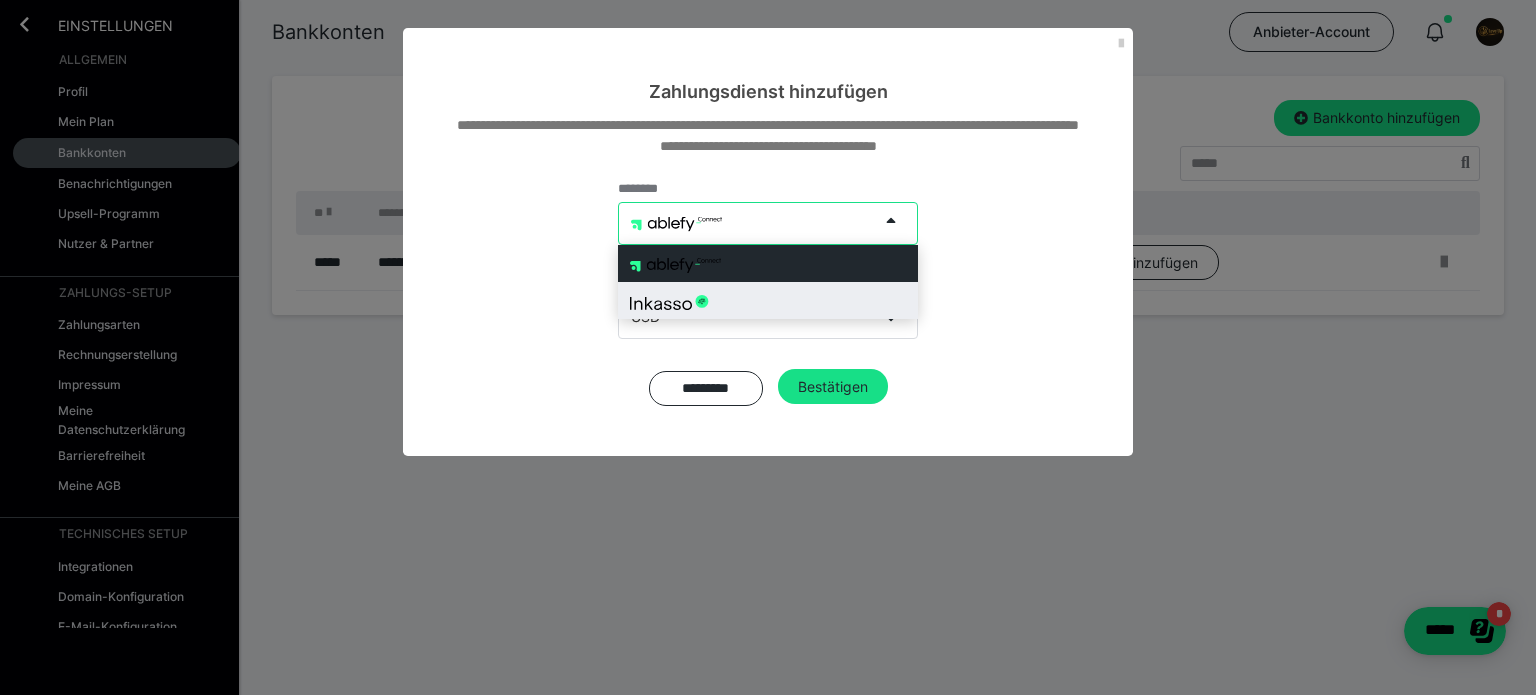 click at bounding box center [669, 302] 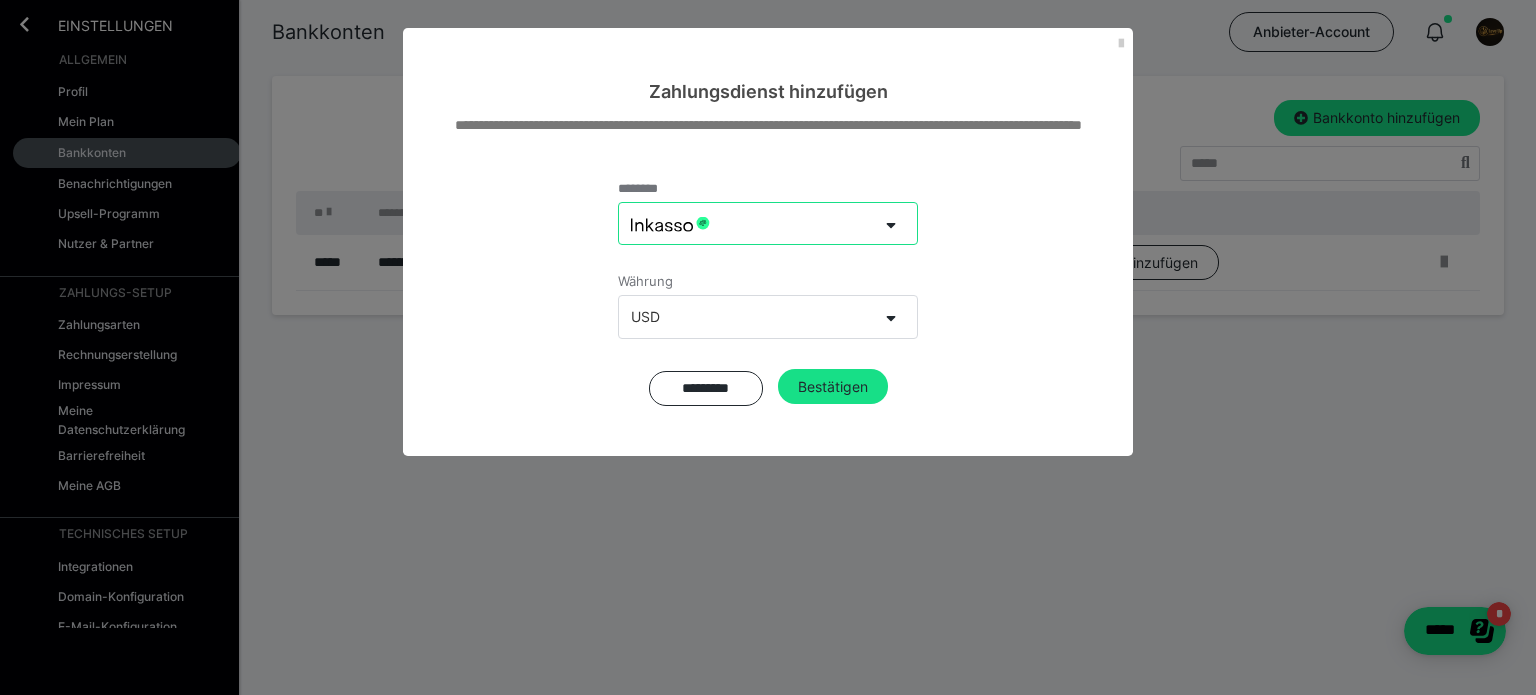 click on "USD" at bounding box center (645, 316) 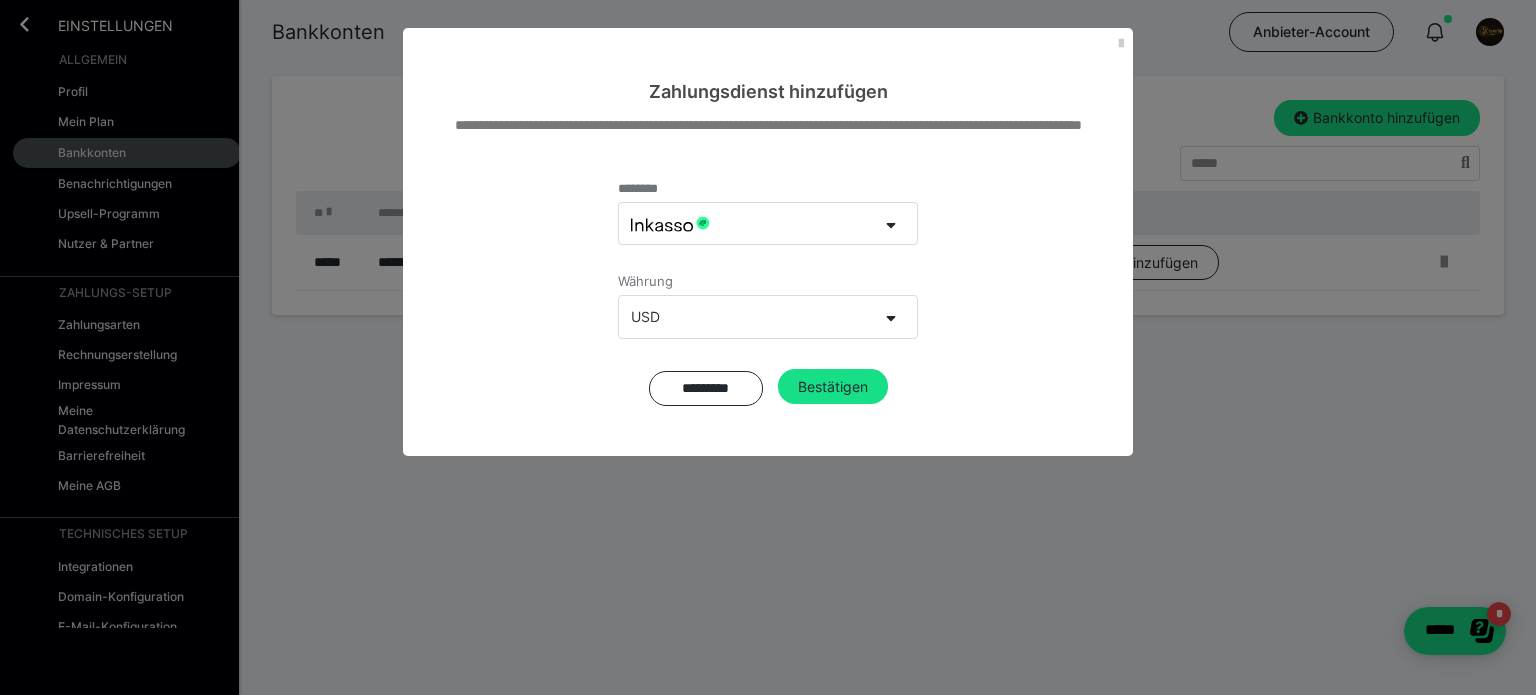 click on "**********" at bounding box center [768, 280] 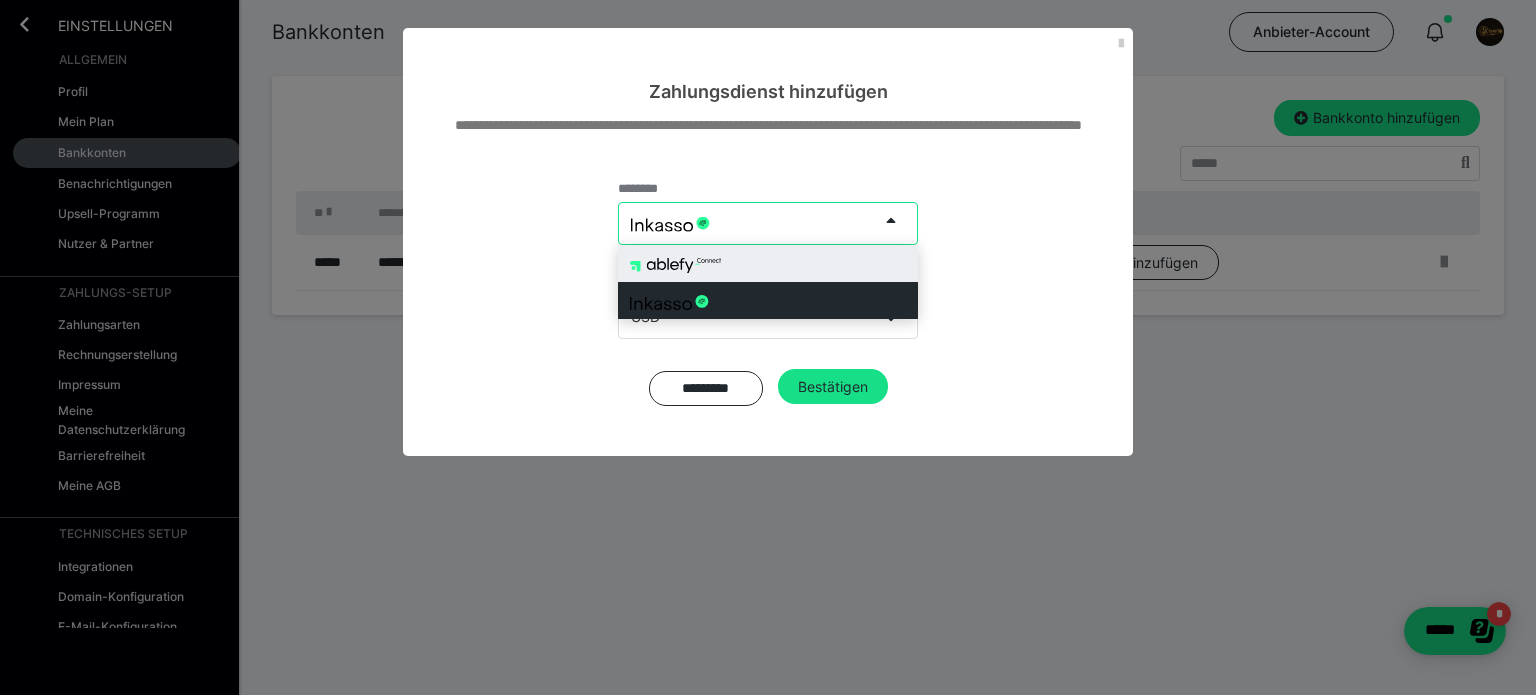 click at bounding box center [670, 223] 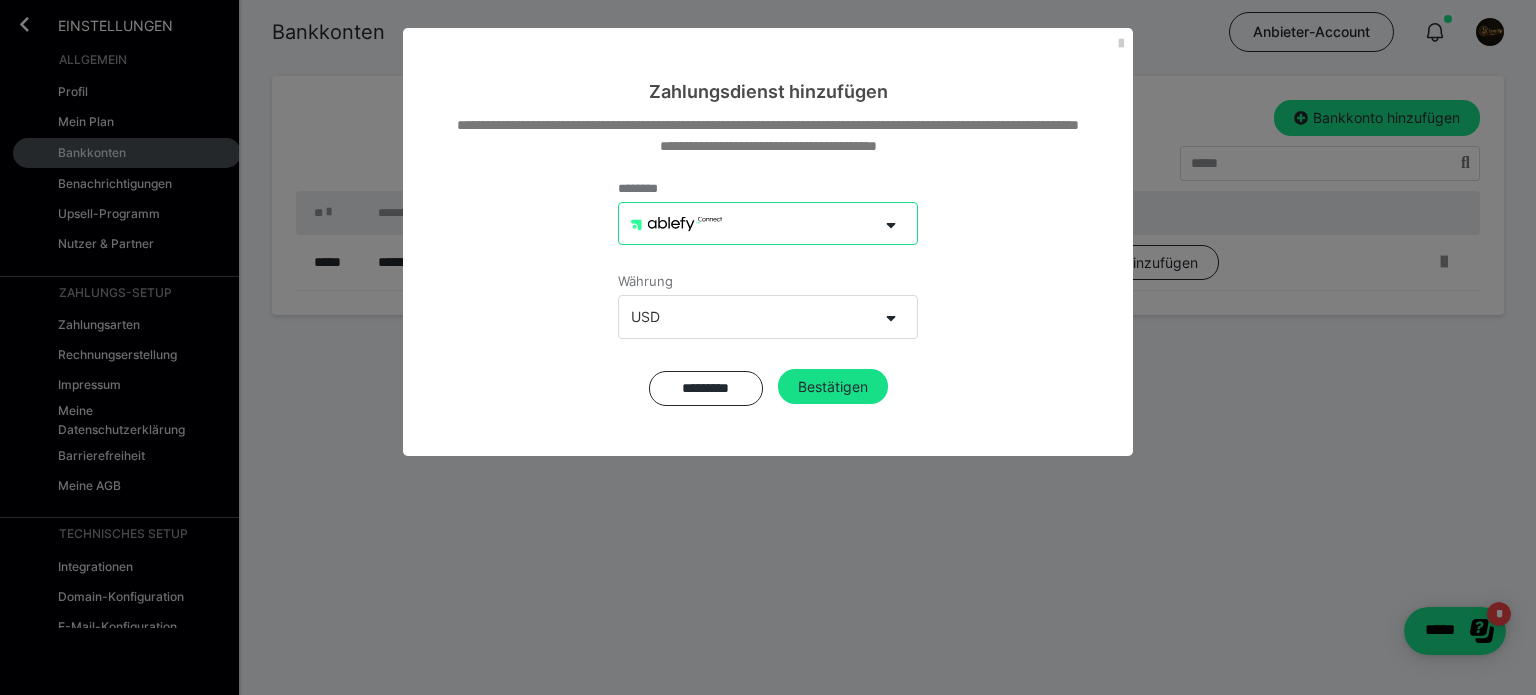 click on "**********" at bounding box center [768, 280] 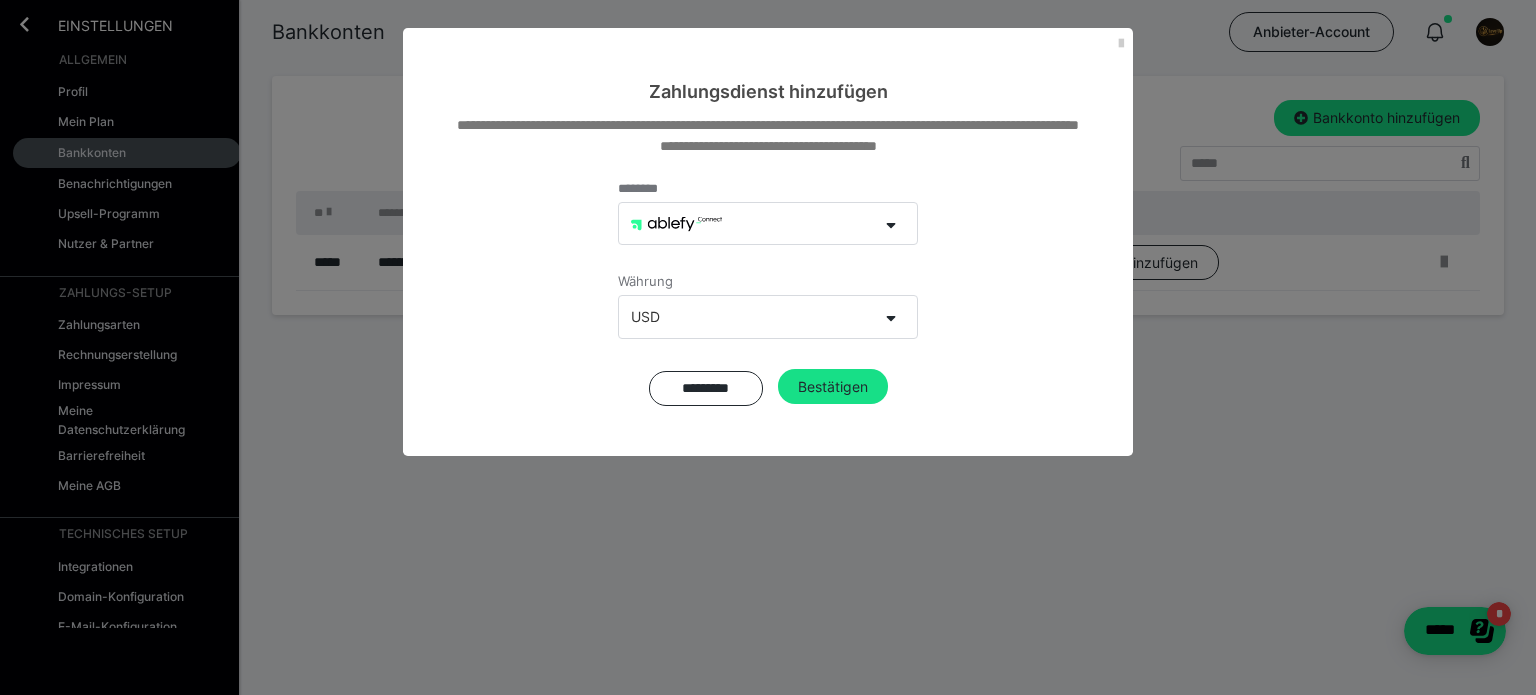click on "Bestätigen" at bounding box center [833, 387] 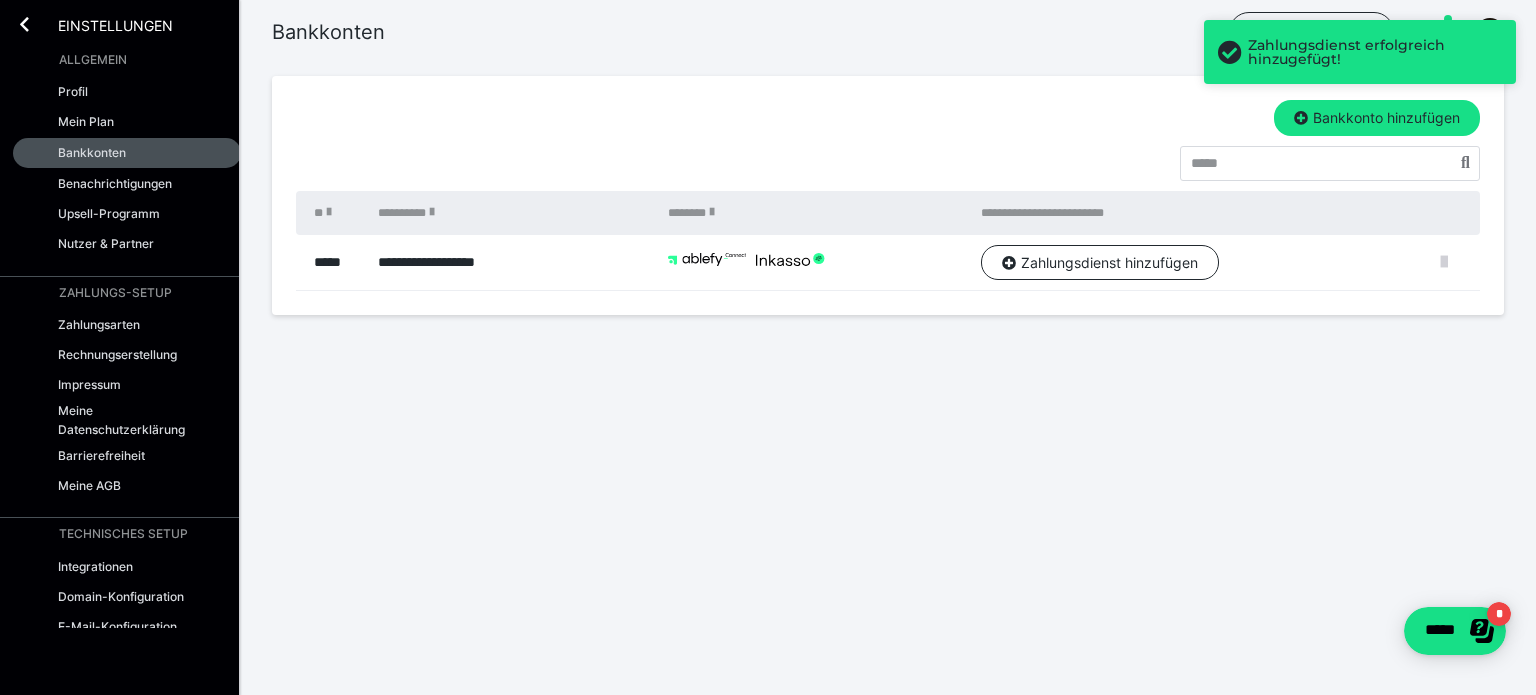 click at bounding box center (1444, 262) 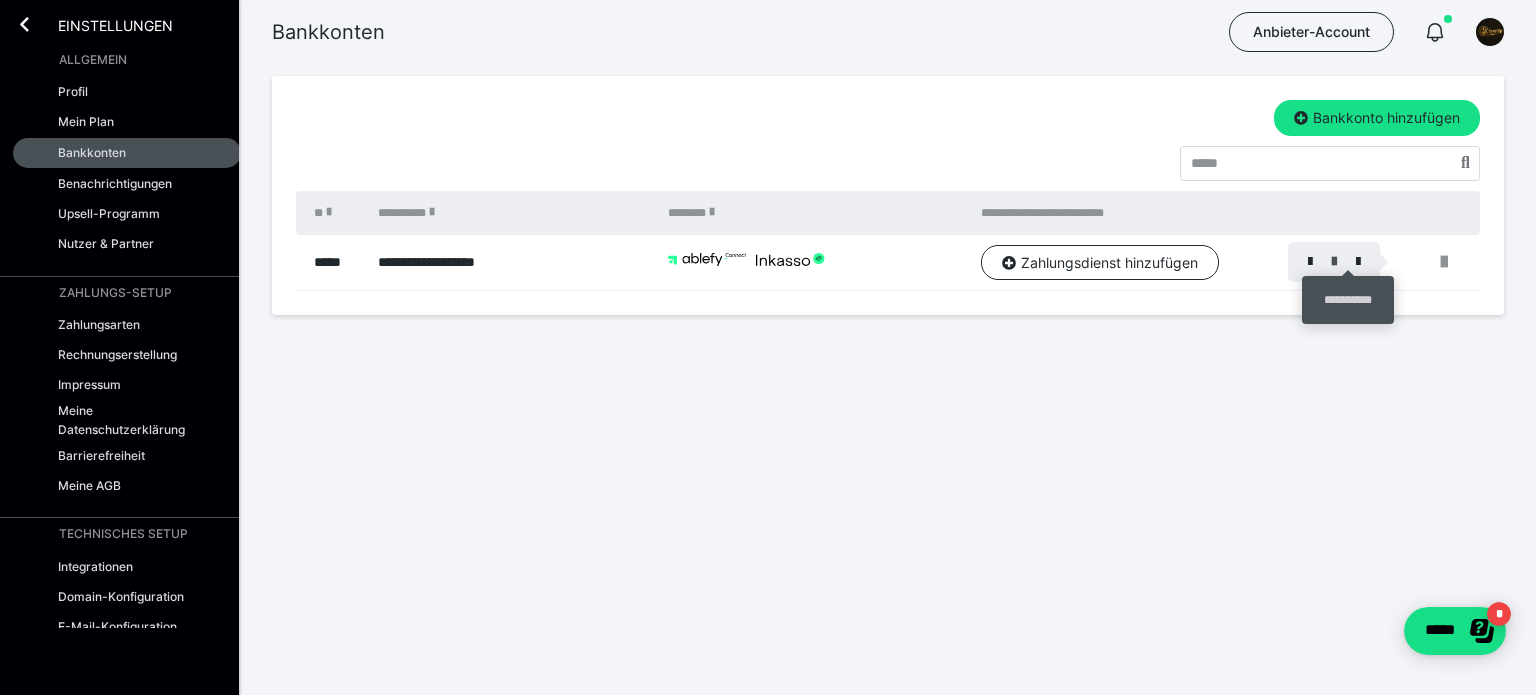 click at bounding box center (1334, 262) 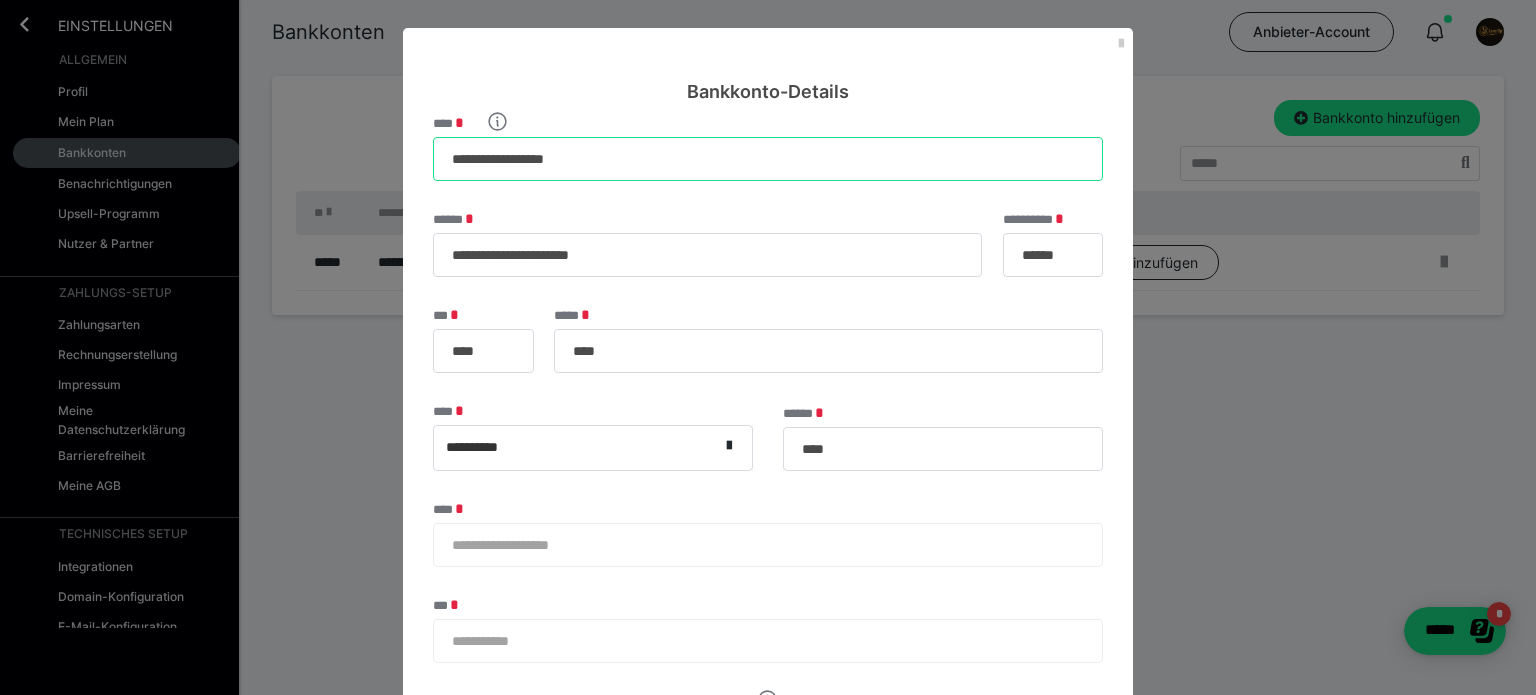 drag, startPoint x: 607, startPoint y: 172, endPoint x: 427, endPoint y: 146, distance: 181.86809 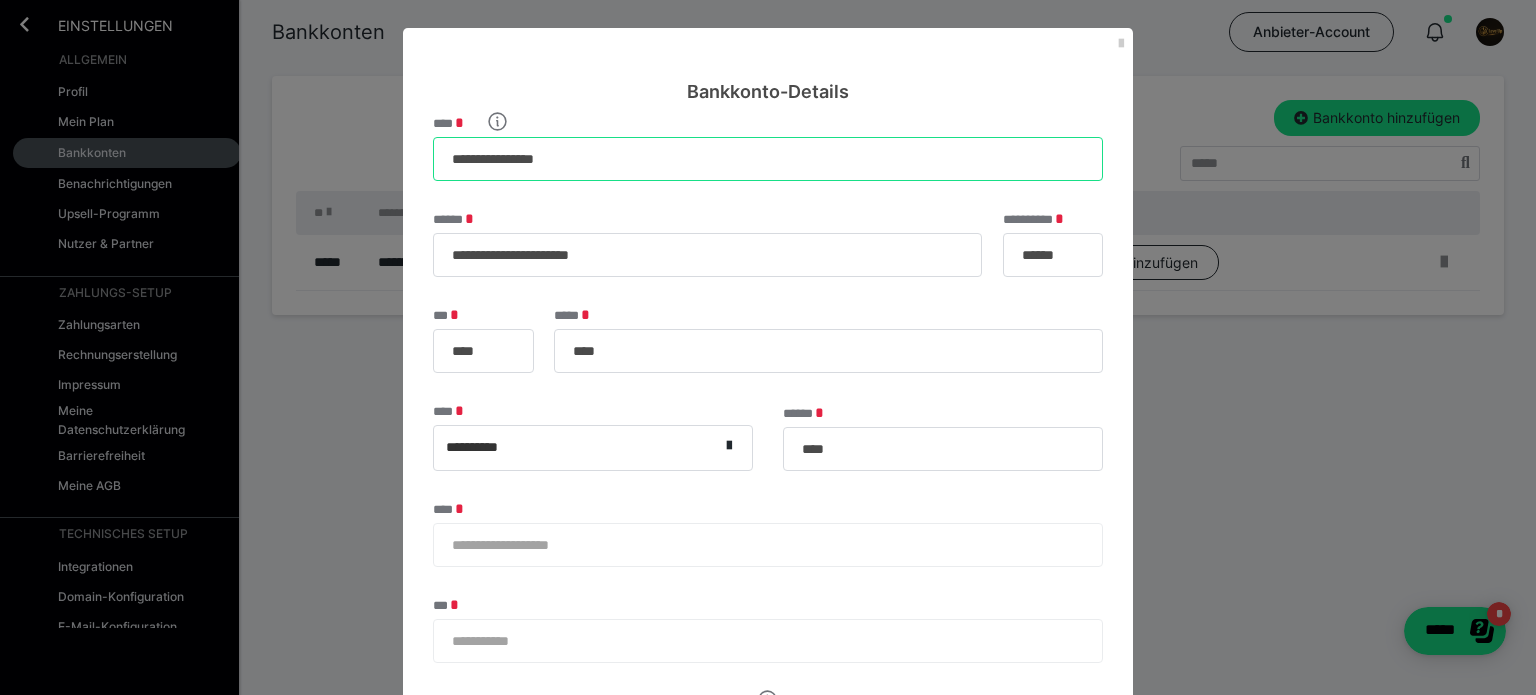 type on "**********" 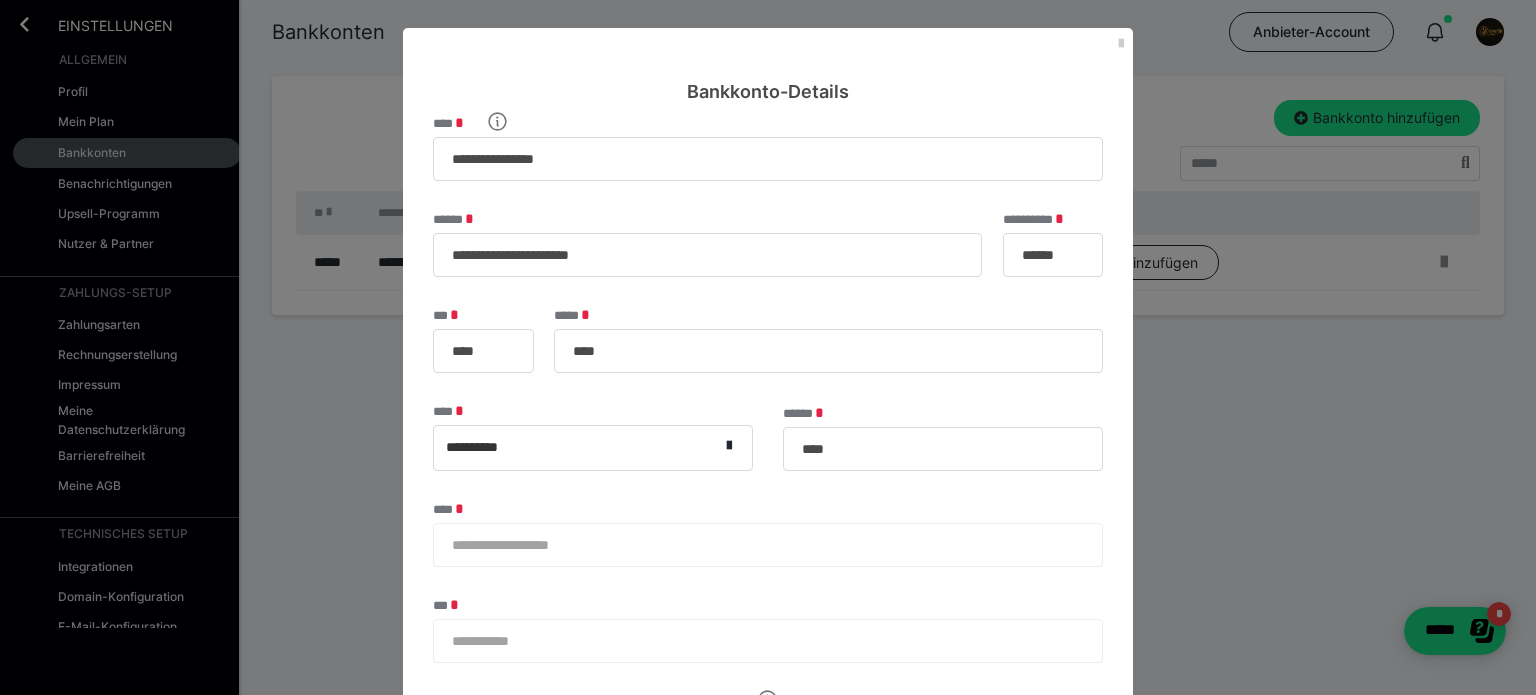 click on "Bankkonto-Details" at bounding box center [768, 66] 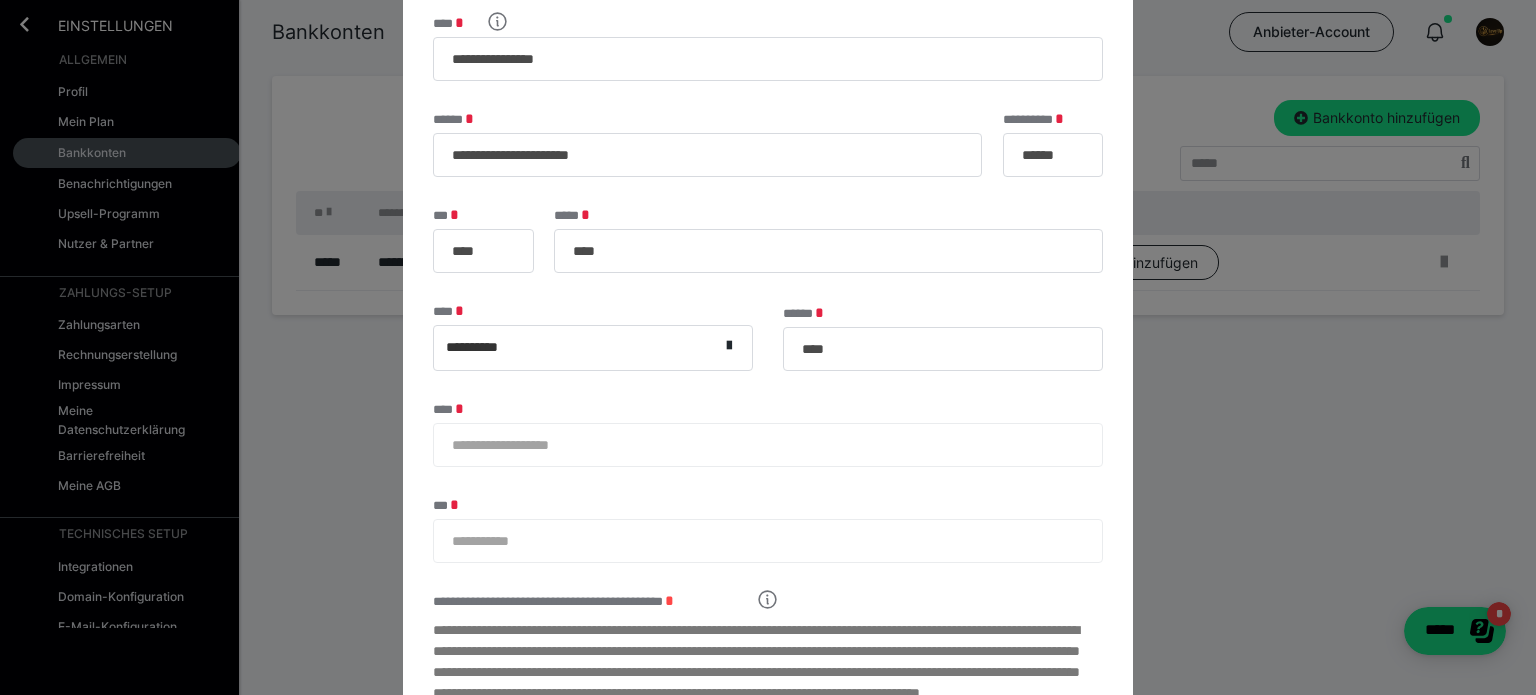 scroll, scrollTop: 200, scrollLeft: 0, axis: vertical 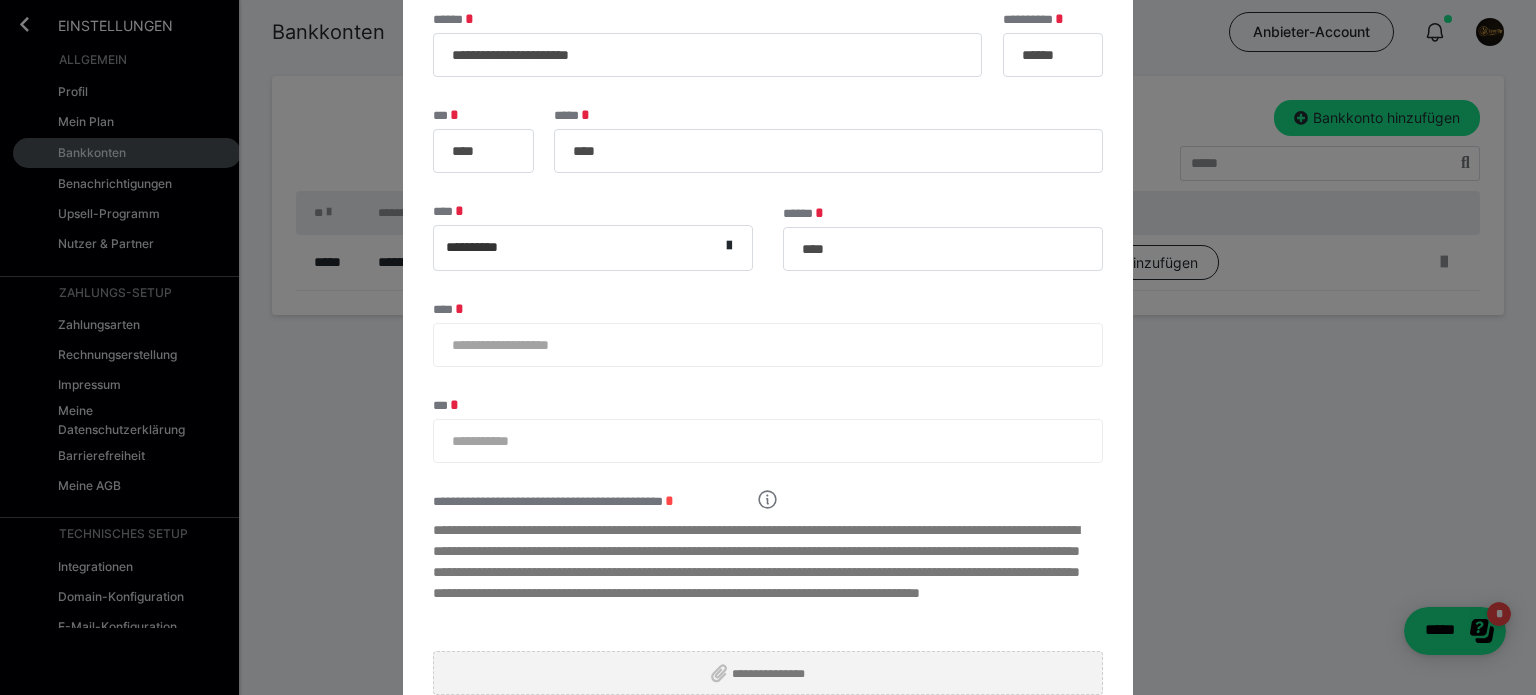 click on "**********" at bounding box center (768, 345) 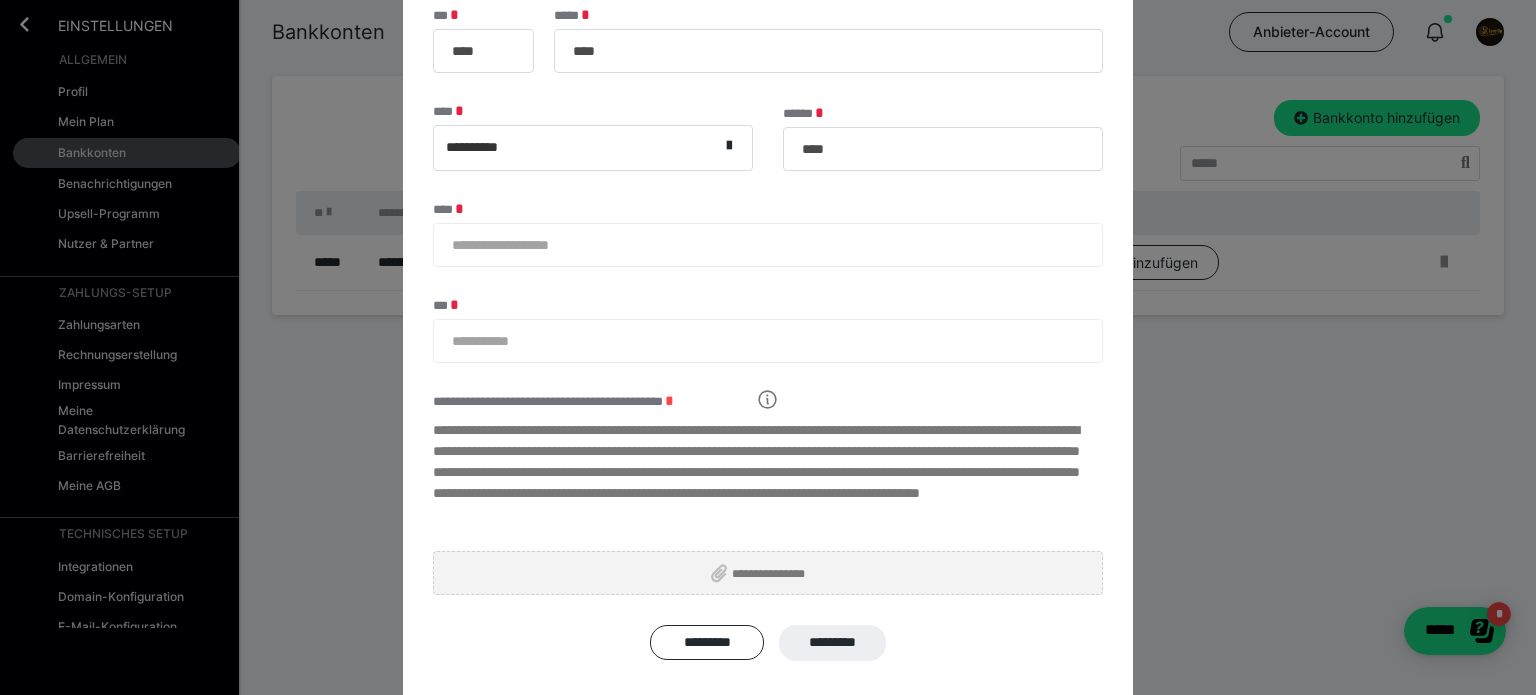 scroll, scrollTop: 340, scrollLeft: 0, axis: vertical 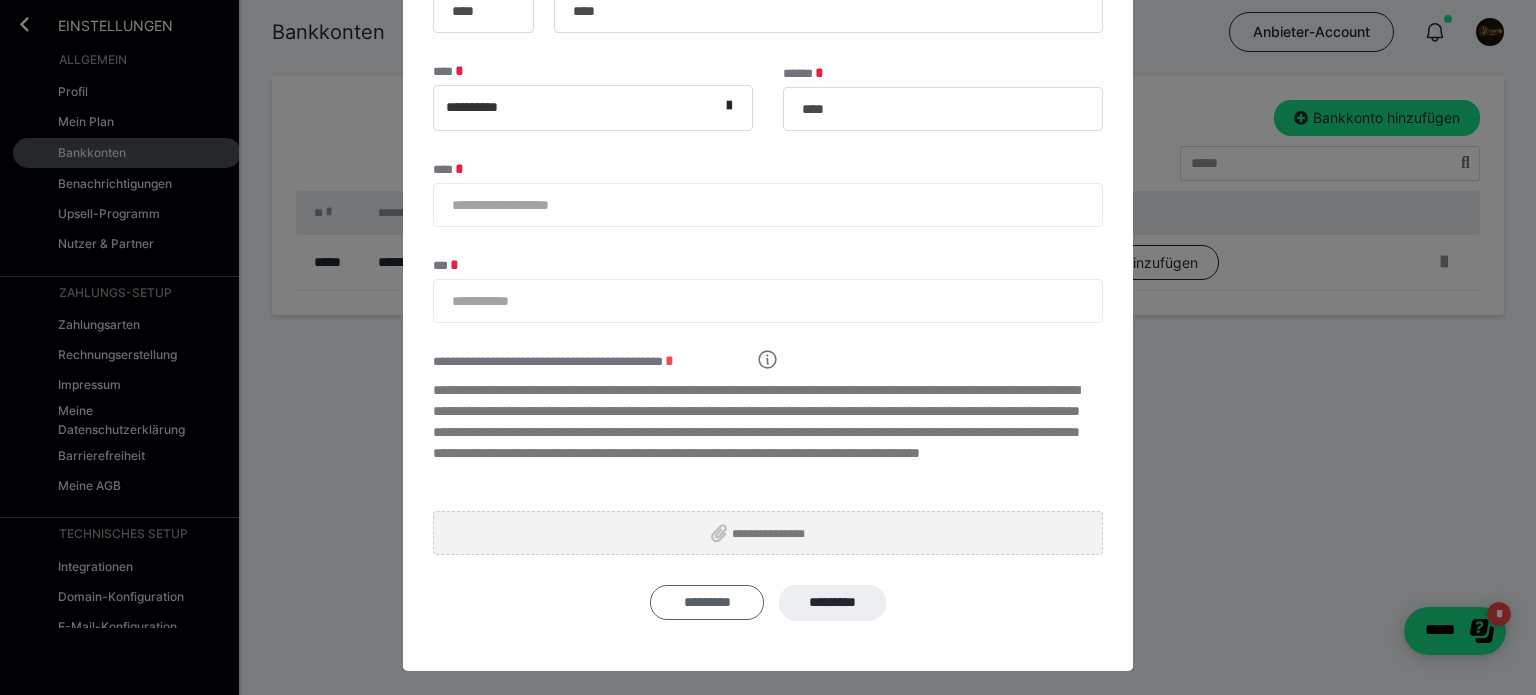 click on "*********" at bounding box center [707, 602] 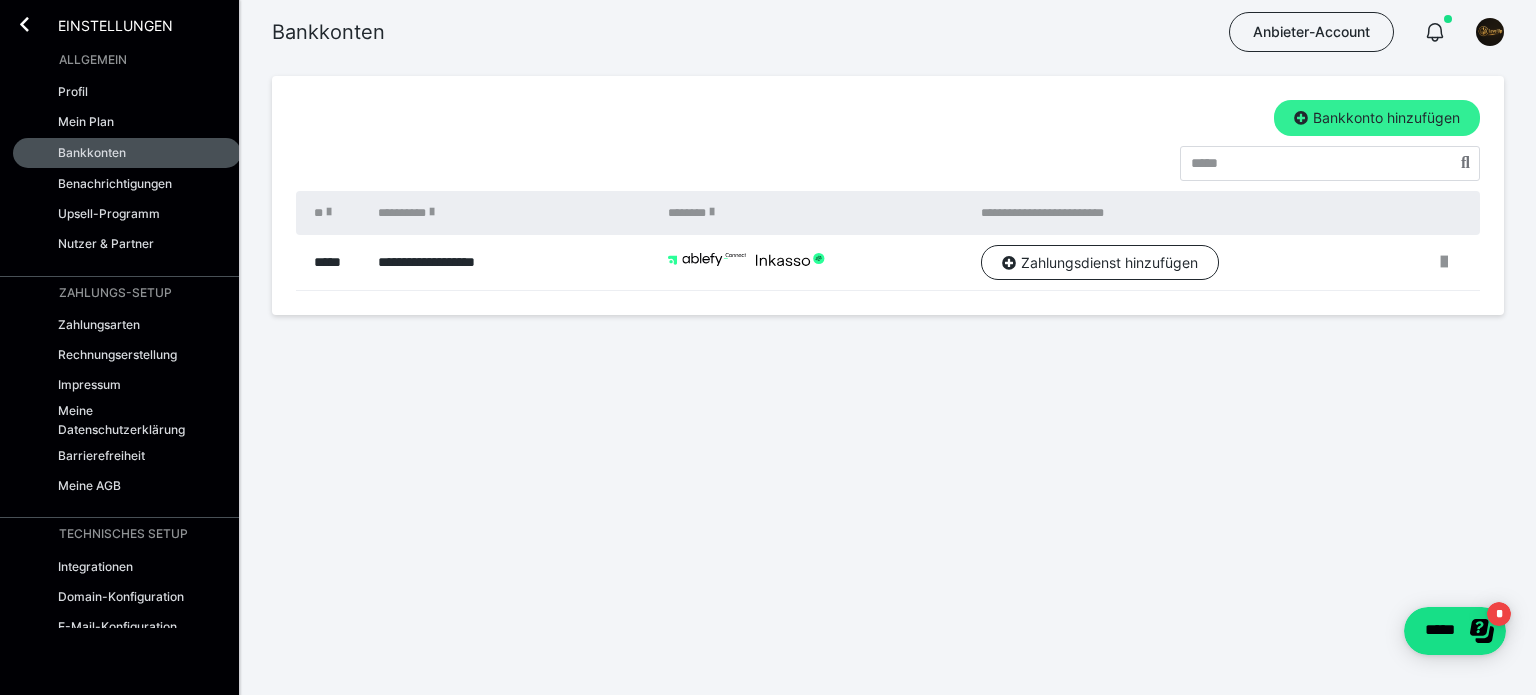 click on "Bankkonto hinzufügen" at bounding box center (1377, 118) 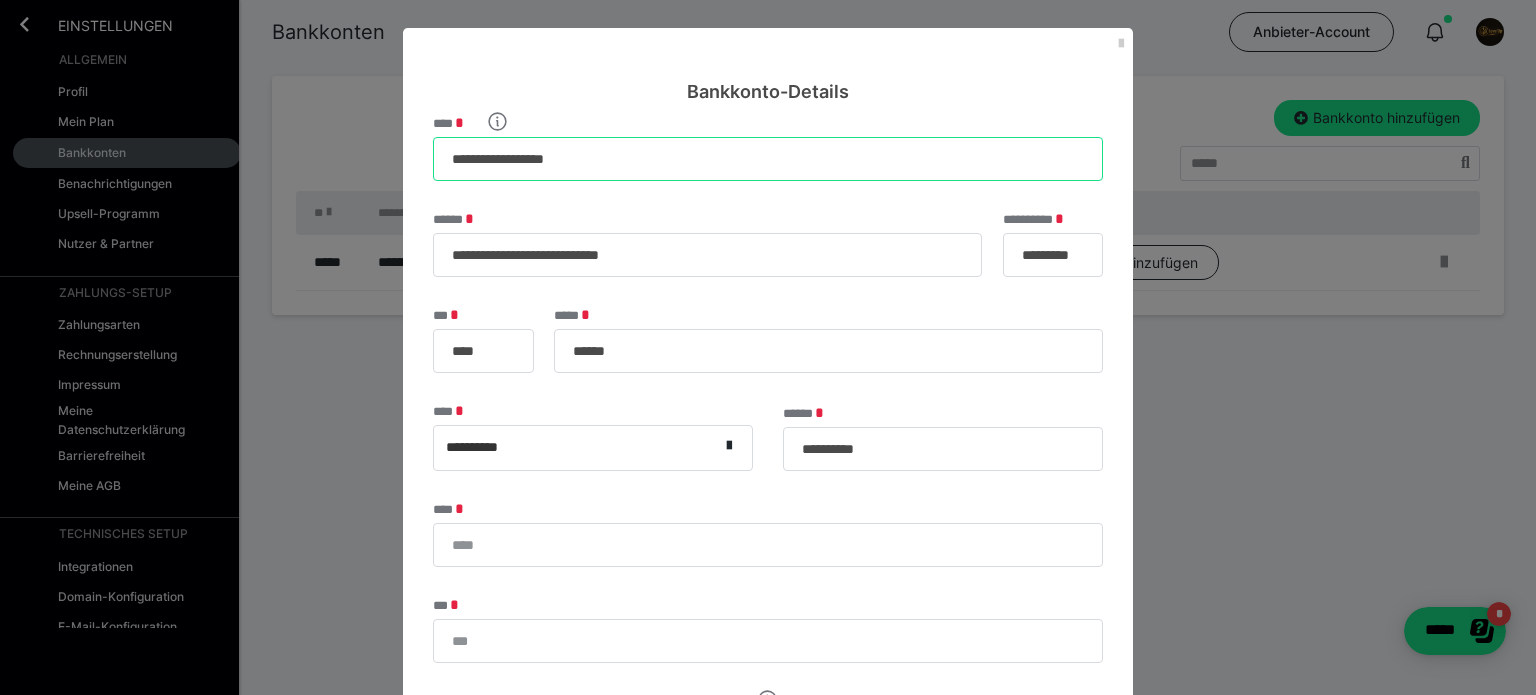 drag, startPoint x: 599, startPoint y: 166, endPoint x: 405, endPoint y: 155, distance: 194.3116 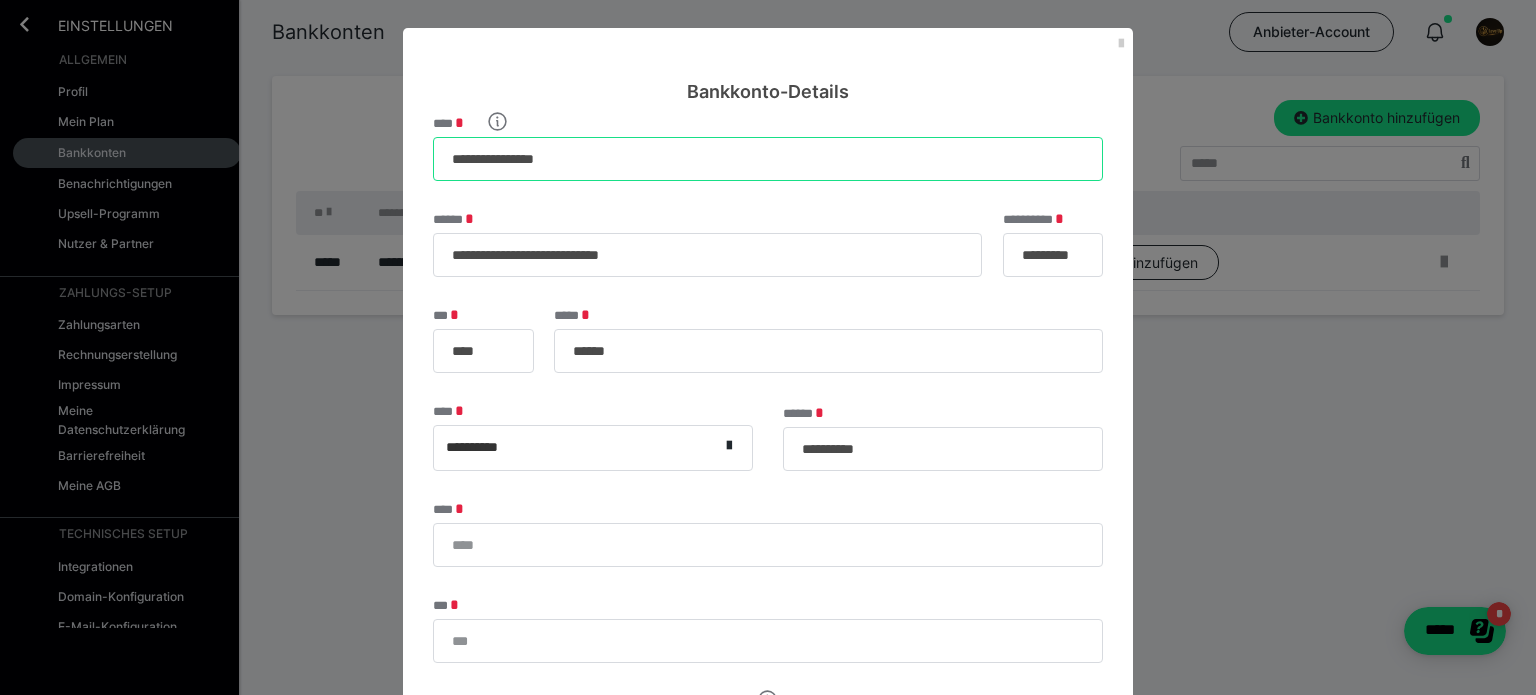 type on "**********" 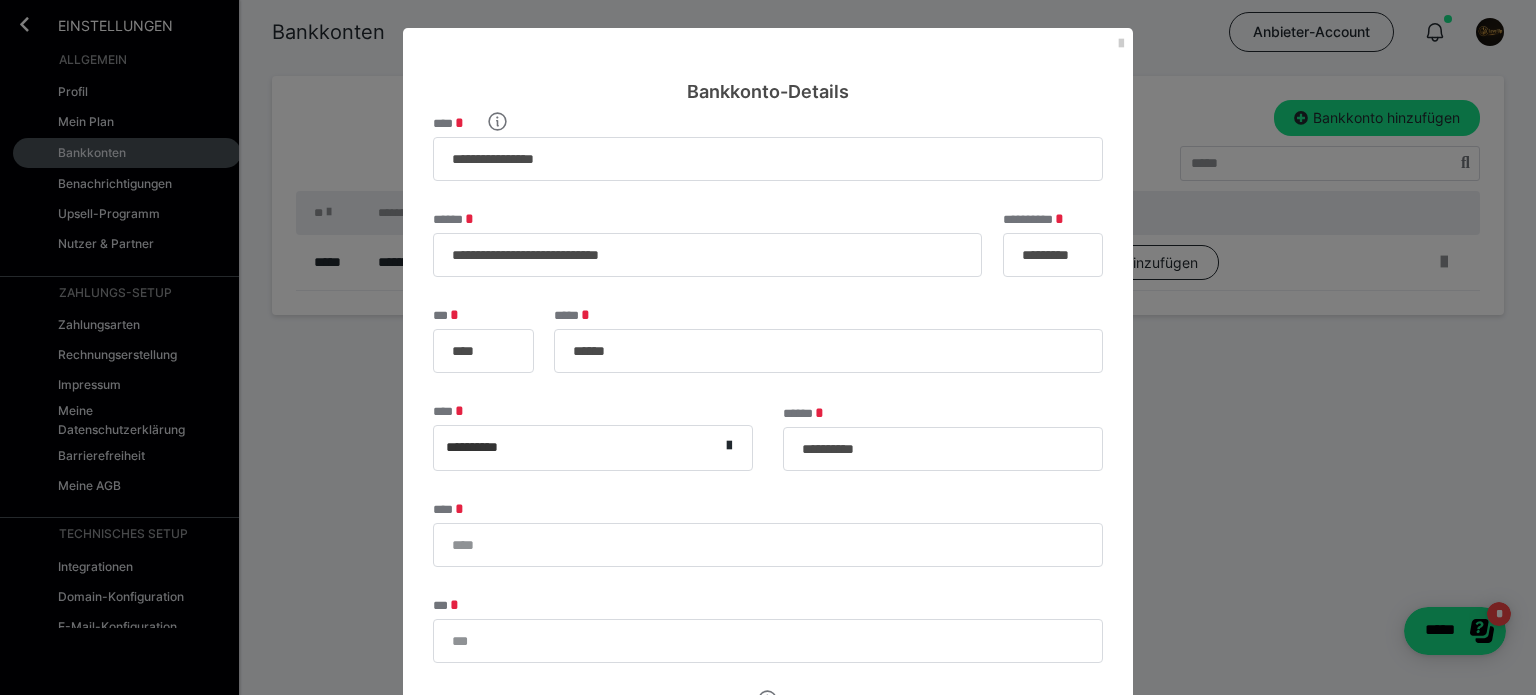 click on "**********" at bounding box center (768, 538) 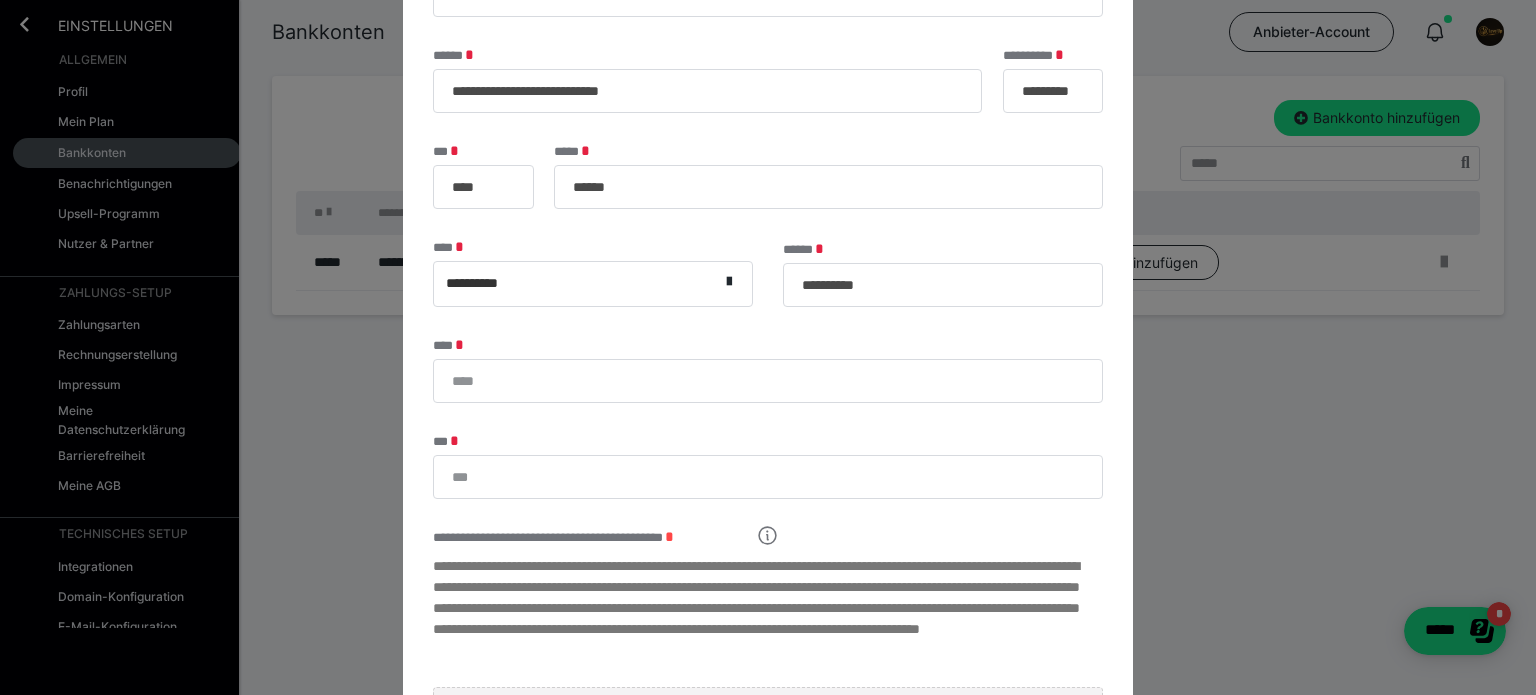 scroll, scrollTop: 200, scrollLeft: 0, axis: vertical 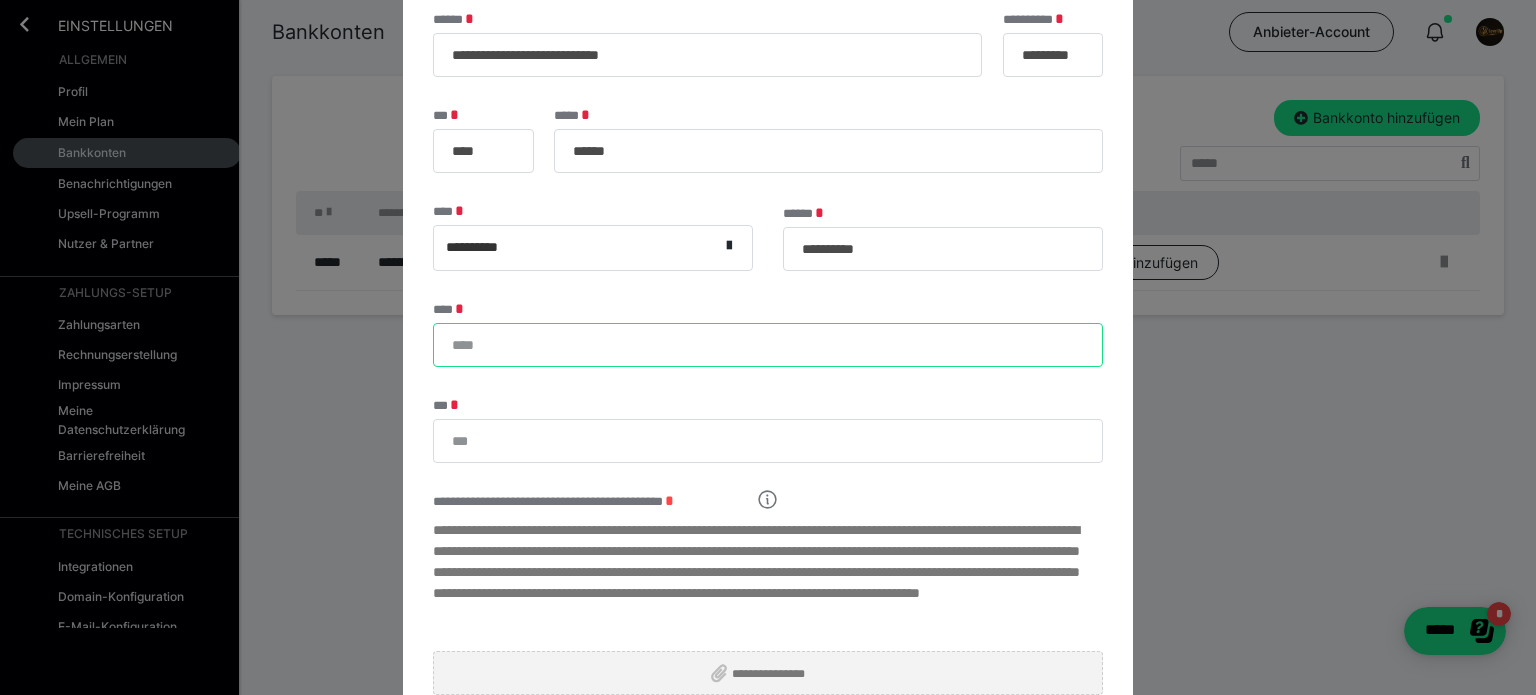 click on "****" at bounding box center [768, 345] 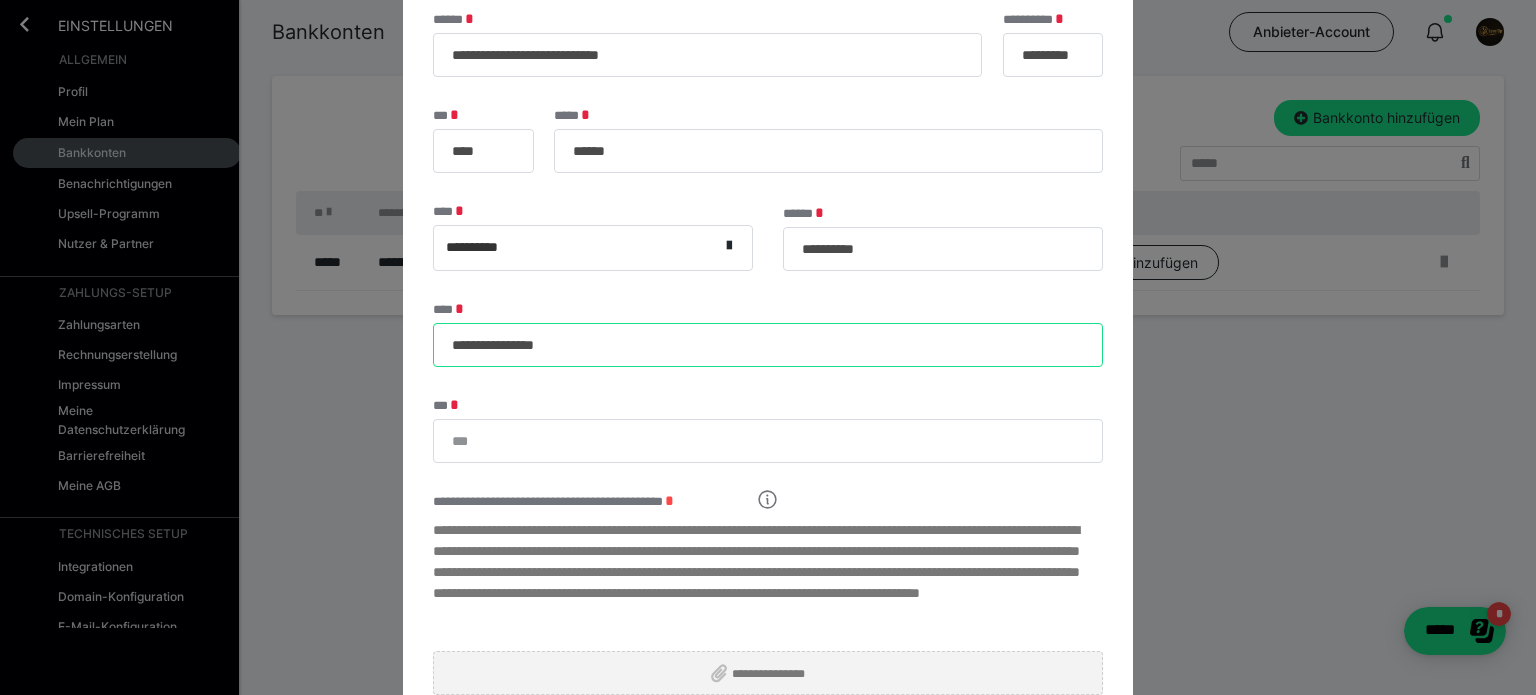 type on "**********" 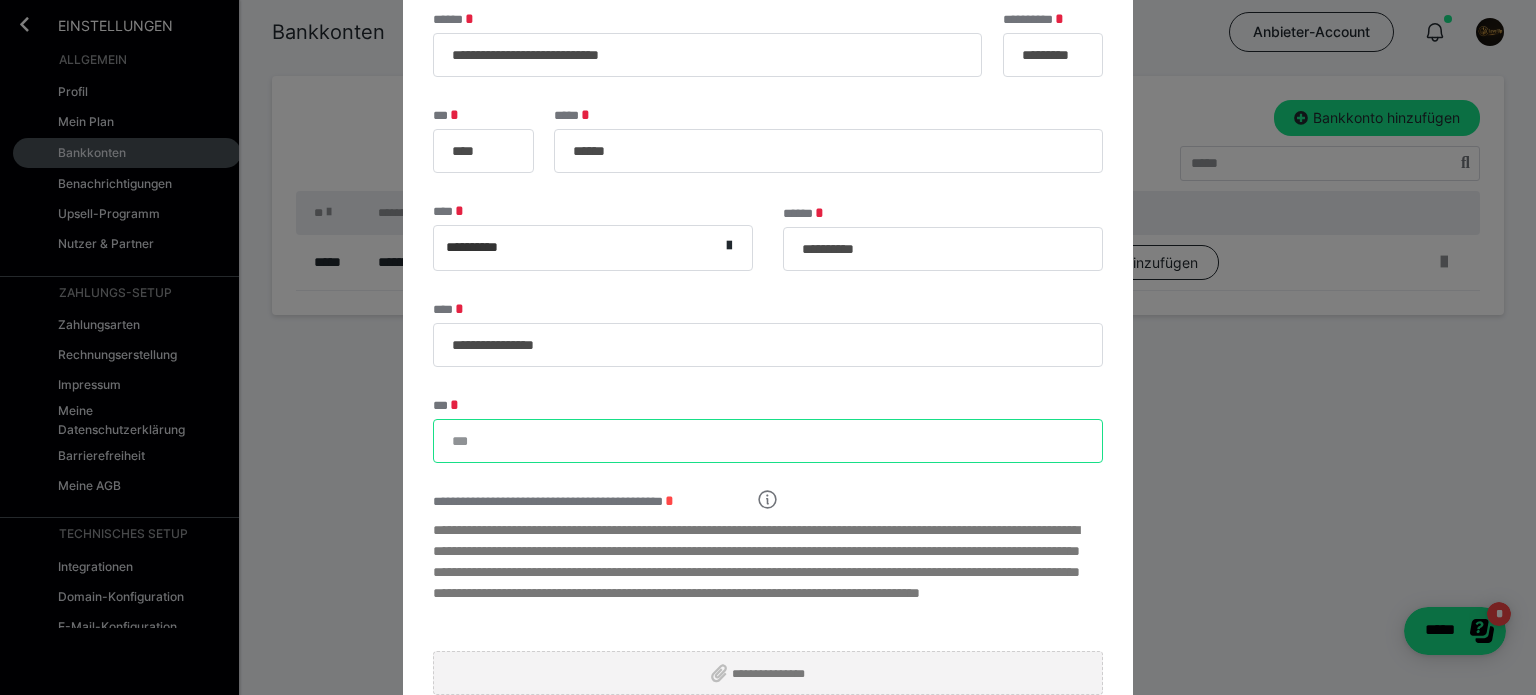click on "***" at bounding box center (768, 441) 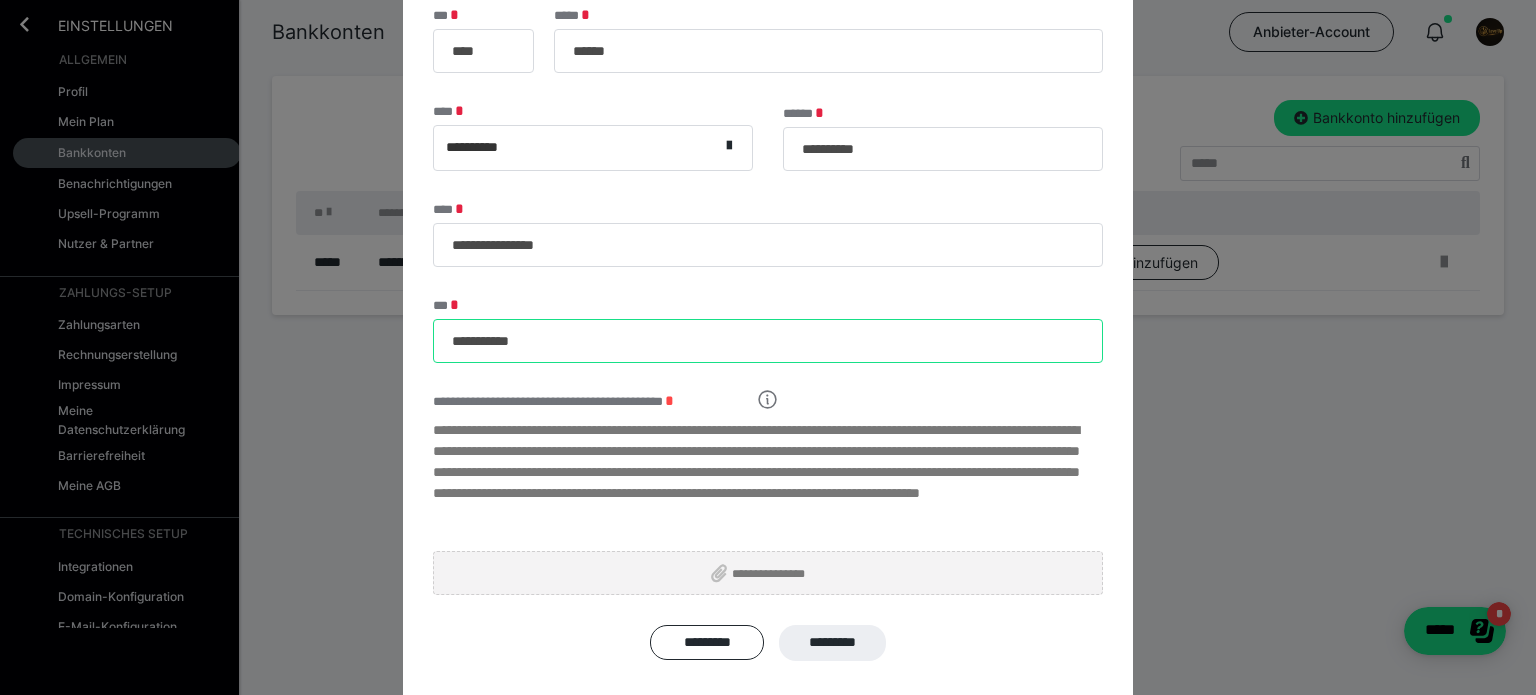 scroll, scrollTop: 340, scrollLeft: 0, axis: vertical 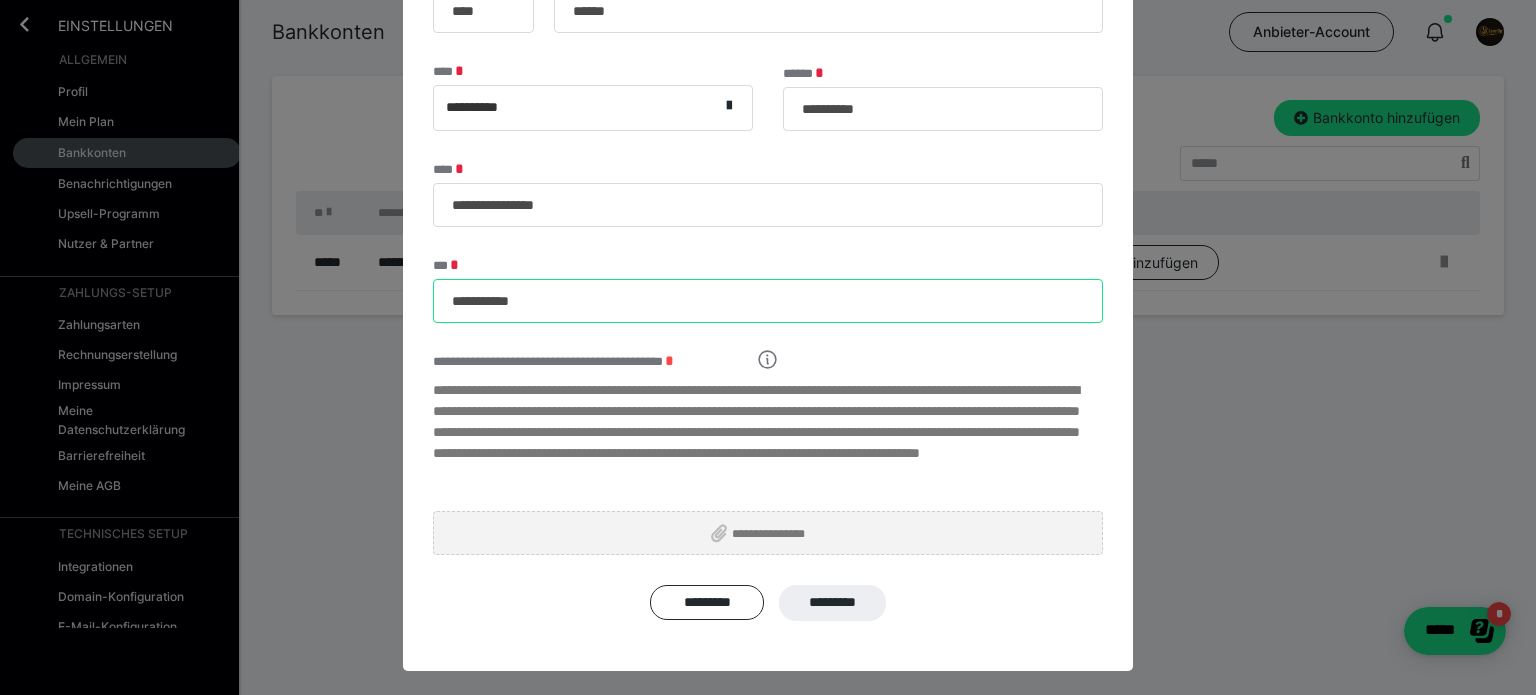type on "**********" 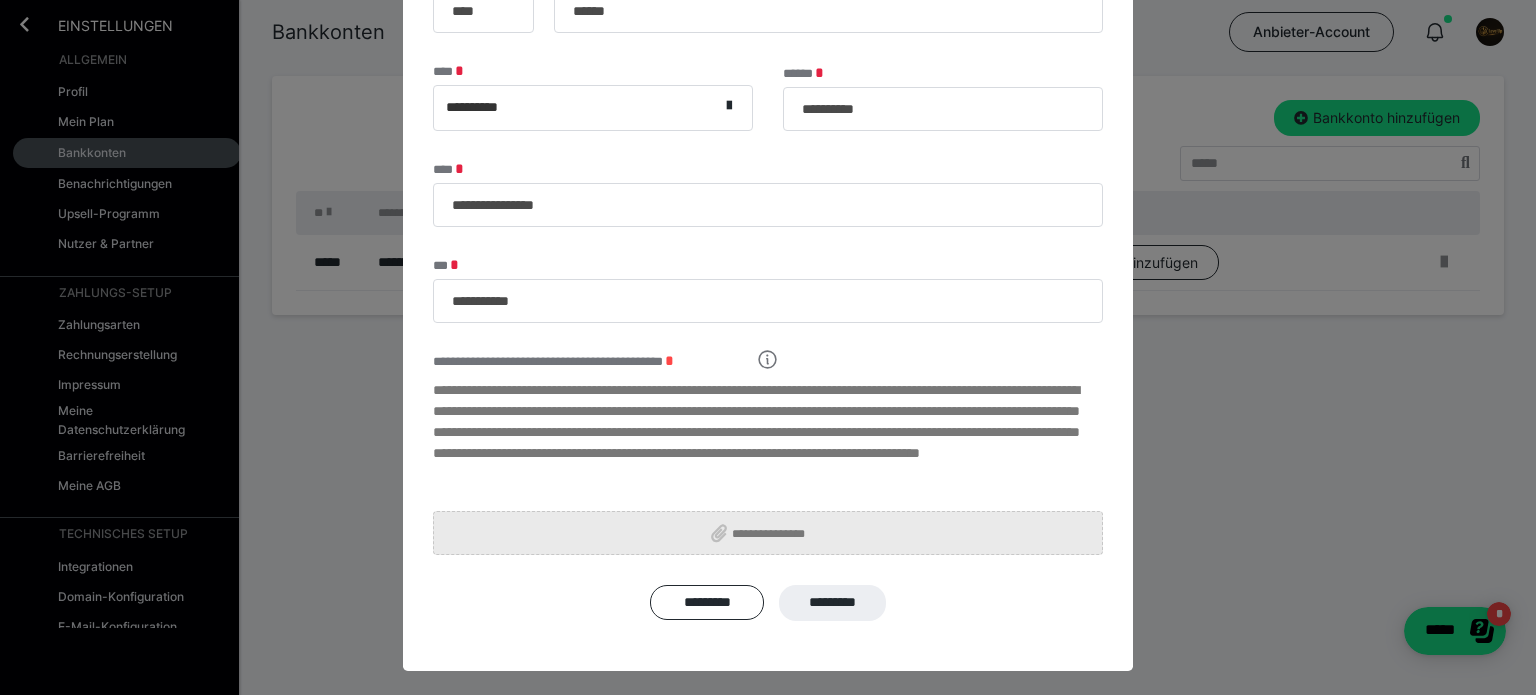 click on "**********" at bounding box center (768, 533) 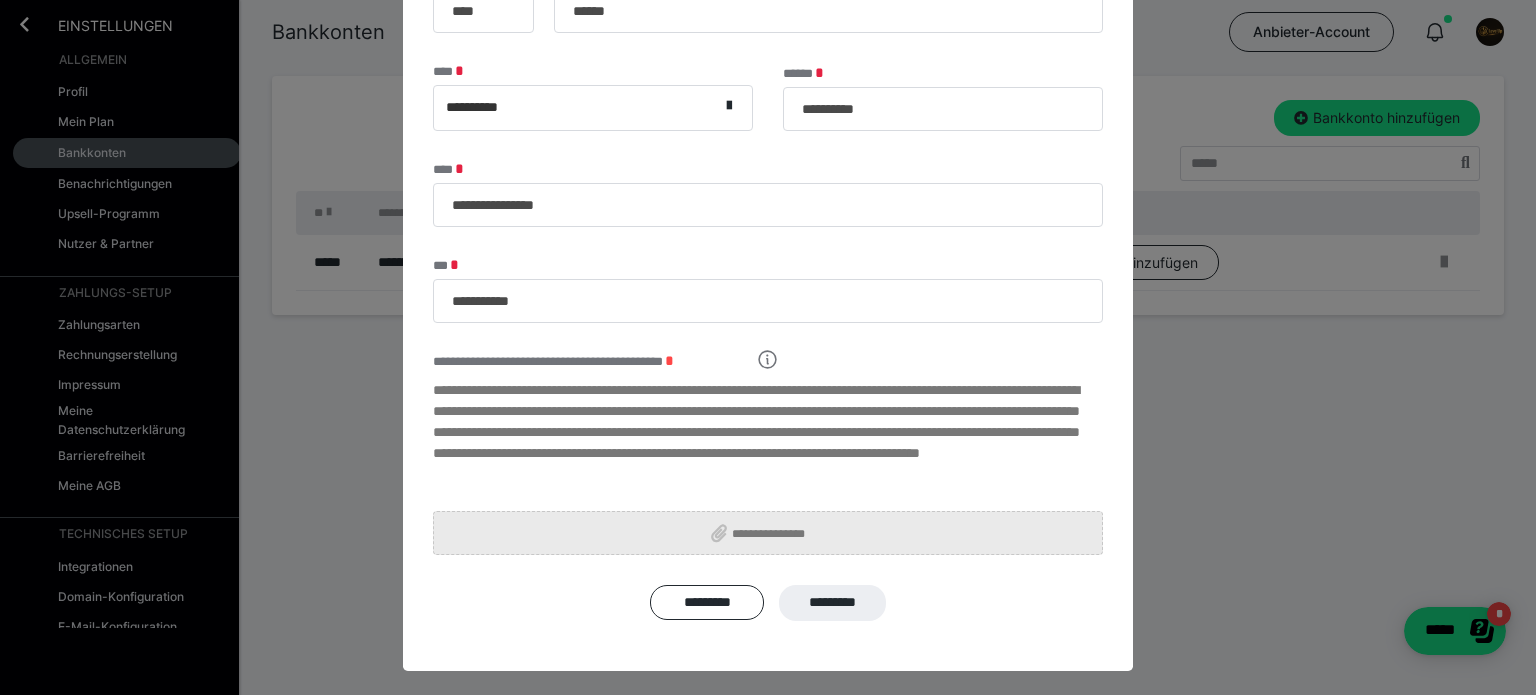 type on "**********" 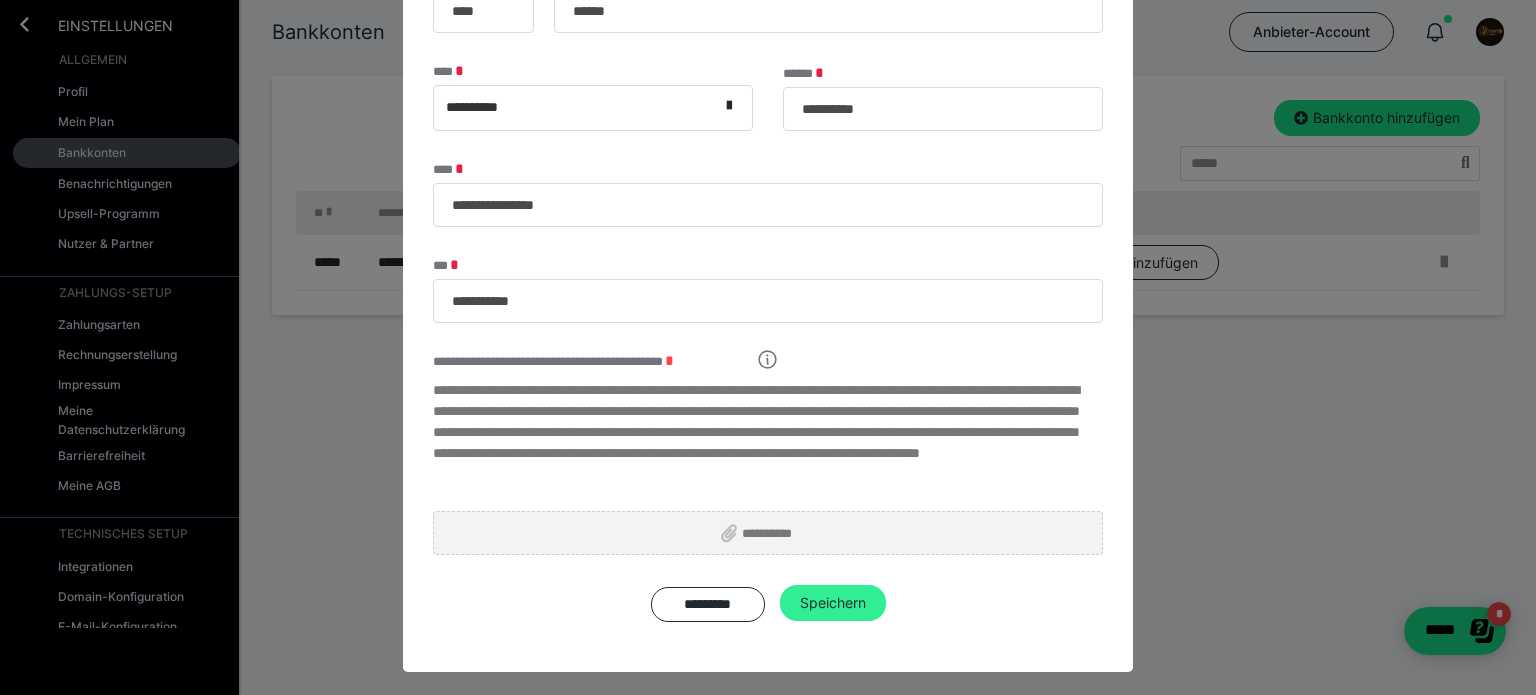 click on "Speichern" at bounding box center [833, 603] 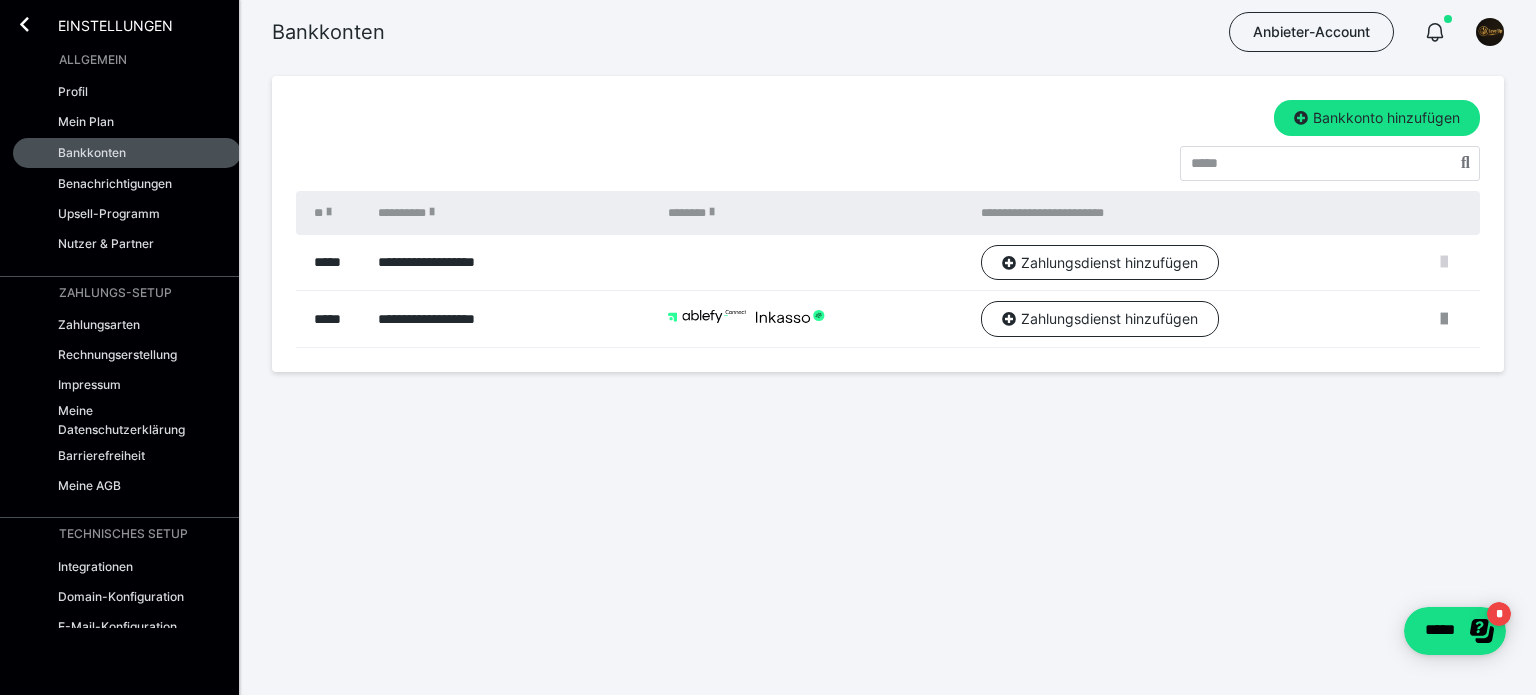 click at bounding box center (1444, 262) 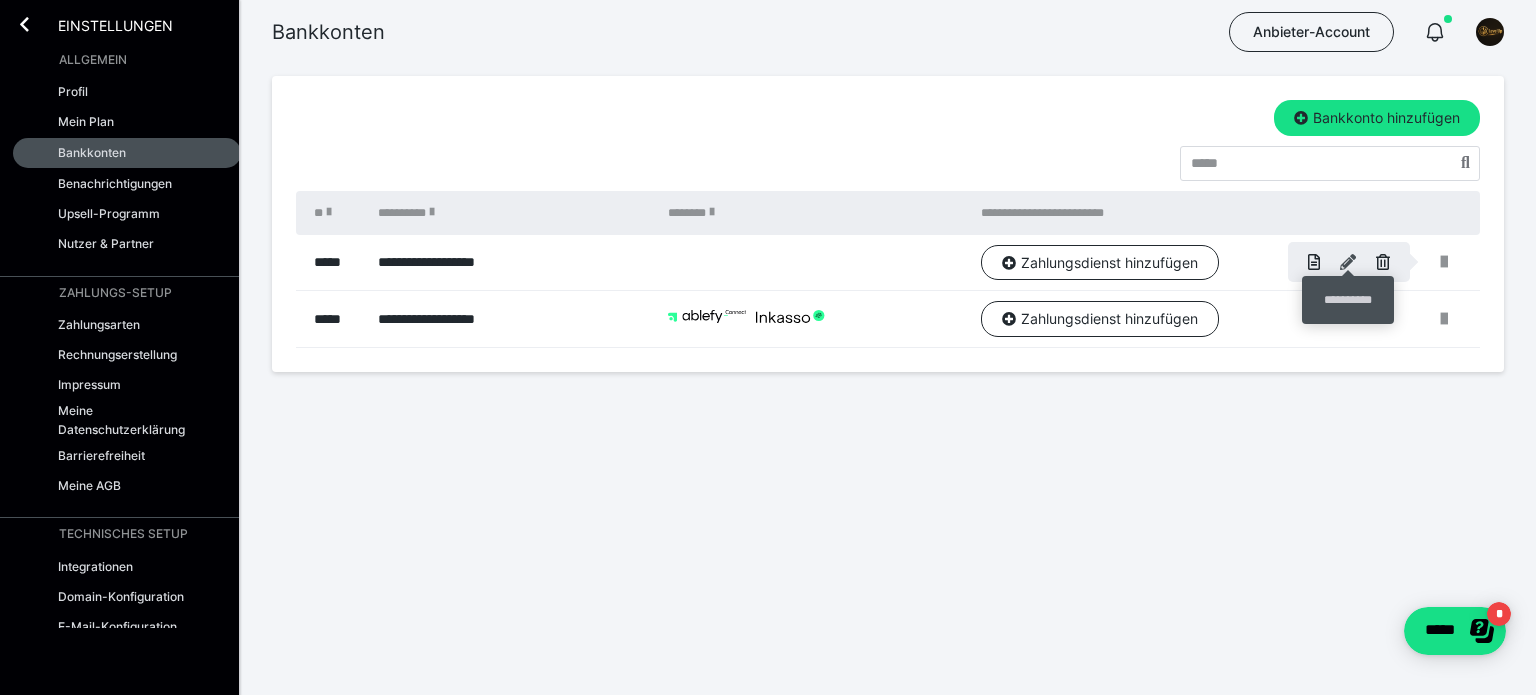 click at bounding box center [1348, 262] 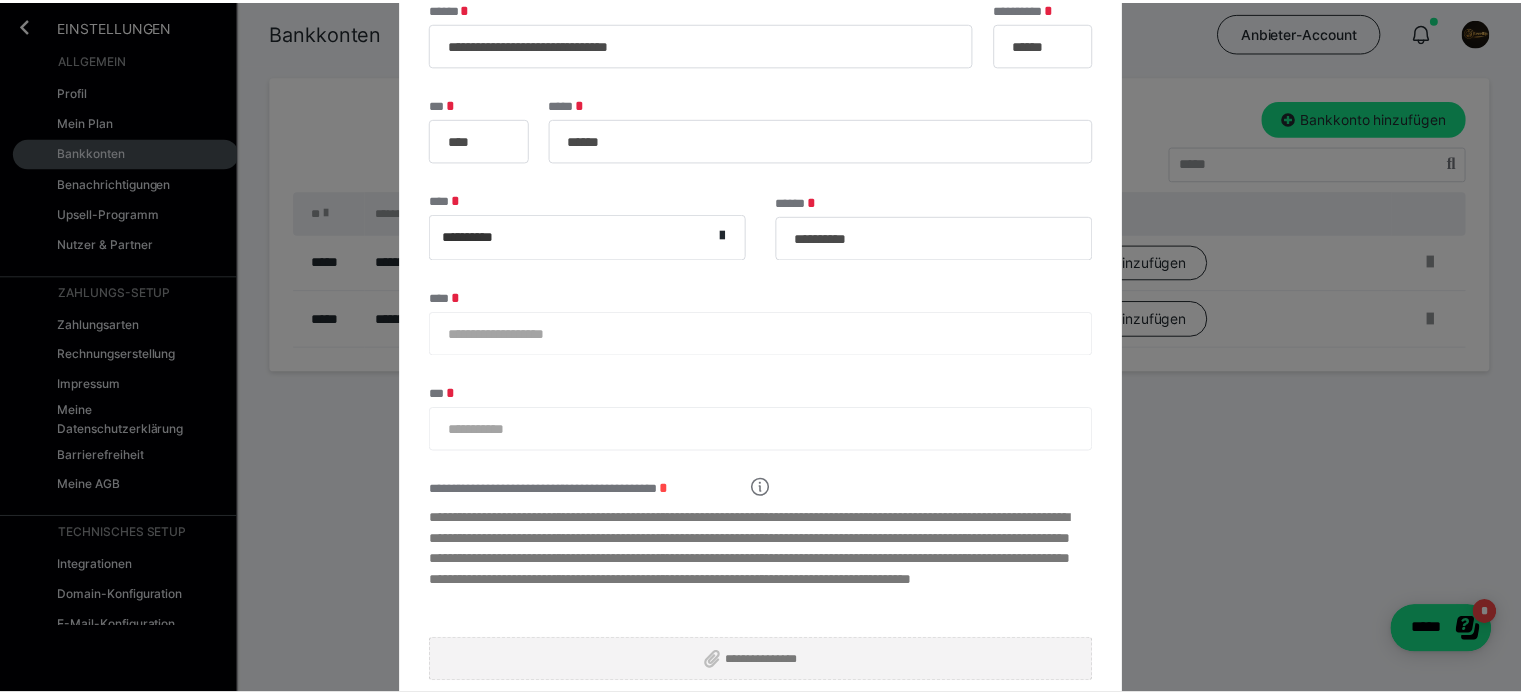 scroll, scrollTop: 0, scrollLeft: 0, axis: both 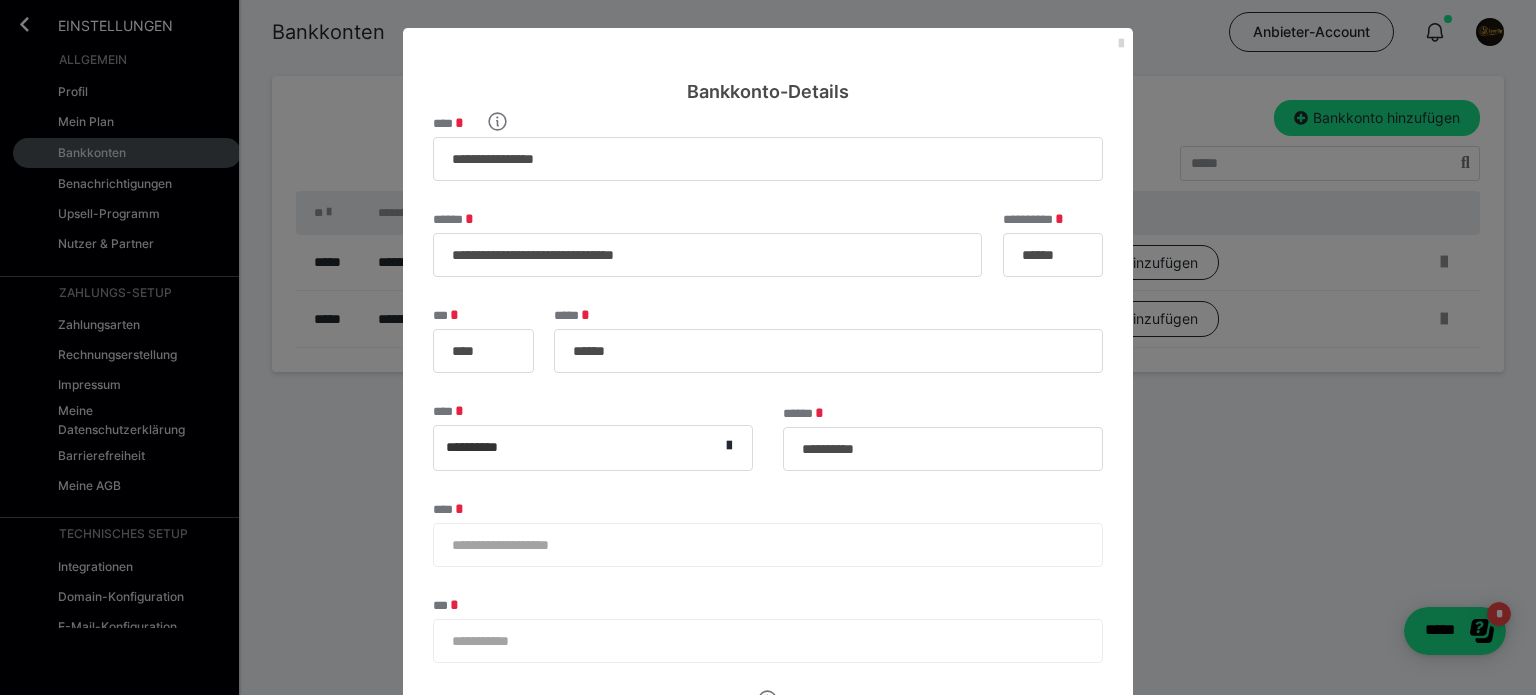 click at bounding box center [1121, 44] 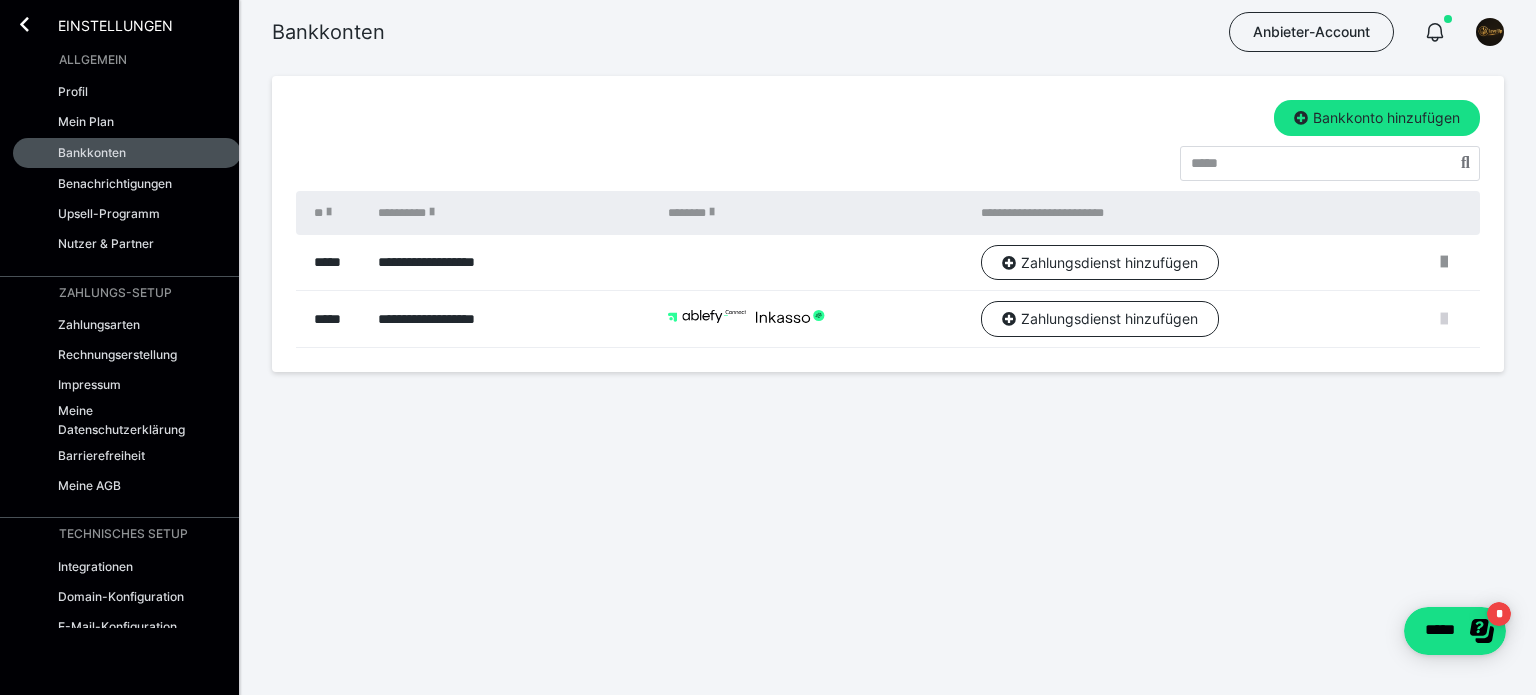 click at bounding box center [1444, 319] 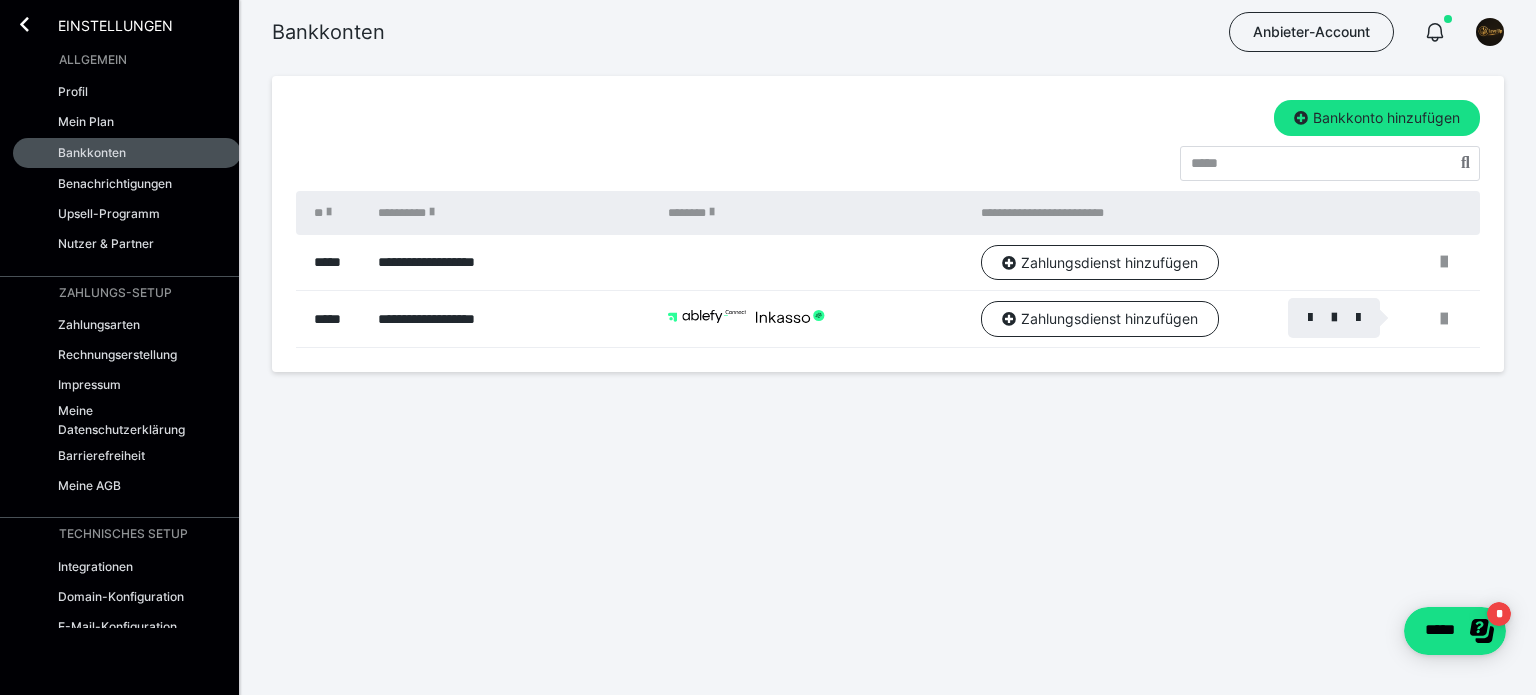click at bounding box center [768, 347] 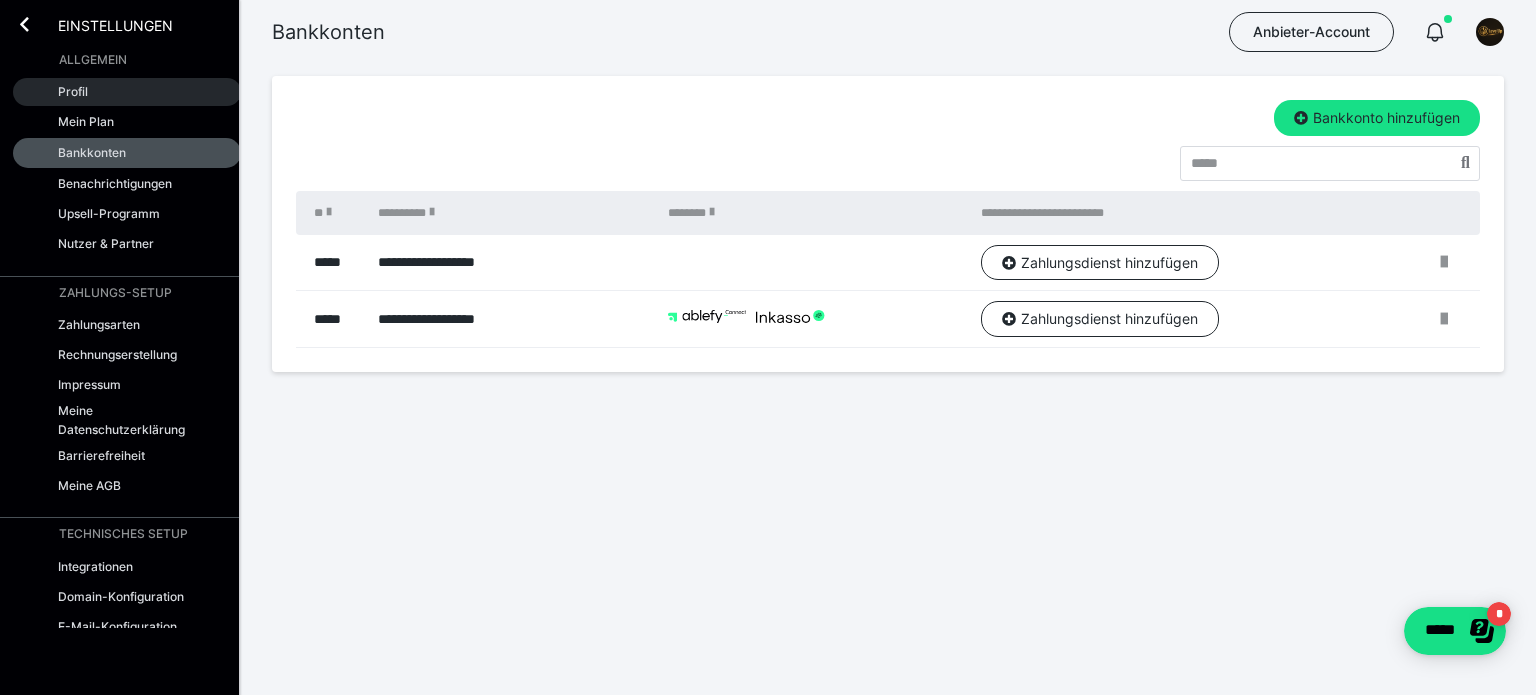click on "Profil" at bounding box center [73, 91] 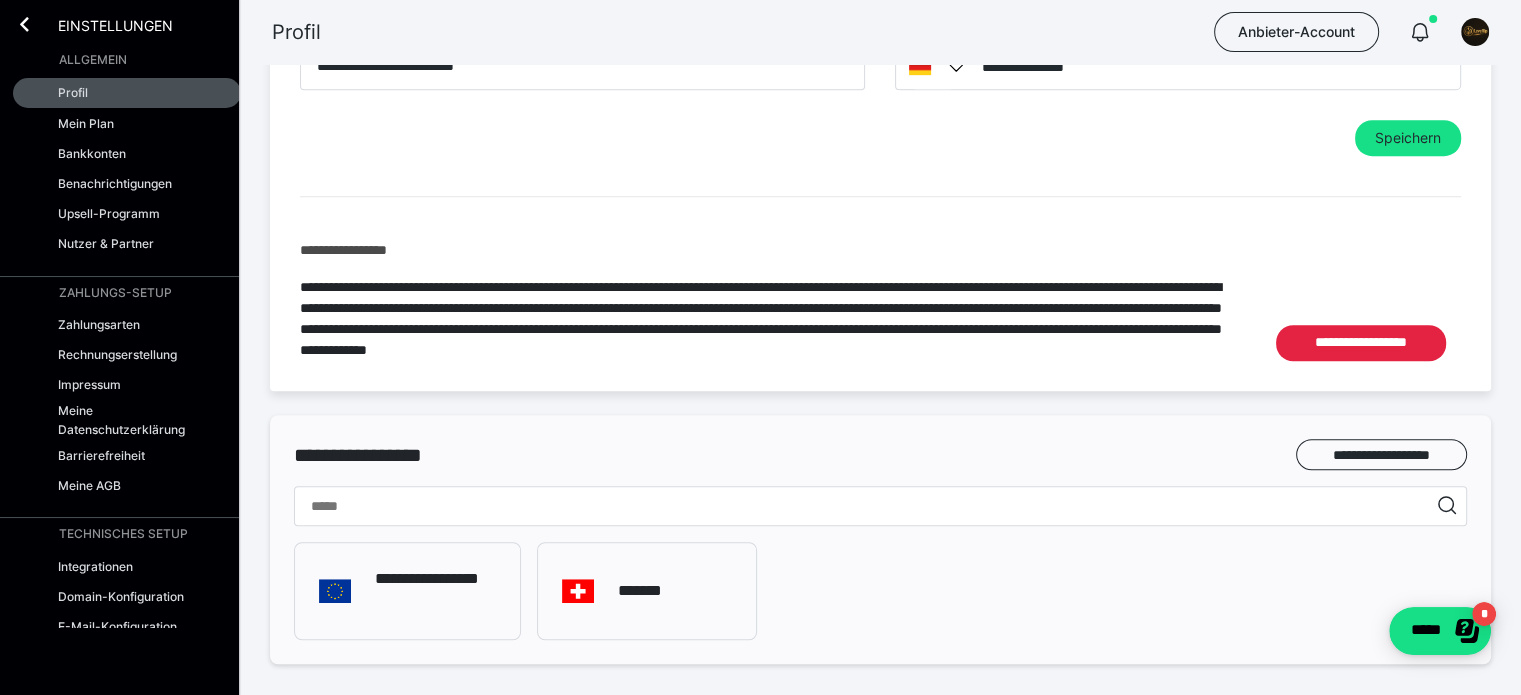 scroll, scrollTop: 1100, scrollLeft: 0, axis: vertical 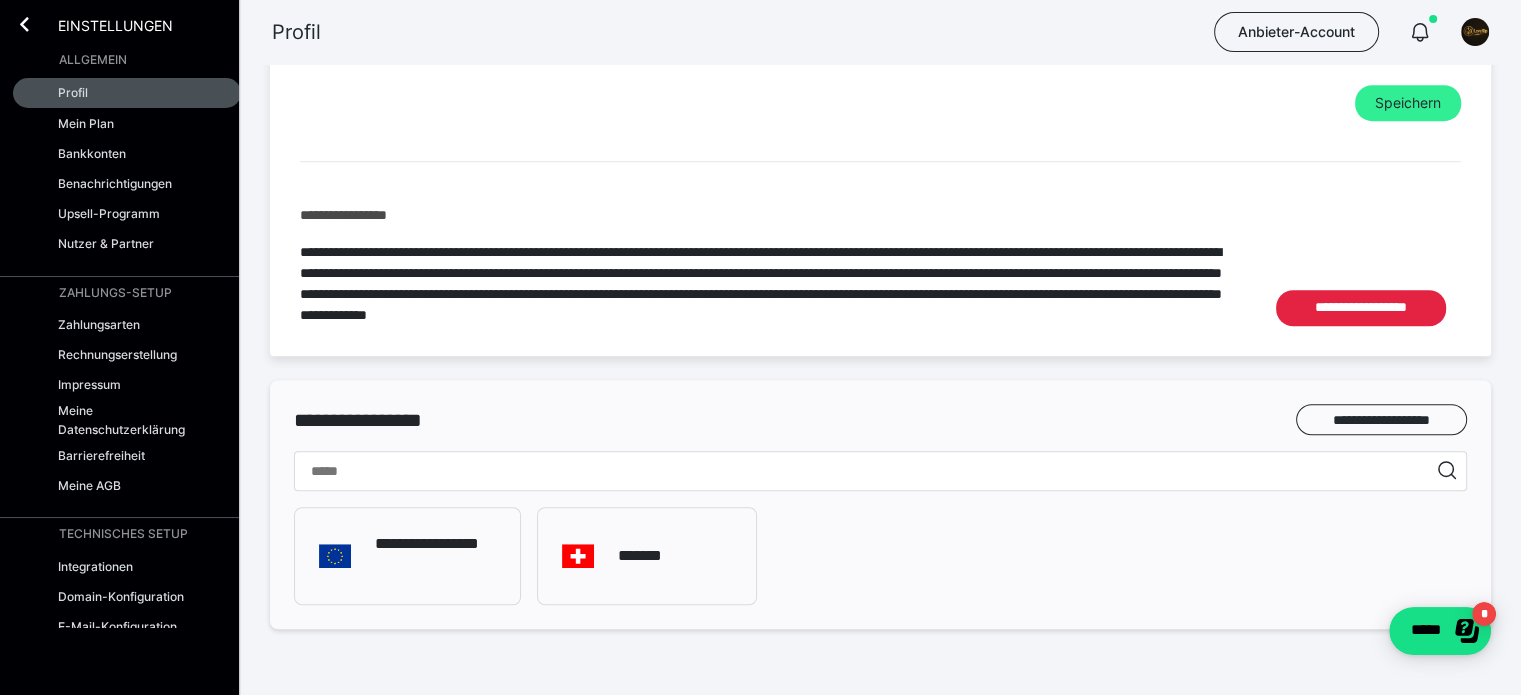 click on "Speichern" at bounding box center [1408, 103] 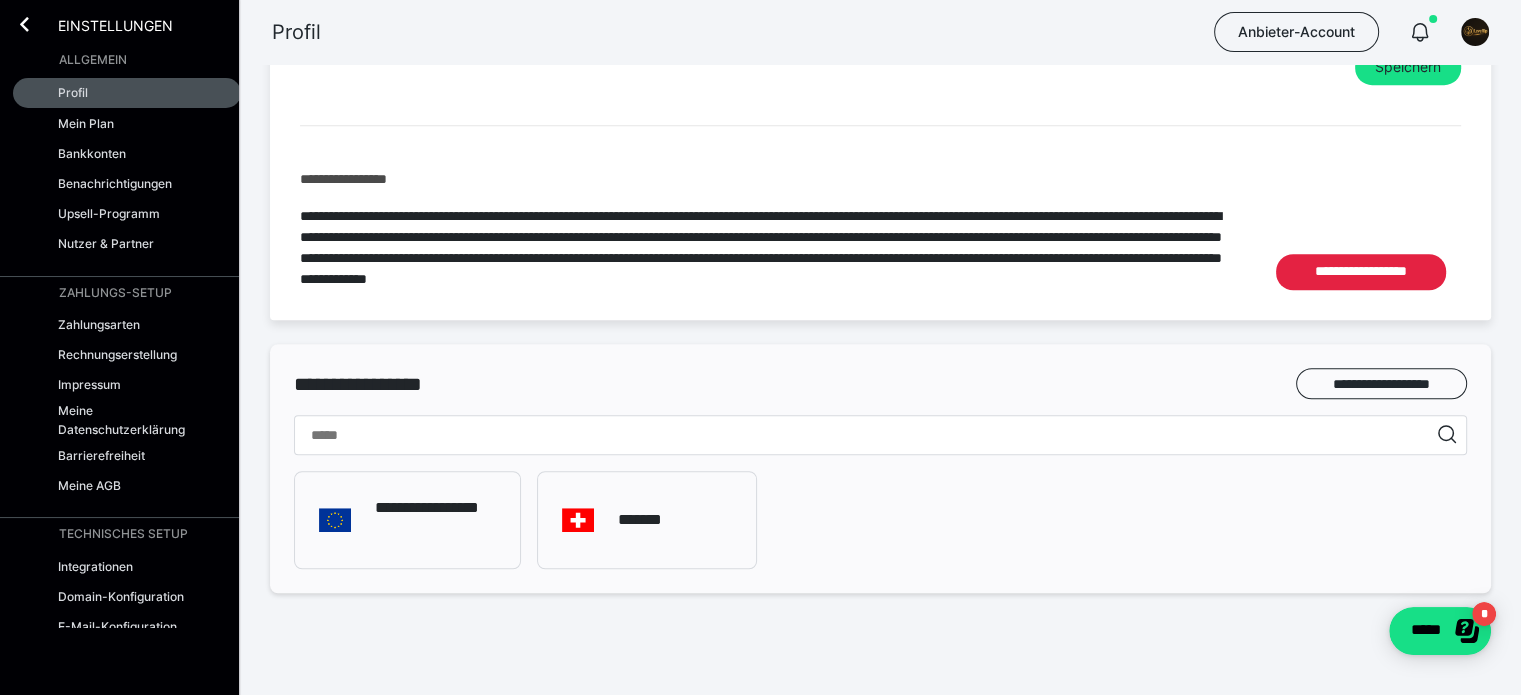 scroll, scrollTop: 1153, scrollLeft: 0, axis: vertical 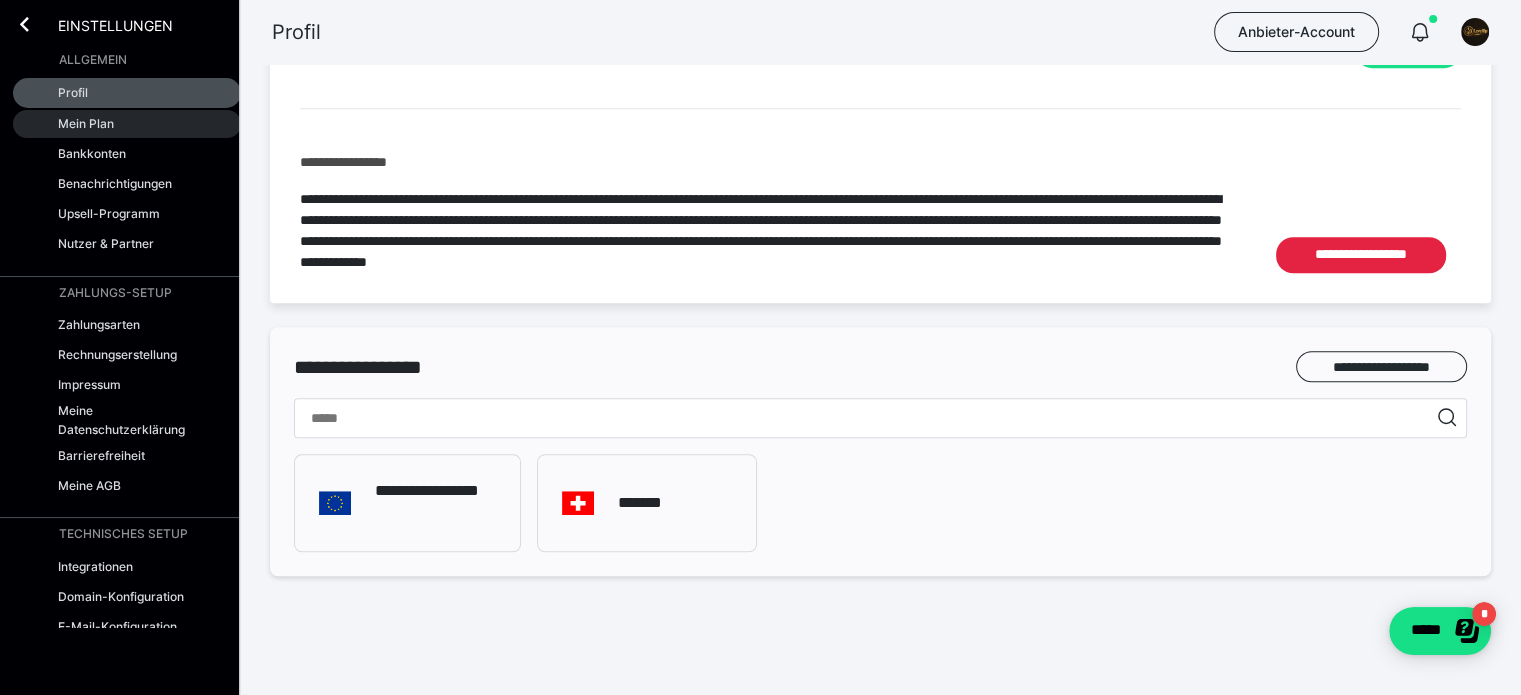 click on "Mein Plan" at bounding box center [86, 123] 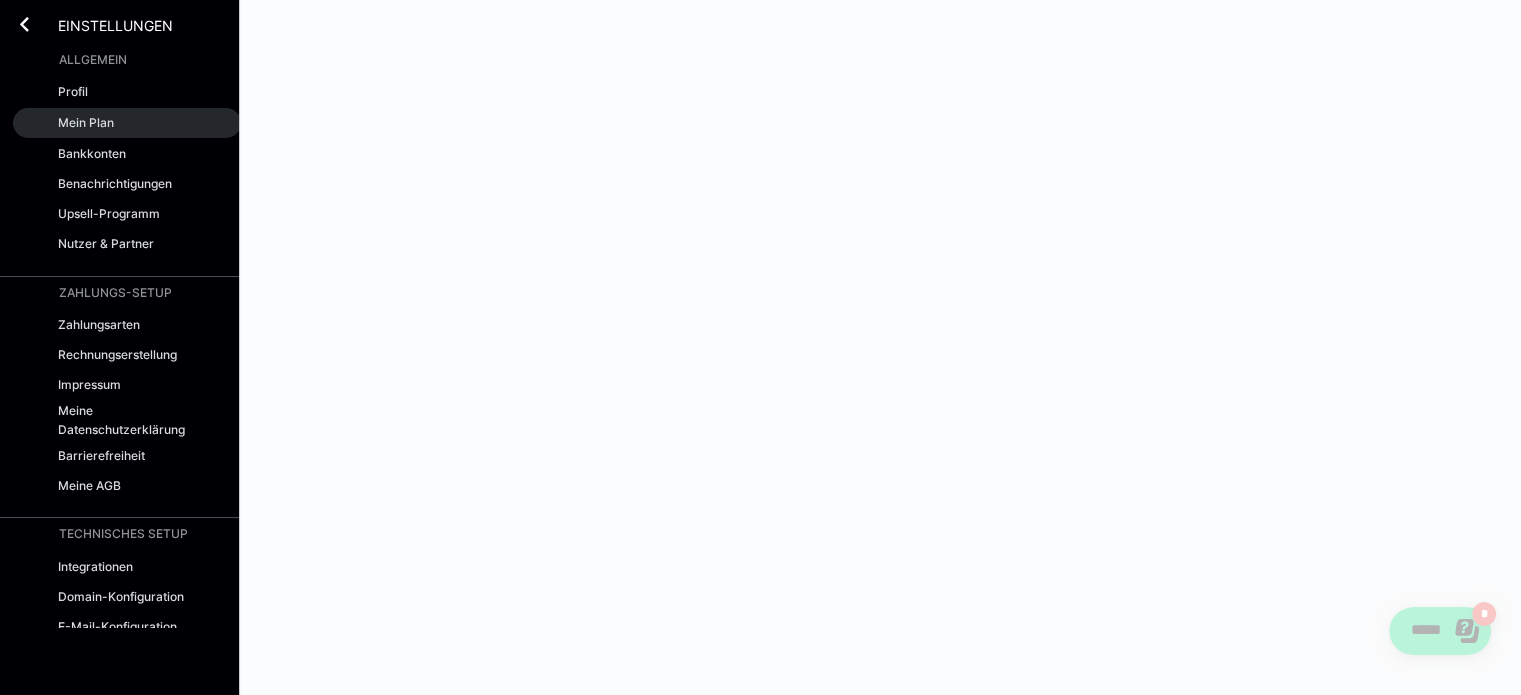 scroll, scrollTop: 0, scrollLeft: 0, axis: both 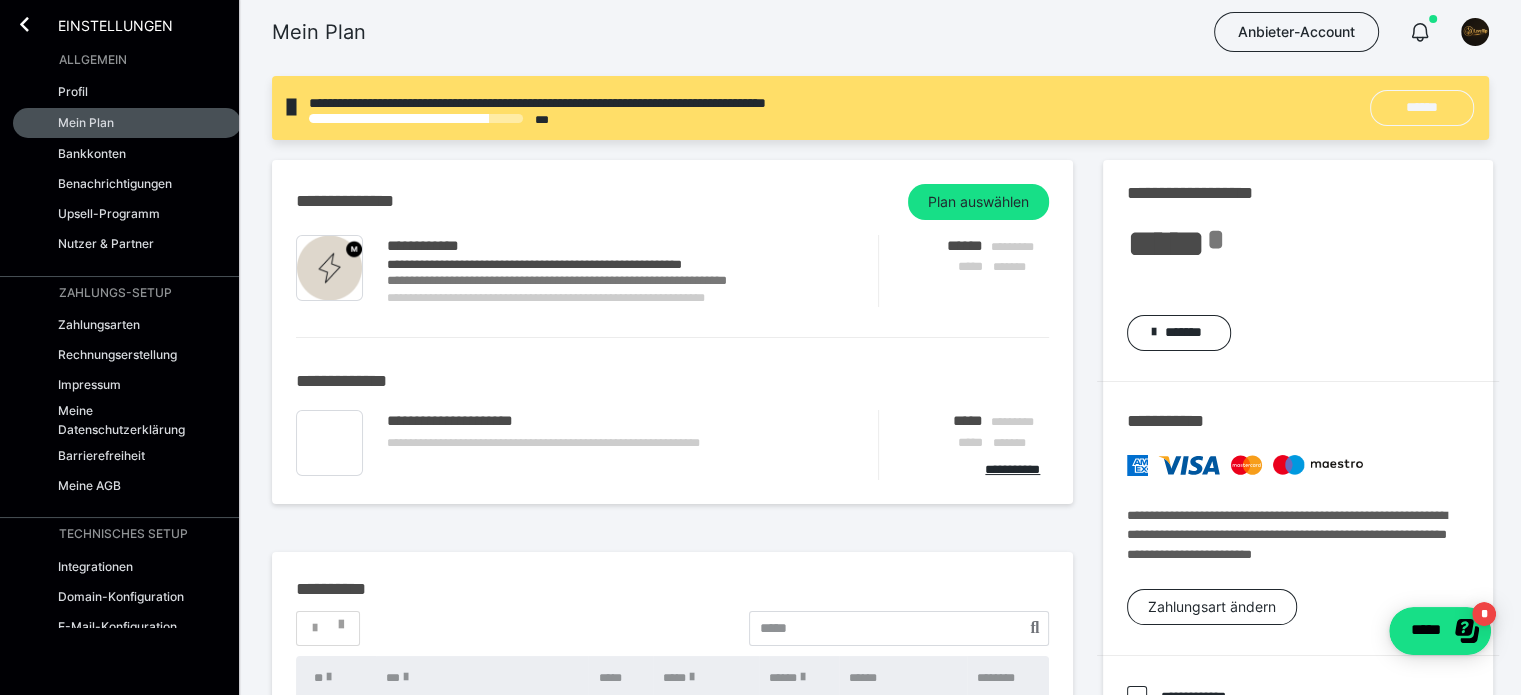 click on "******" at bounding box center [1422, 107] 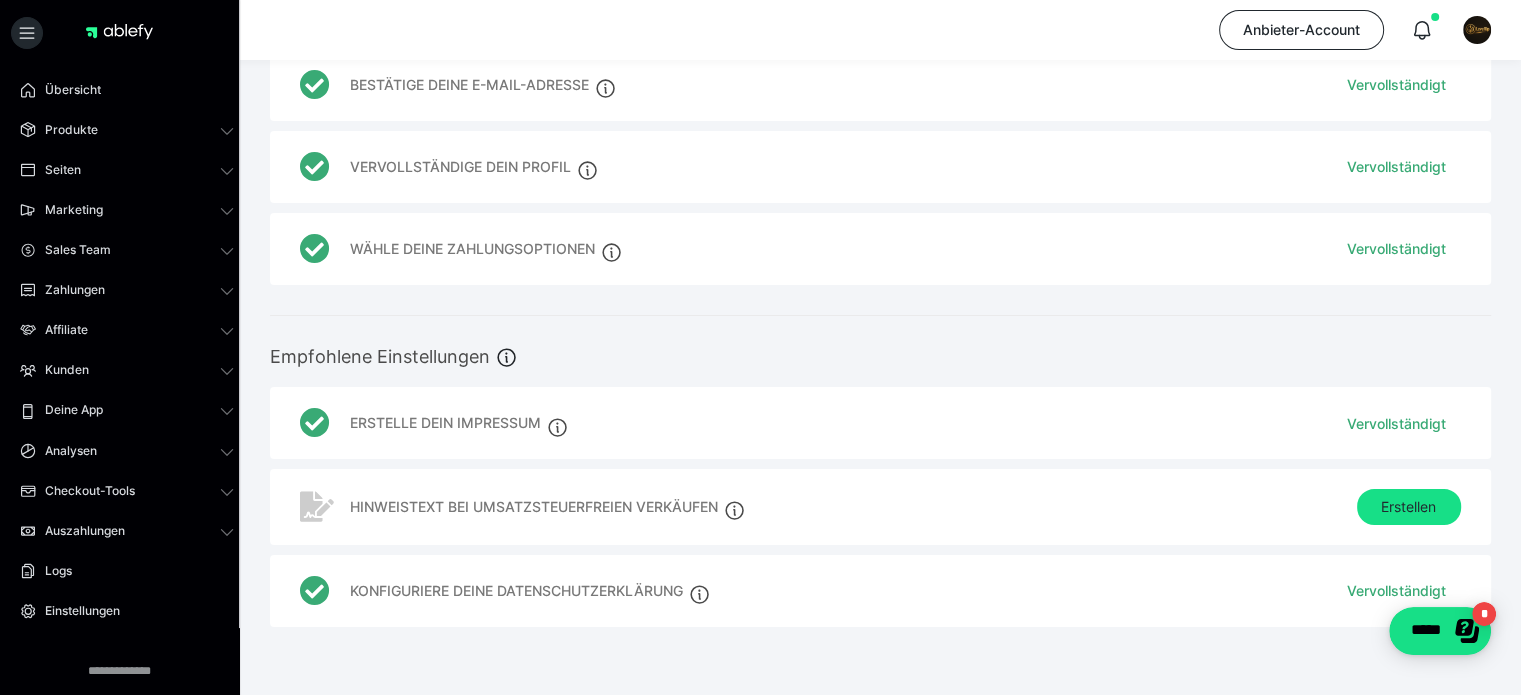 scroll, scrollTop: 200, scrollLeft: 0, axis: vertical 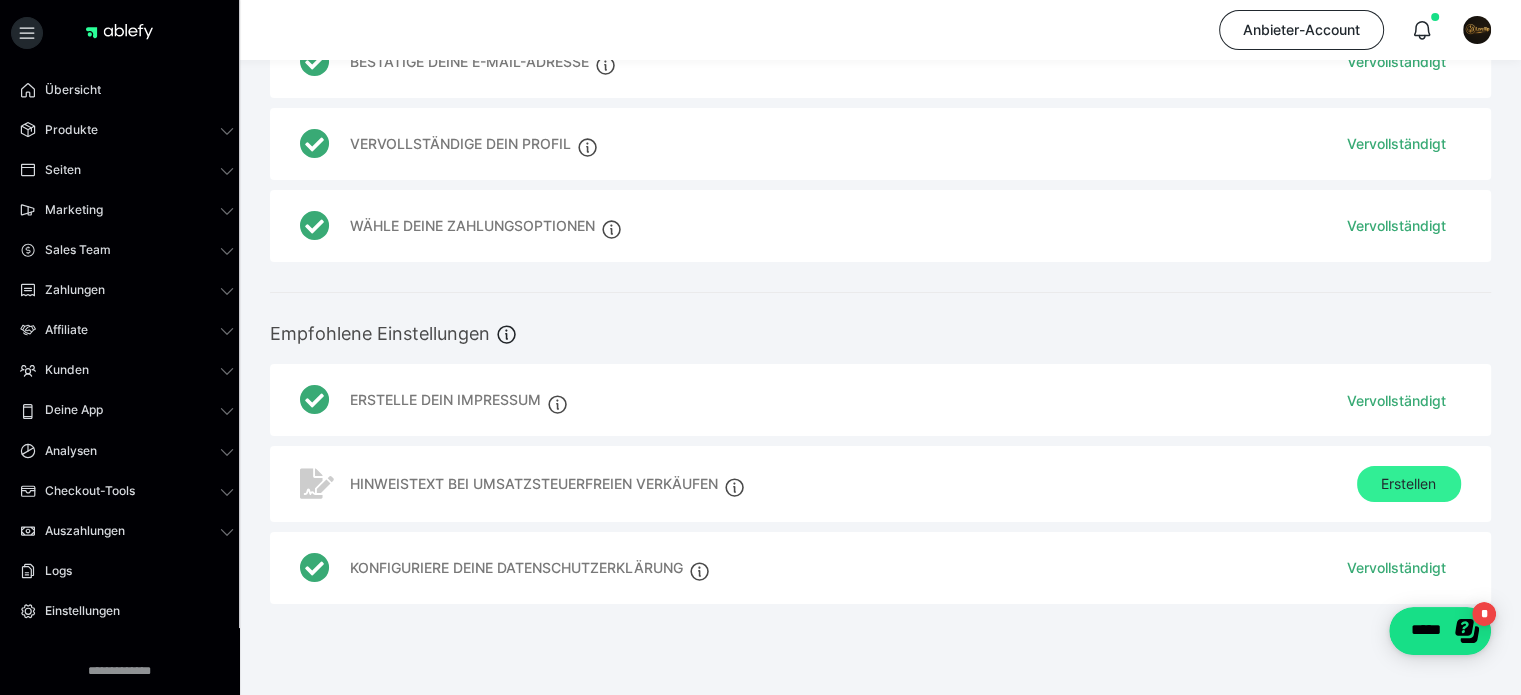 click on "Erstellen" at bounding box center (1409, 484) 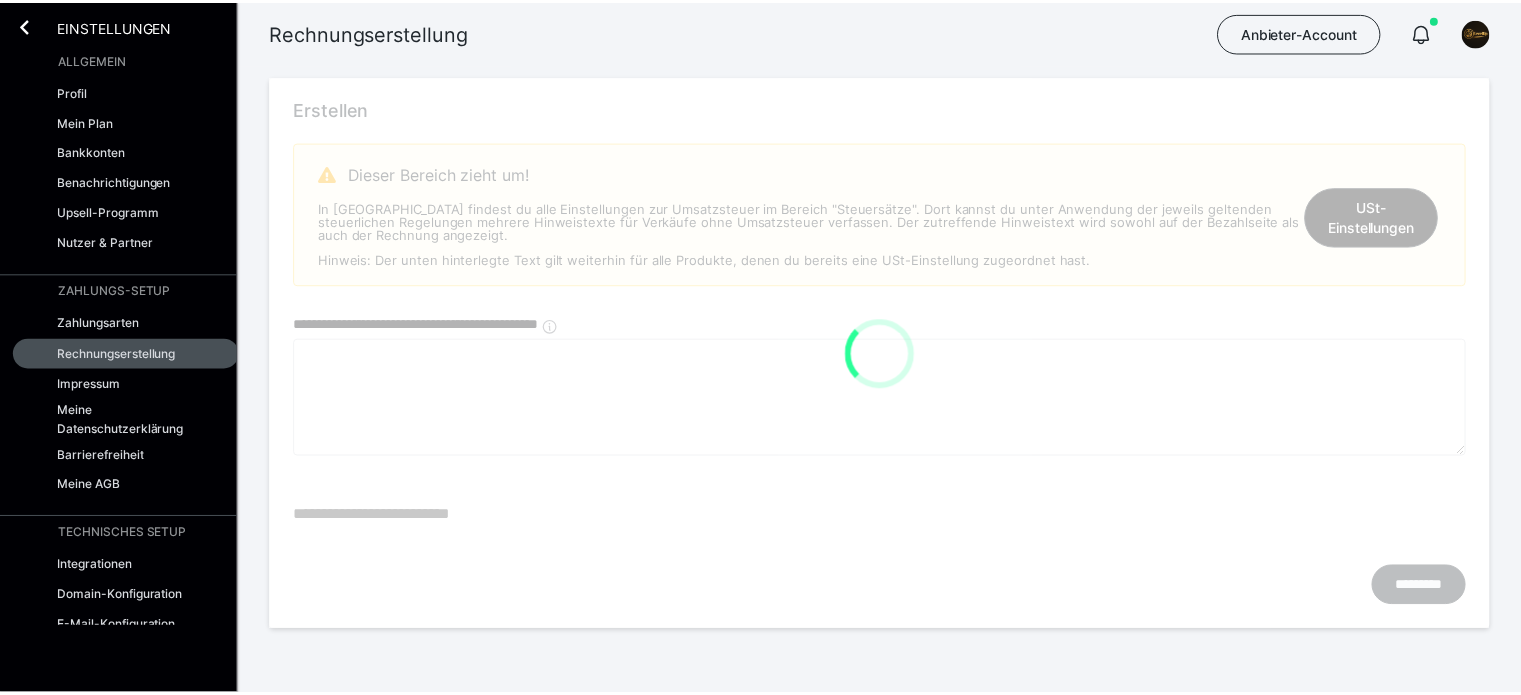 scroll, scrollTop: 0, scrollLeft: 0, axis: both 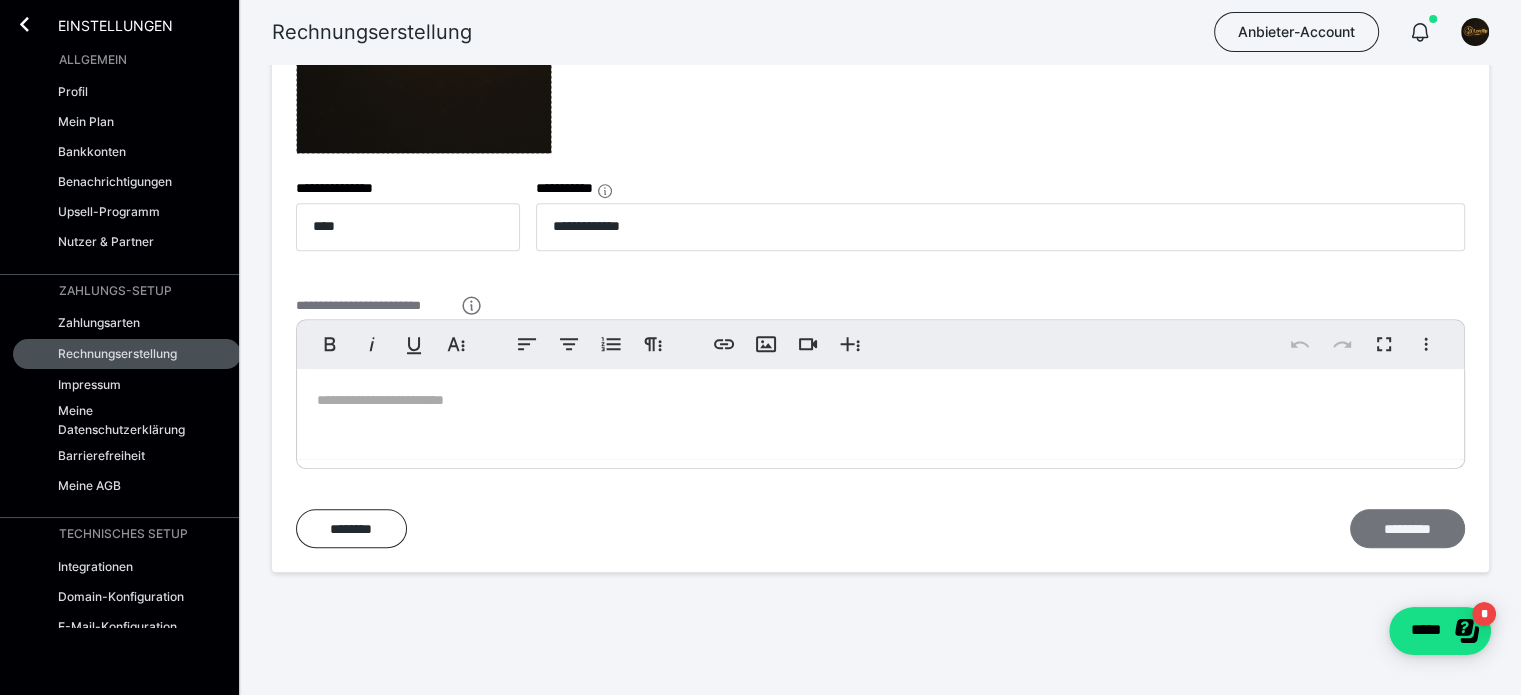 click on "*********" at bounding box center (1407, 529) 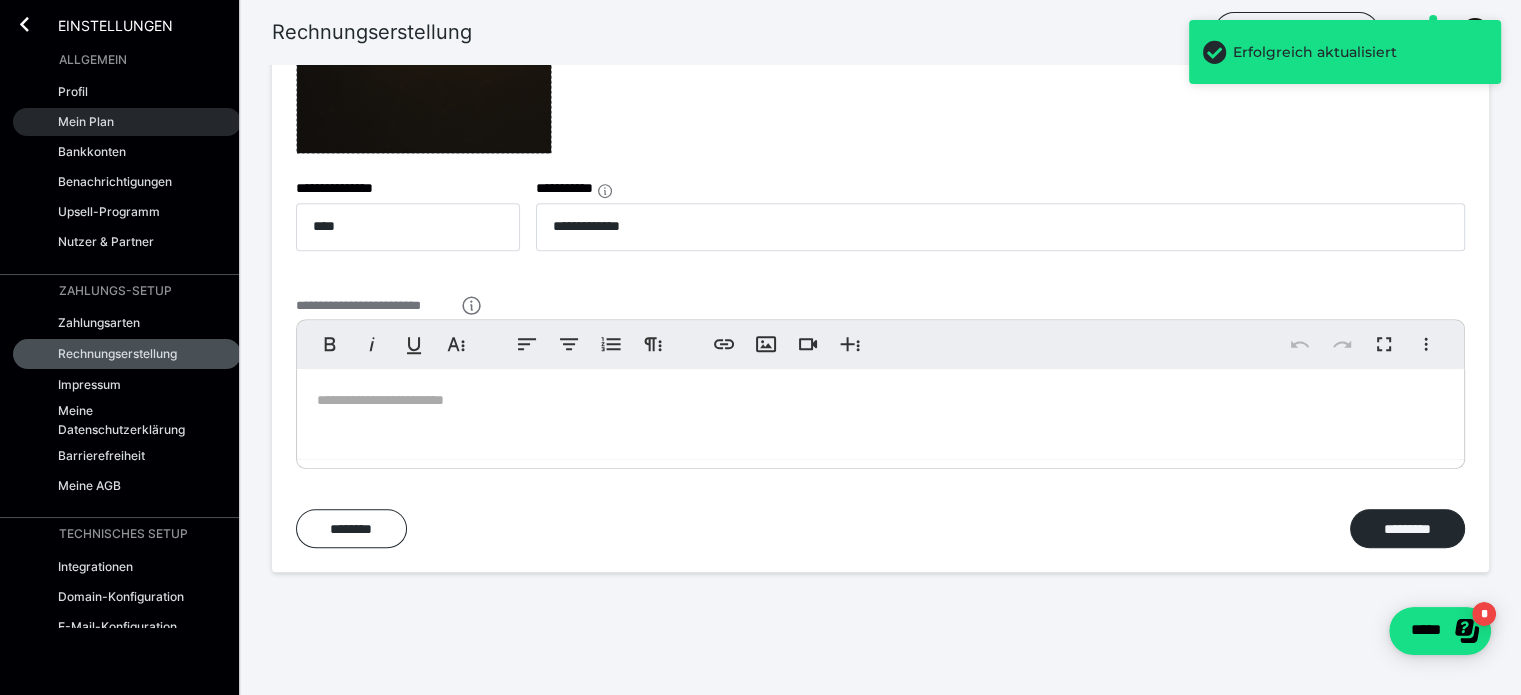 click on "Mein Plan" at bounding box center [86, 121] 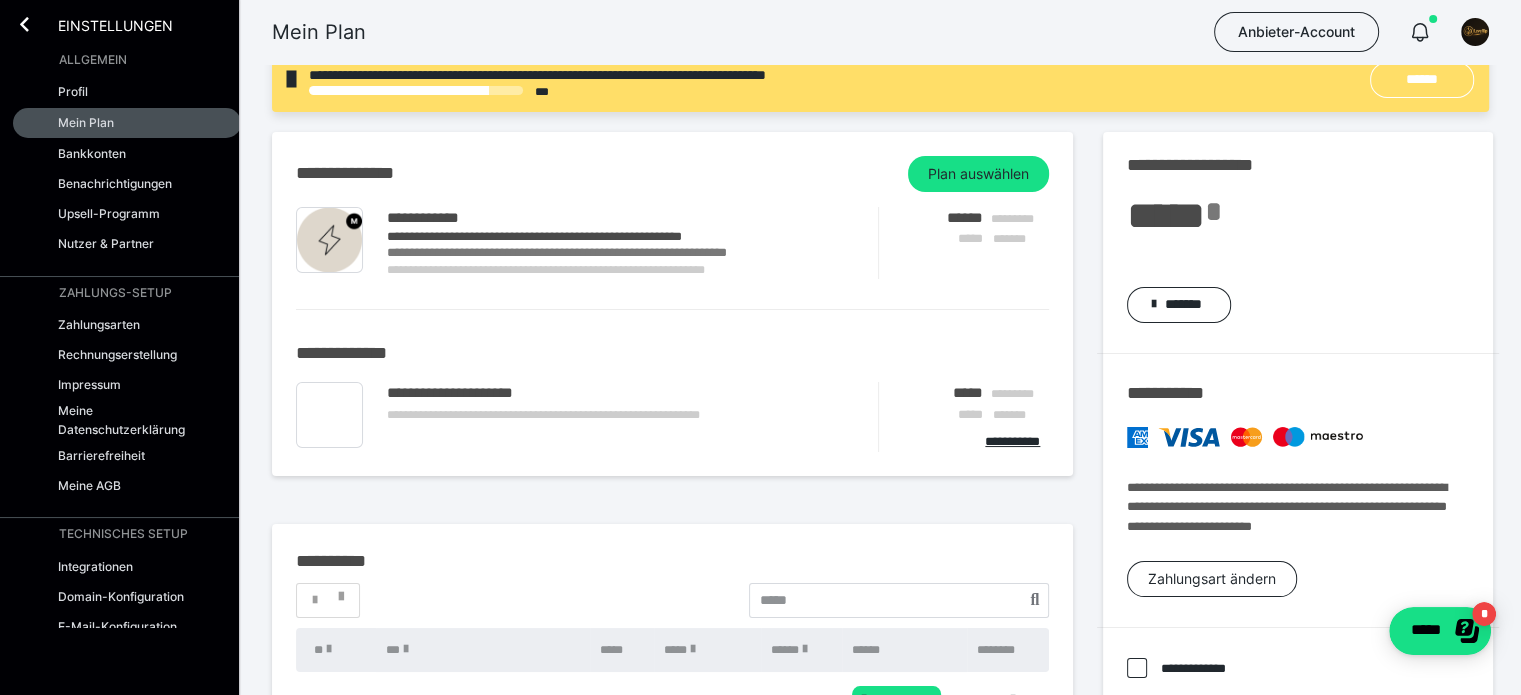 scroll, scrollTop: 0, scrollLeft: 0, axis: both 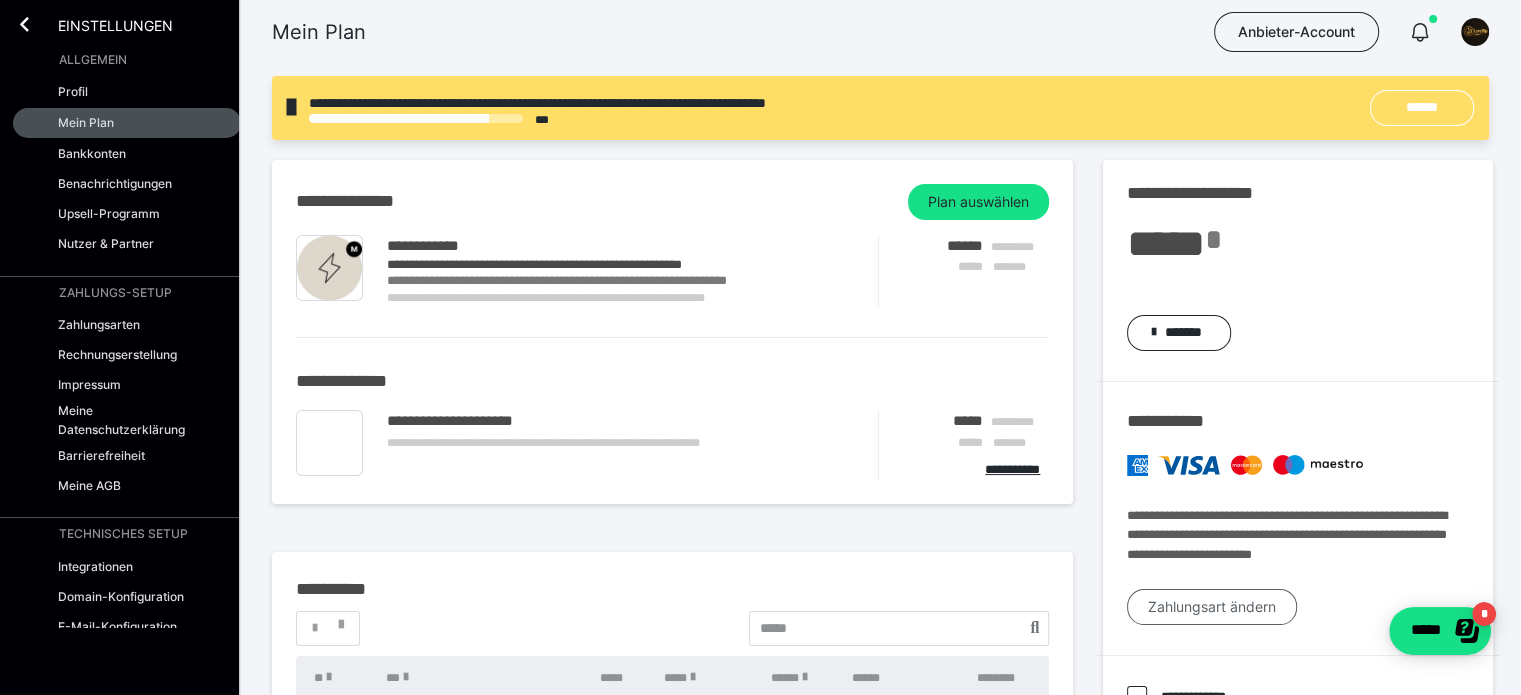 click on "Zahlungsart ändern" at bounding box center [1212, 607] 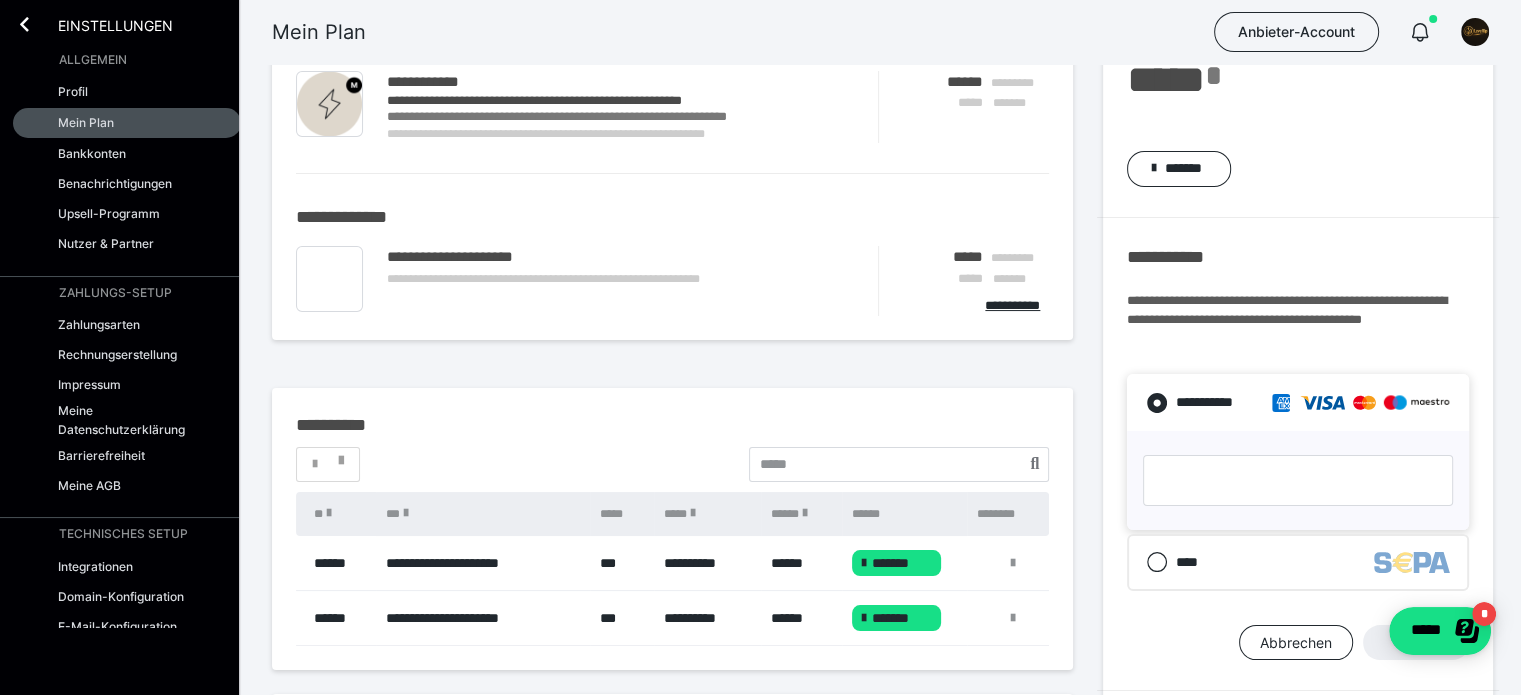 scroll, scrollTop: 200, scrollLeft: 0, axis: vertical 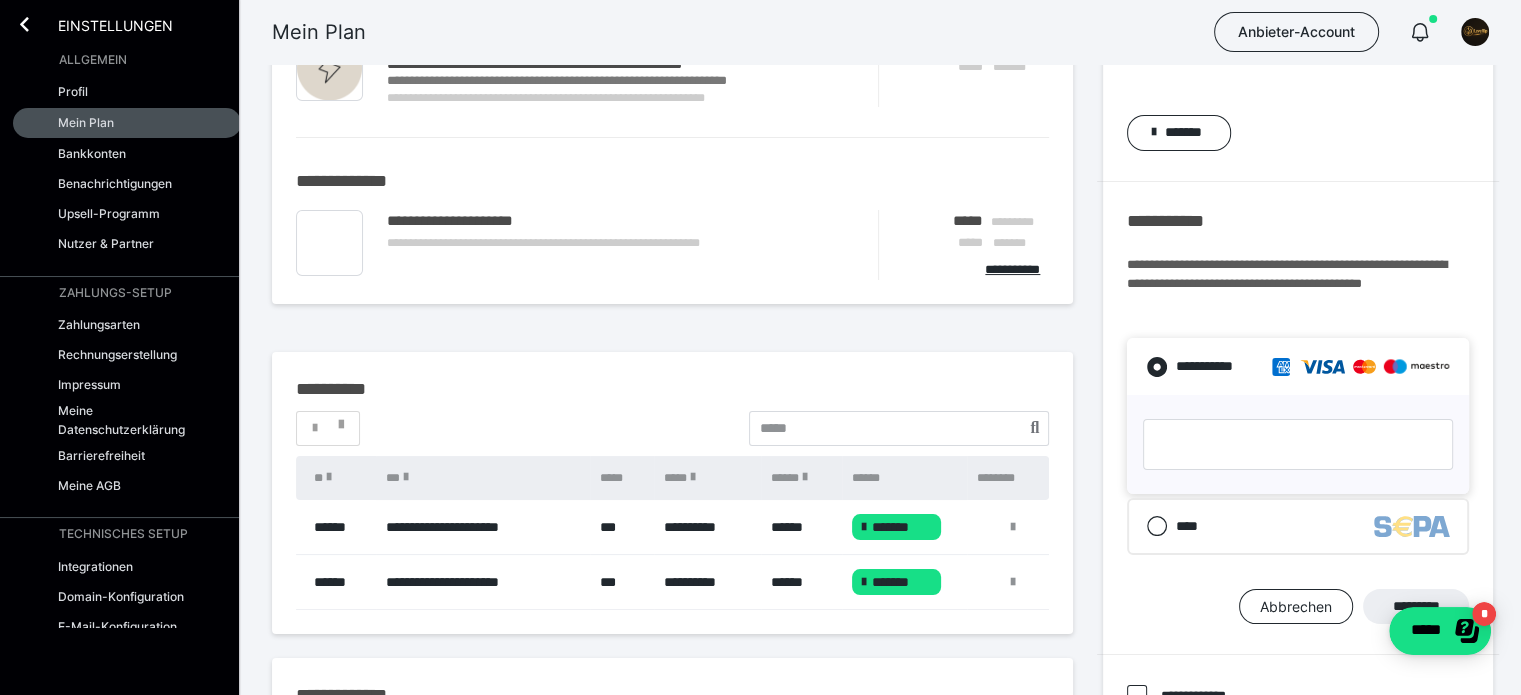 click at bounding box center (1298, 444) 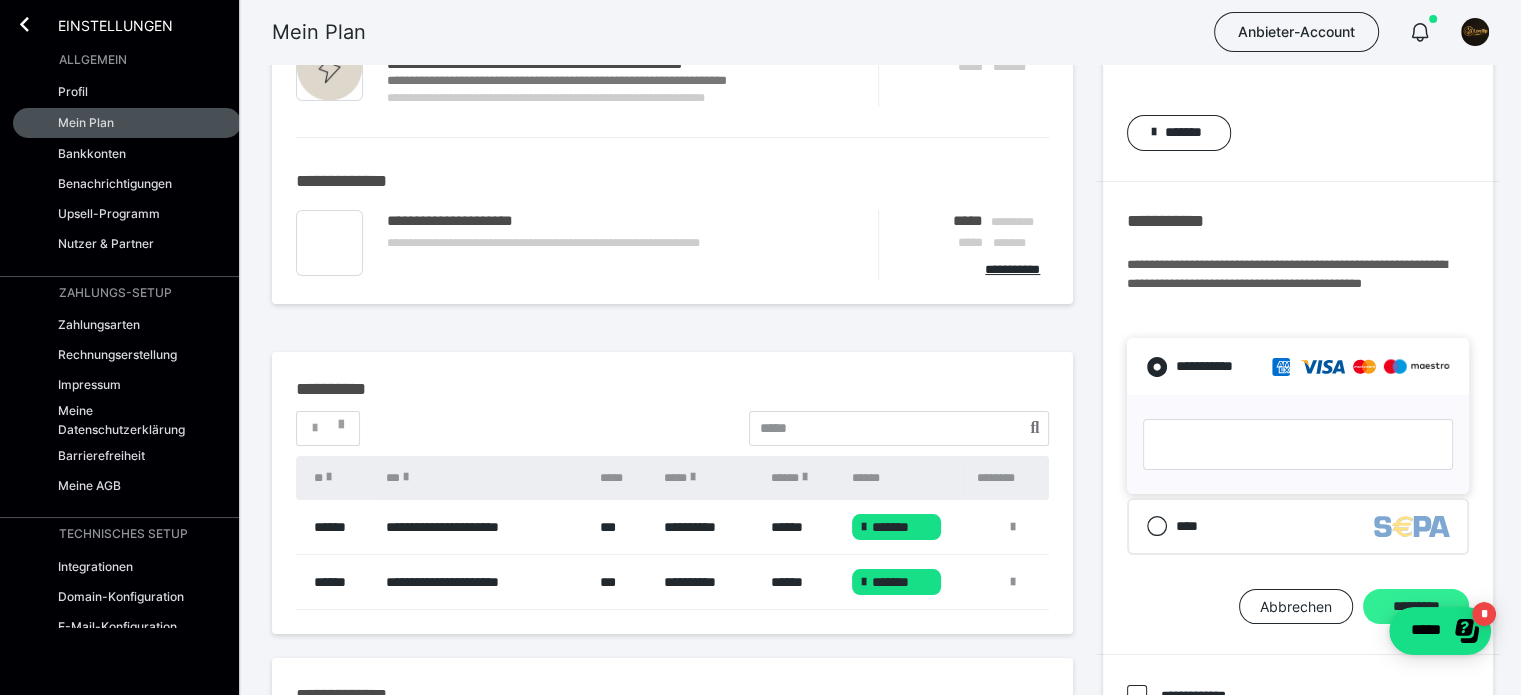 click on "*********" at bounding box center (1416, 607) 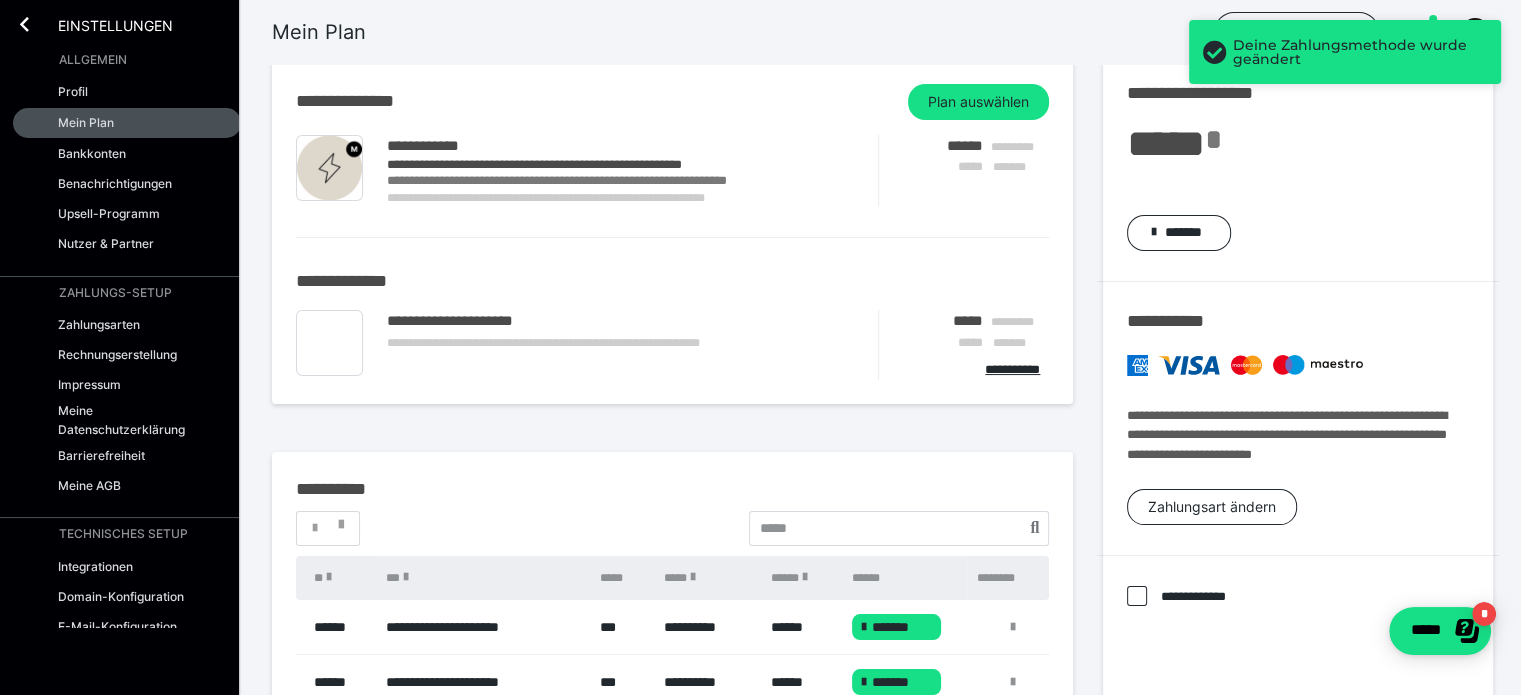 scroll, scrollTop: 0, scrollLeft: 0, axis: both 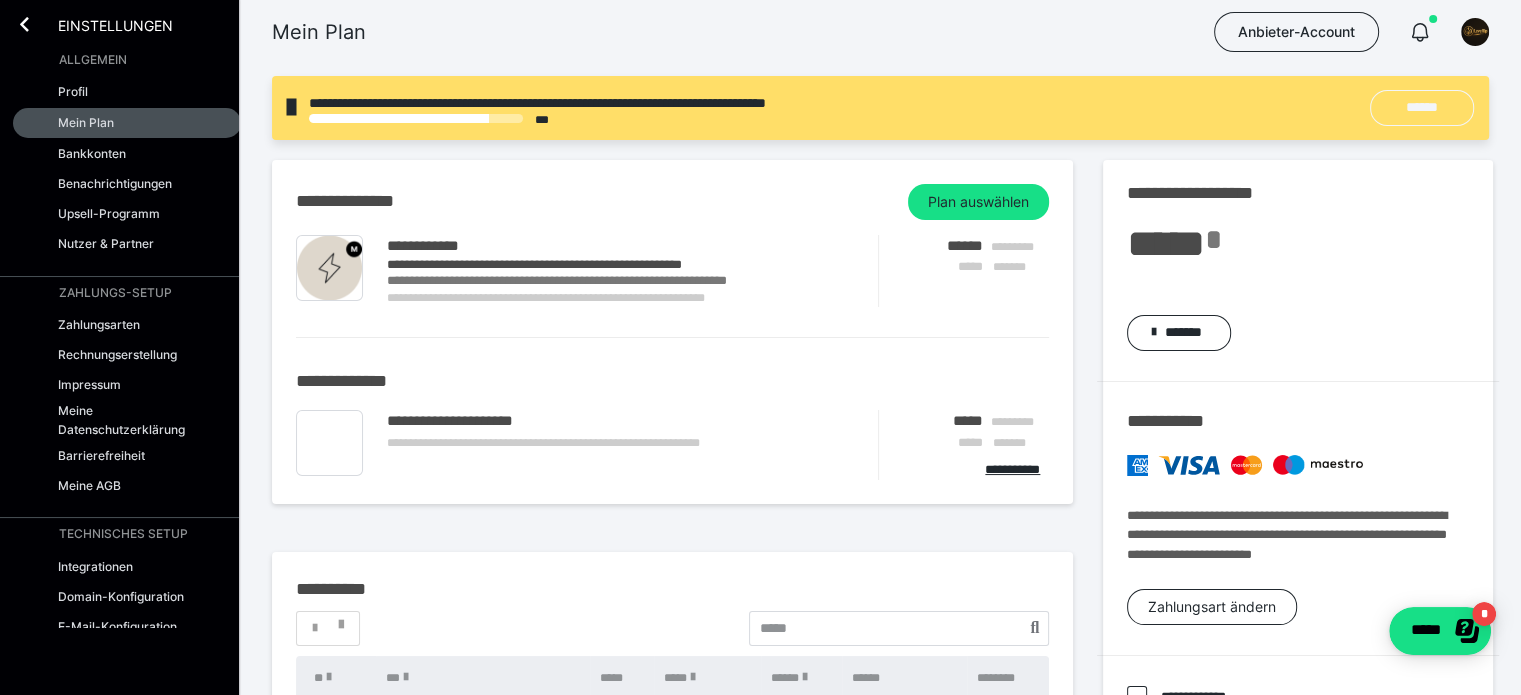 click on "******" at bounding box center (1422, 107) 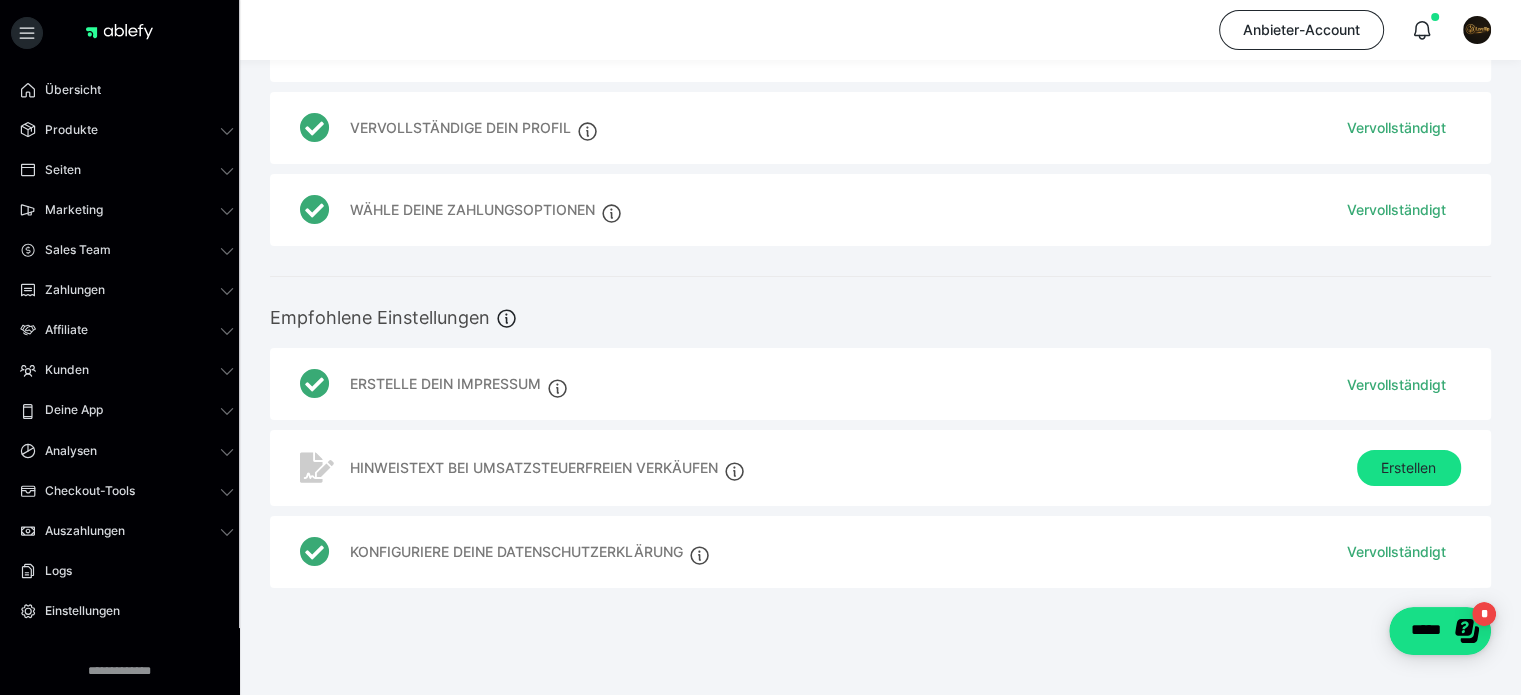 scroll, scrollTop: 218, scrollLeft: 0, axis: vertical 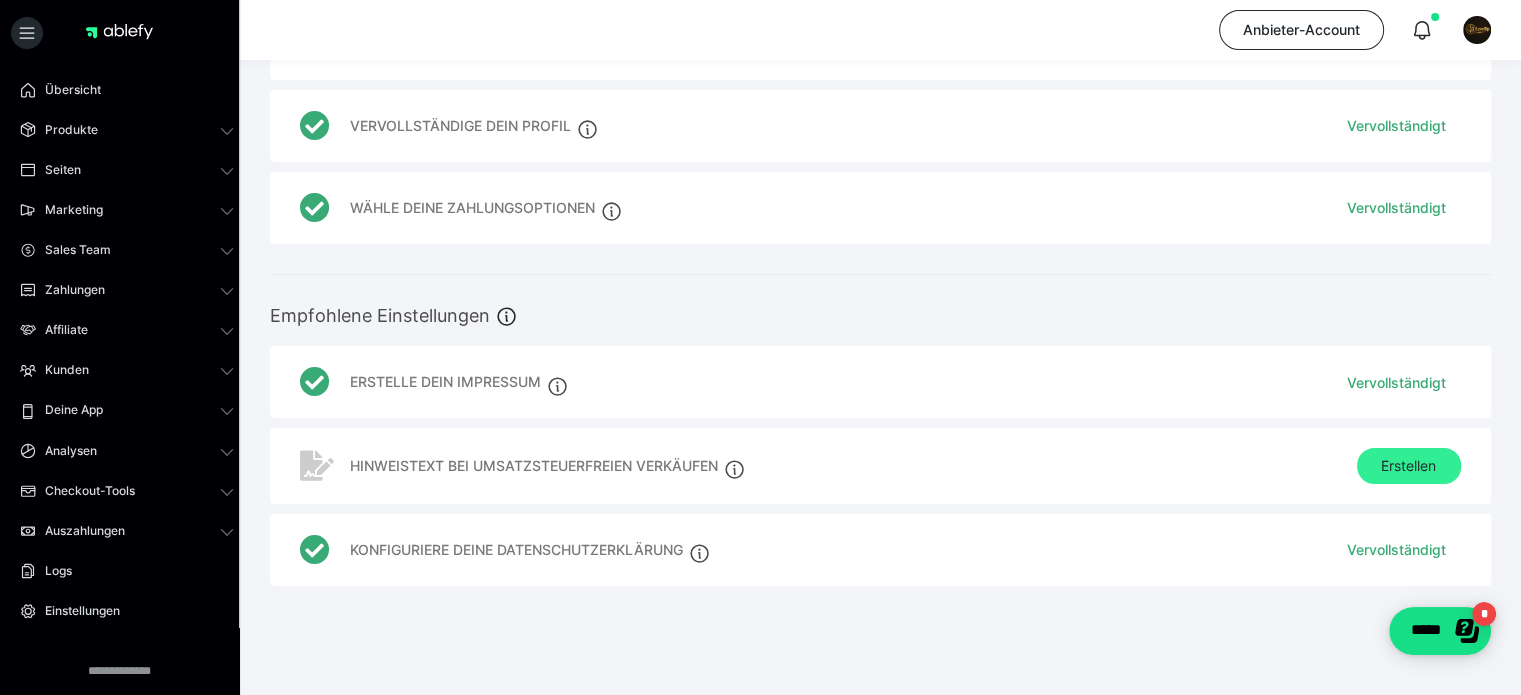 click on "Erstellen" at bounding box center [1409, 466] 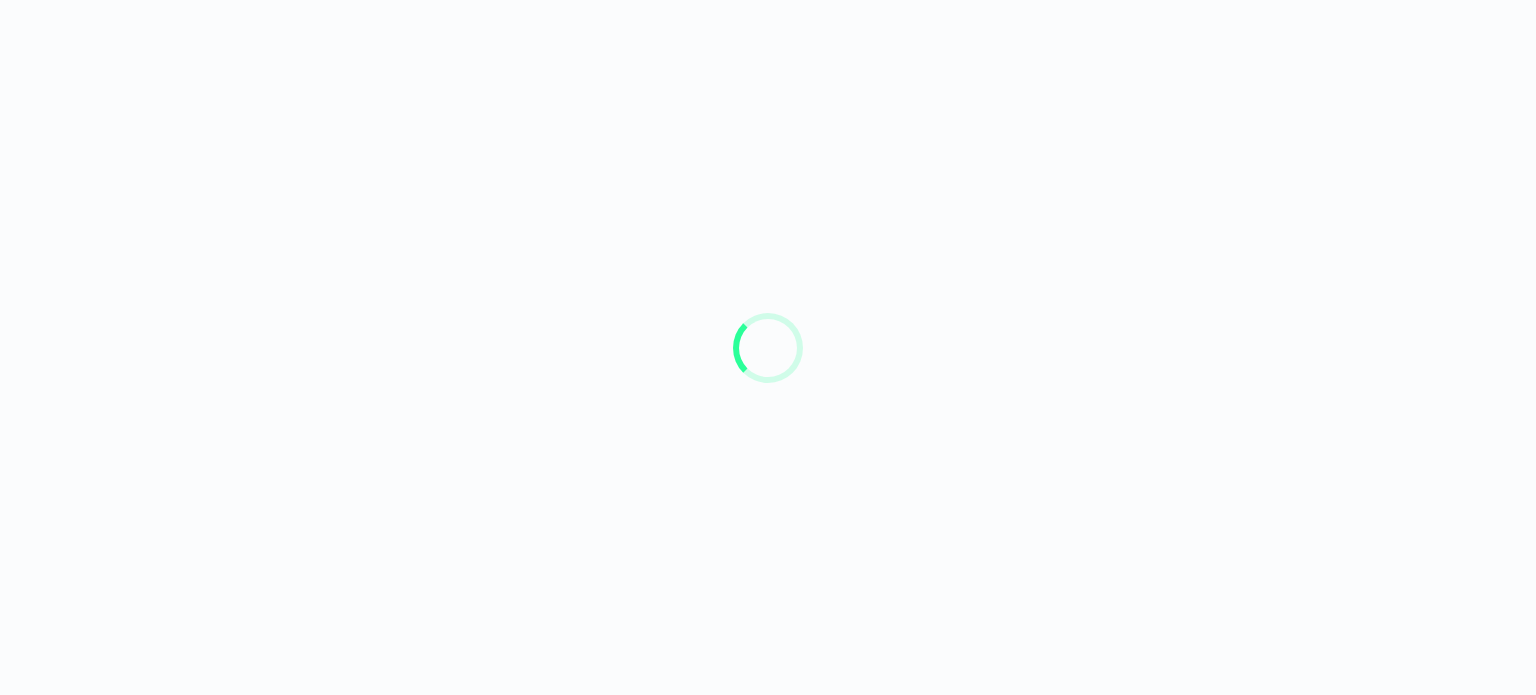 scroll, scrollTop: 0, scrollLeft: 0, axis: both 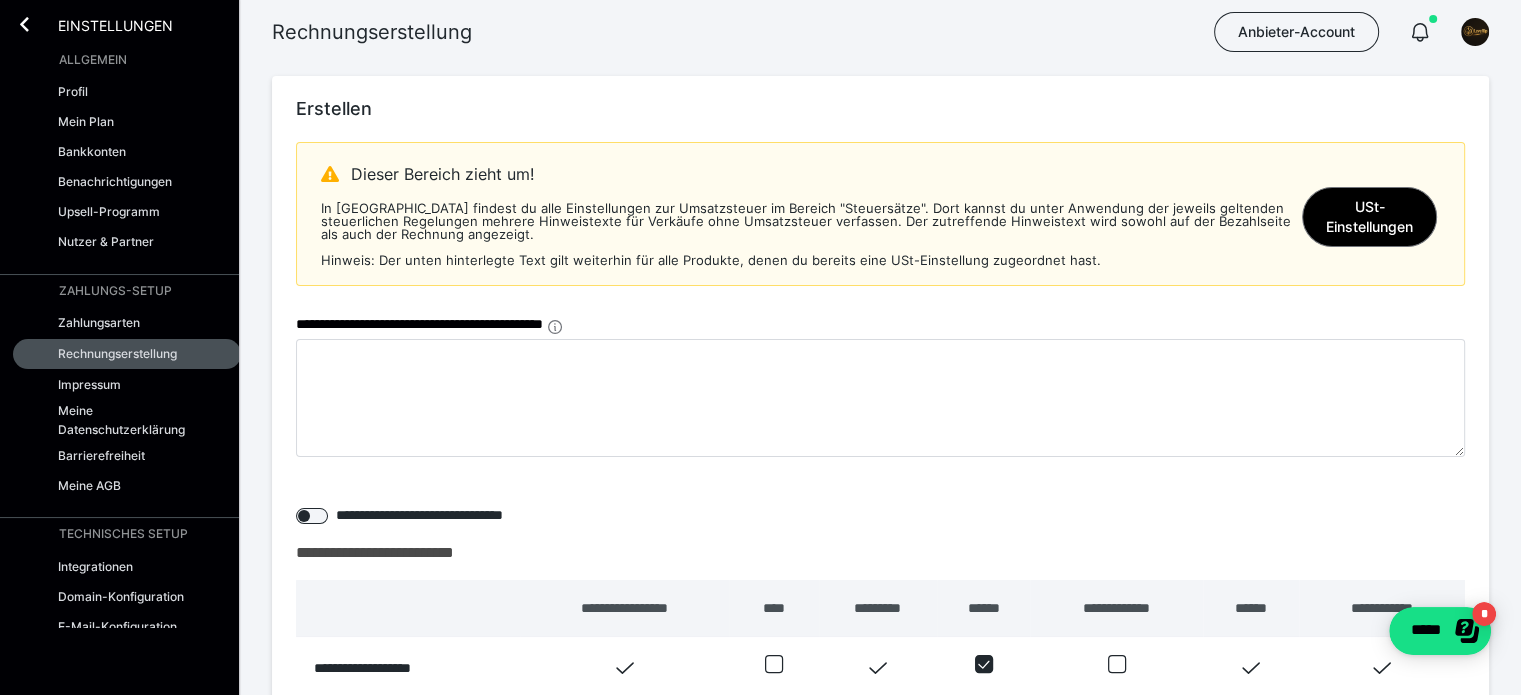 click on "USt-Einstellungen" at bounding box center [1369, 217] 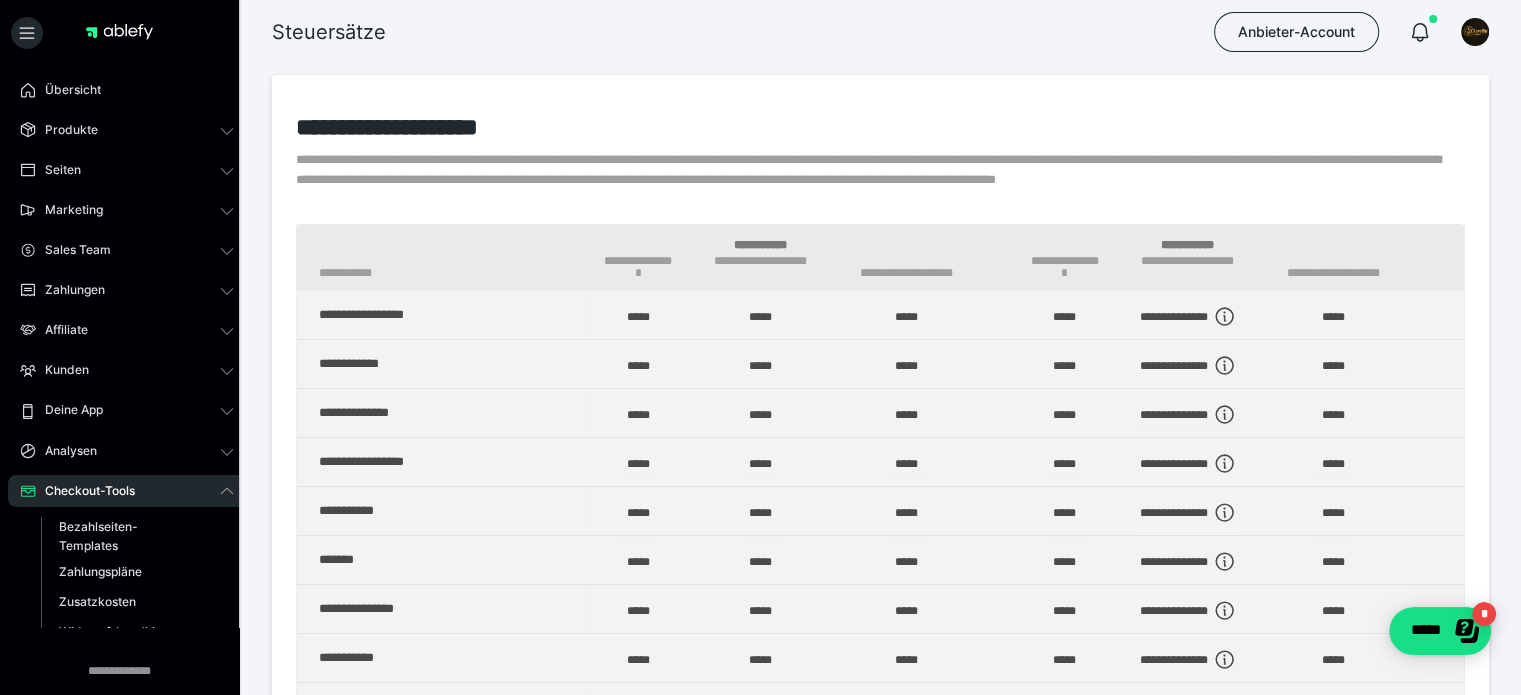 scroll, scrollTop: 0, scrollLeft: 0, axis: both 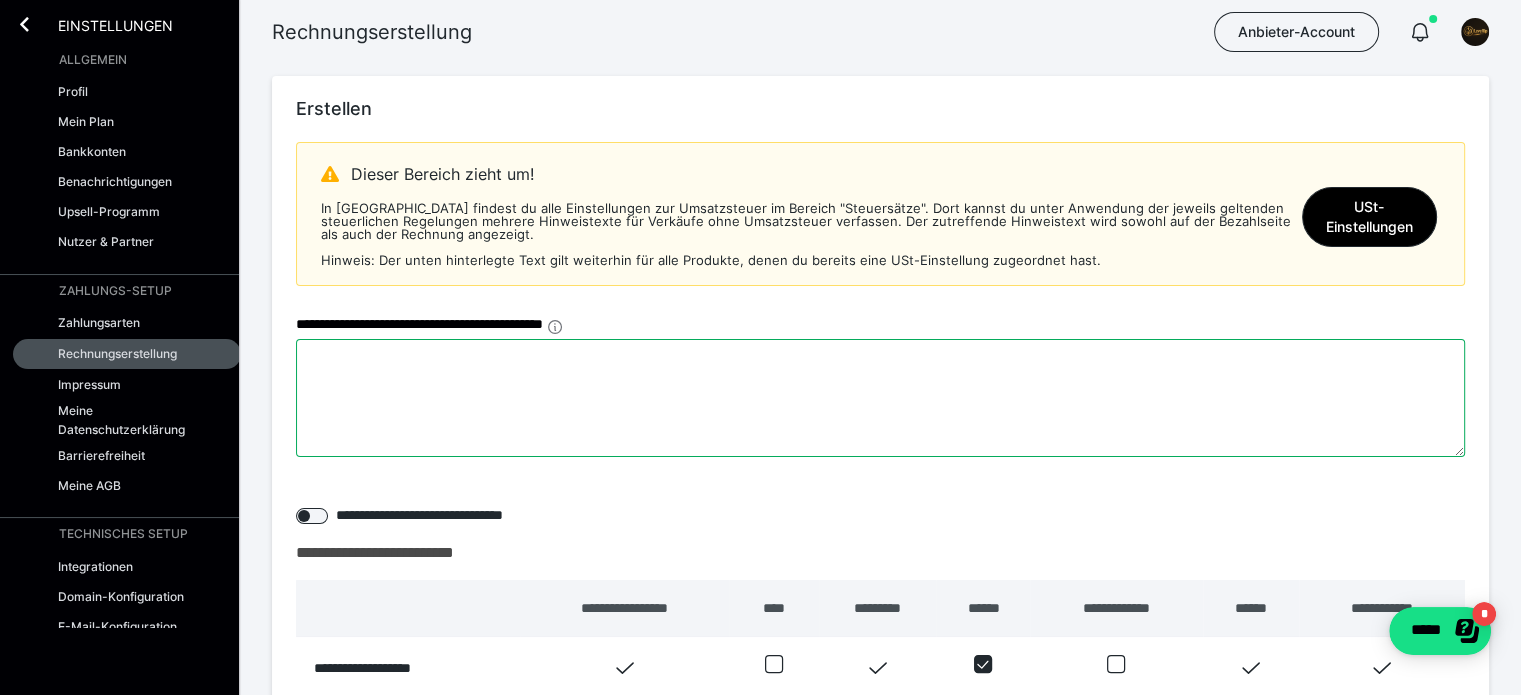click on "**********" at bounding box center (880, 398) 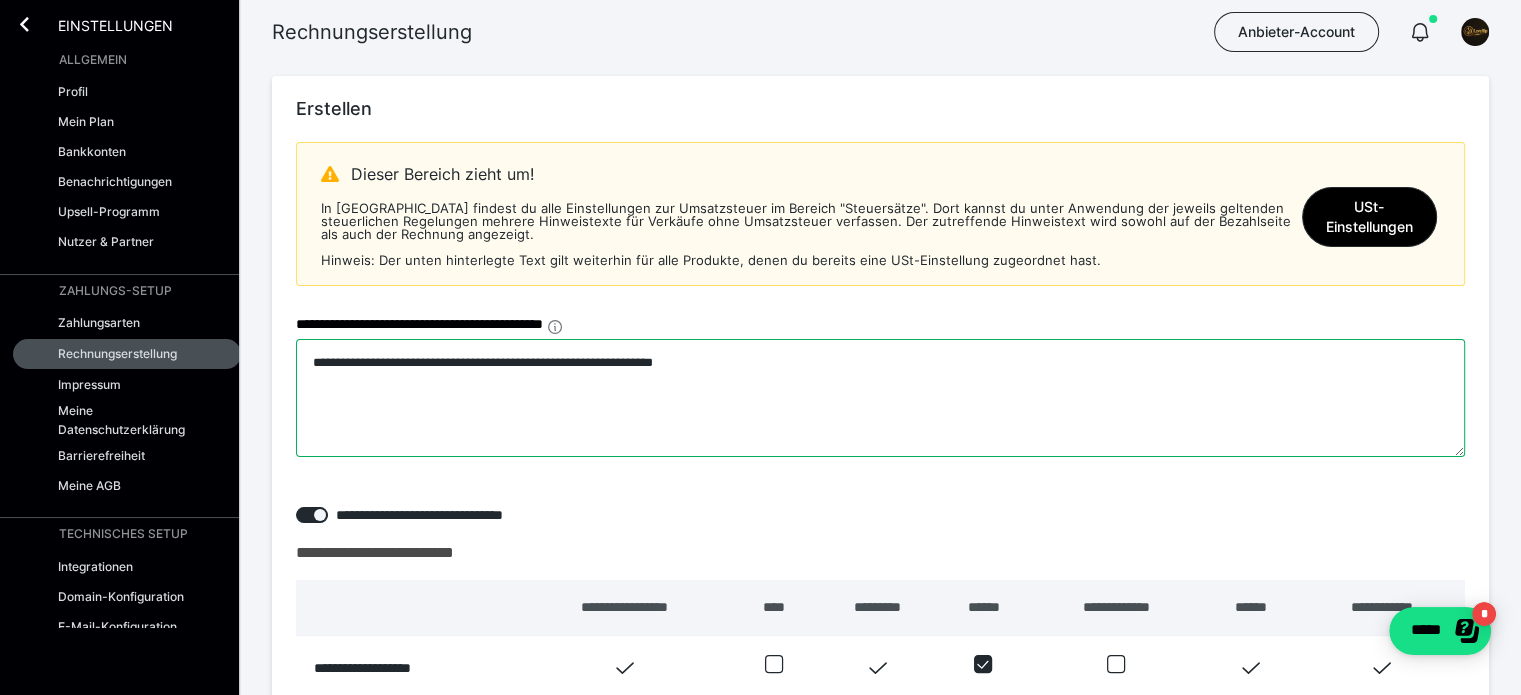 type on "**********" 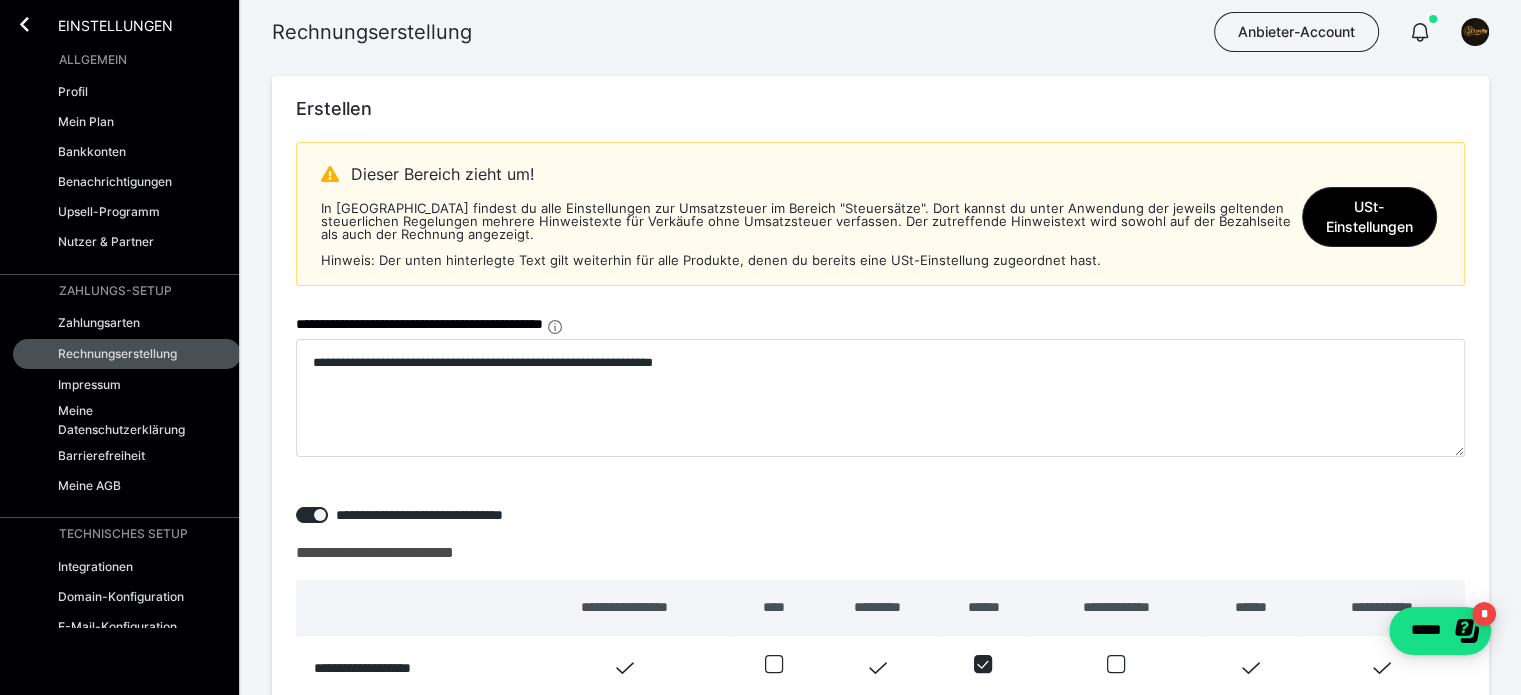 click on "**********" at bounding box center [880, 324] 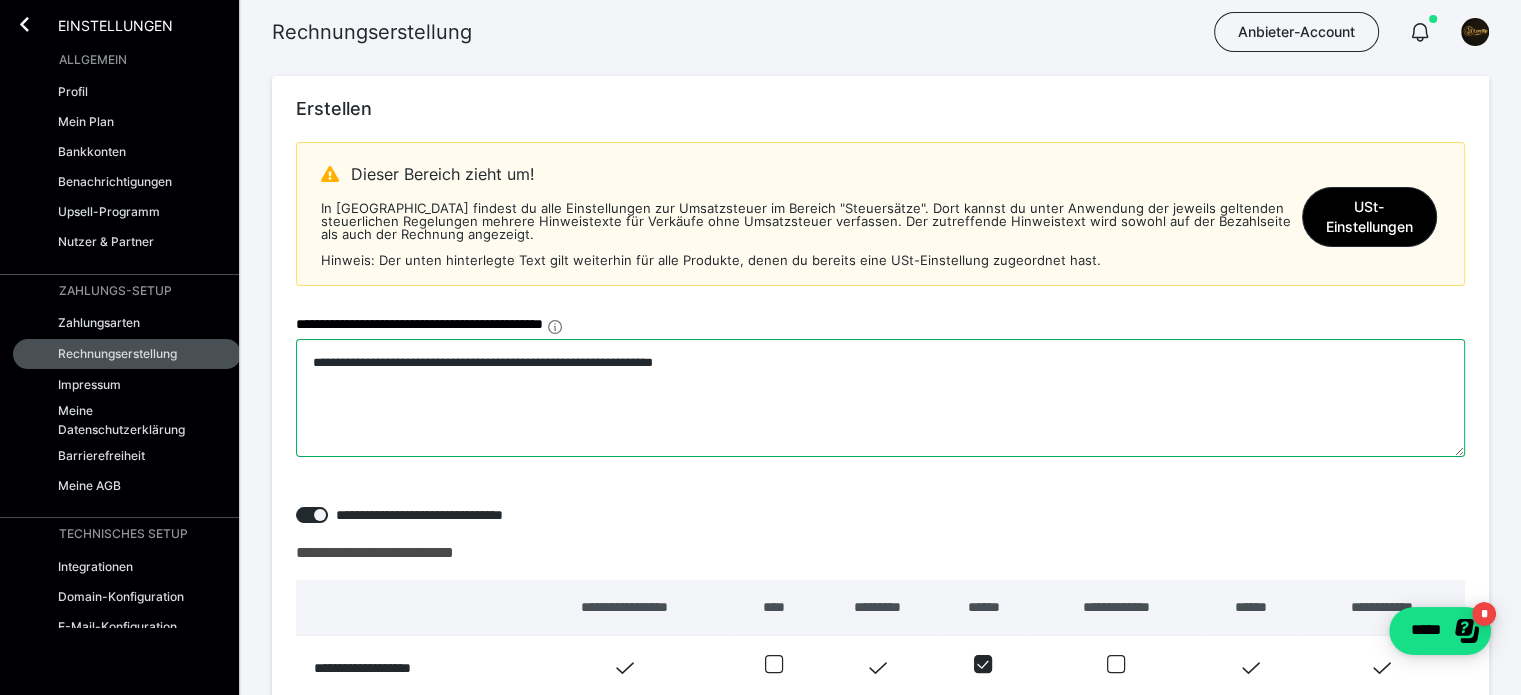 click on "**********" at bounding box center (880, 398) 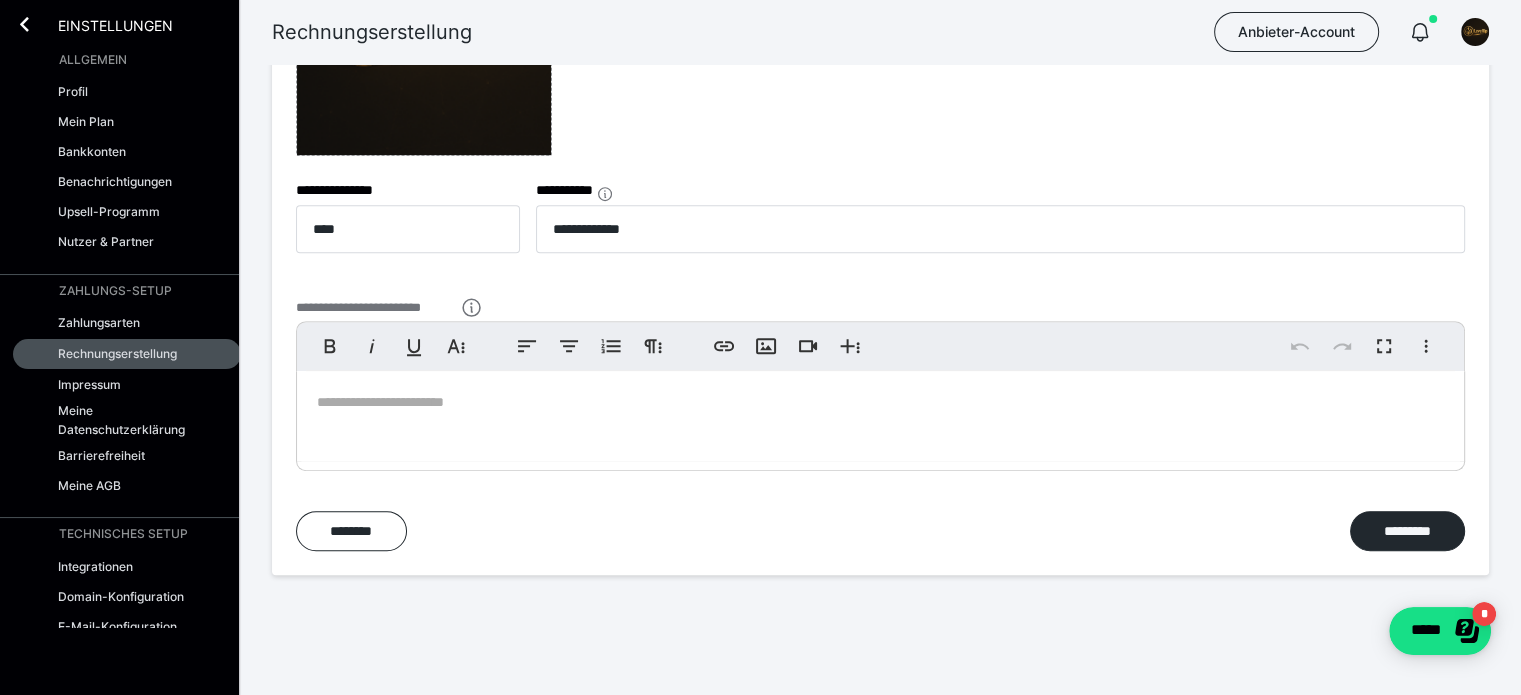 scroll, scrollTop: 912, scrollLeft: 0, axis: vertical 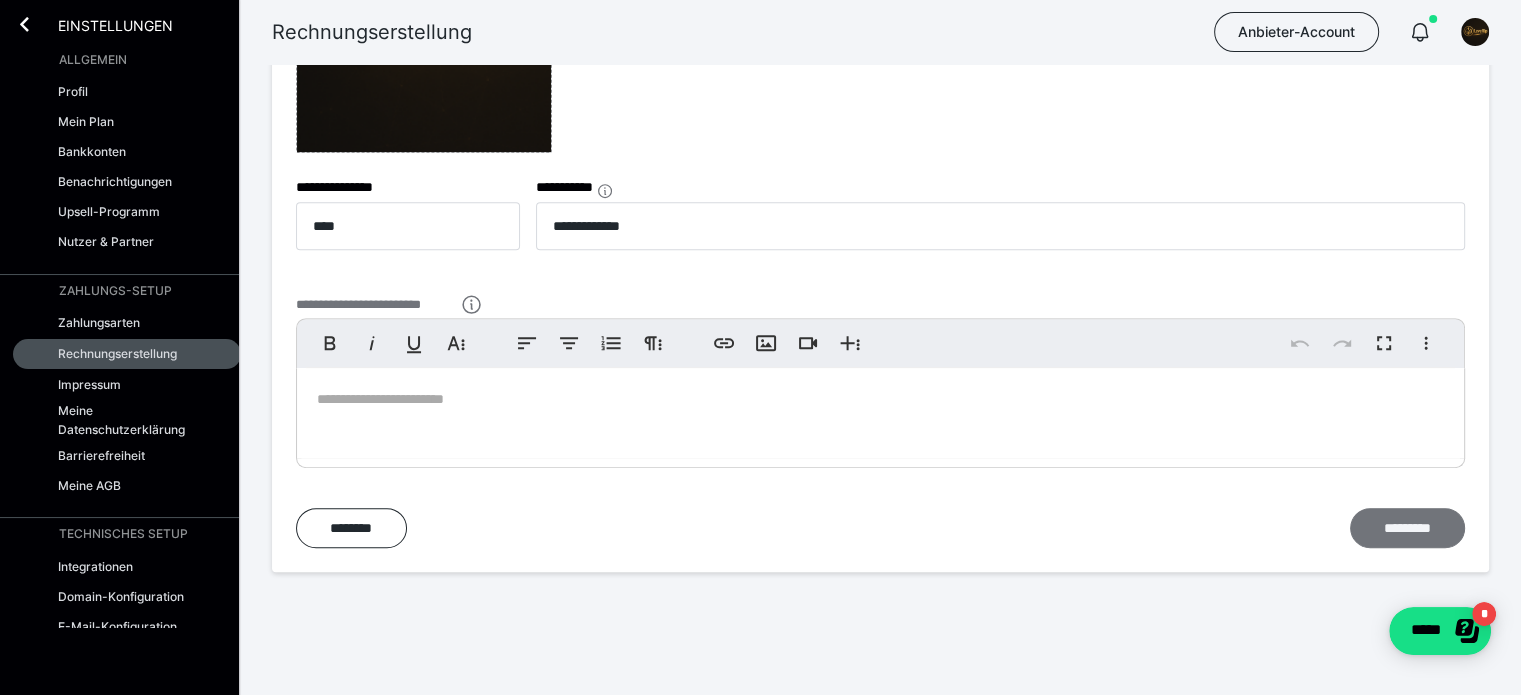 click on "*********" at bounding box center [1407, 528] 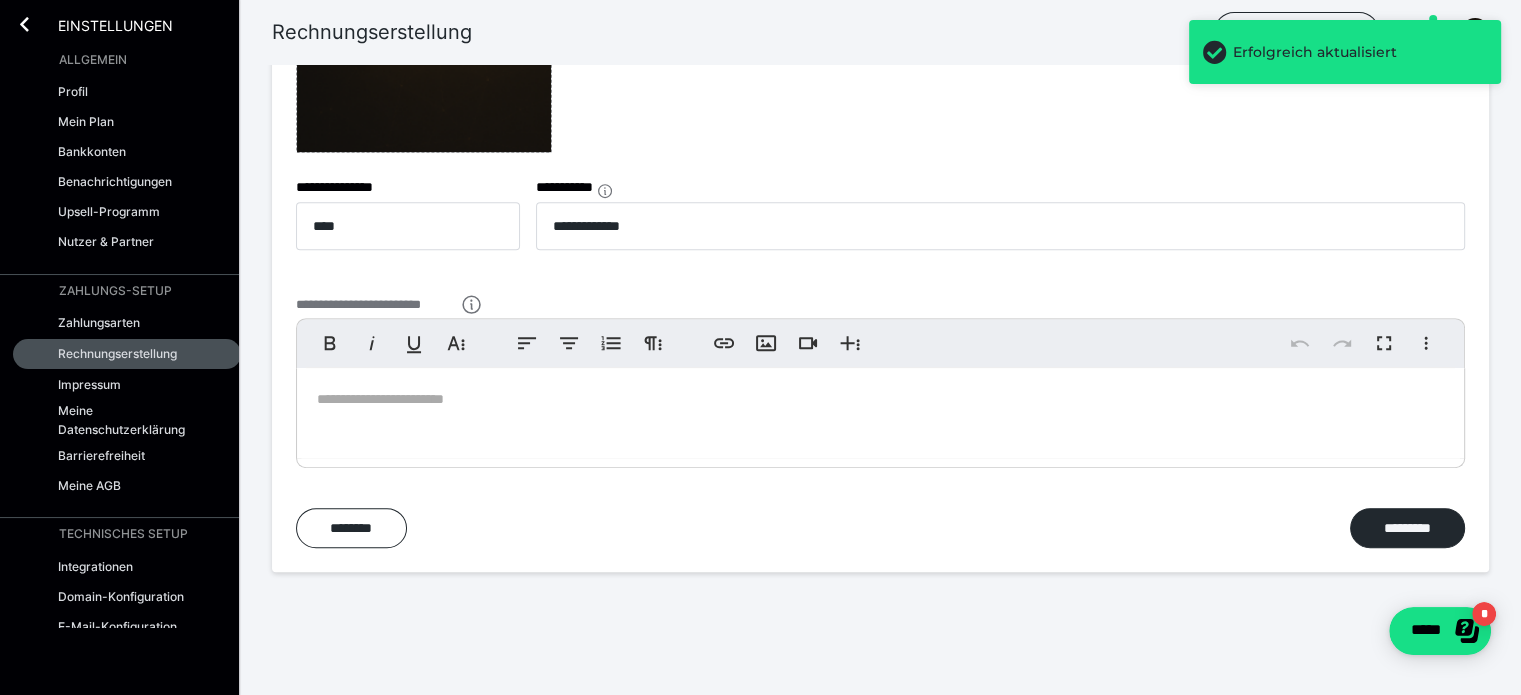 click on "Profil Mein Plan Bankkonten Benachrichtigungen Upsell-Programm Nutzer & Partner" at bounding box center [127, 167] 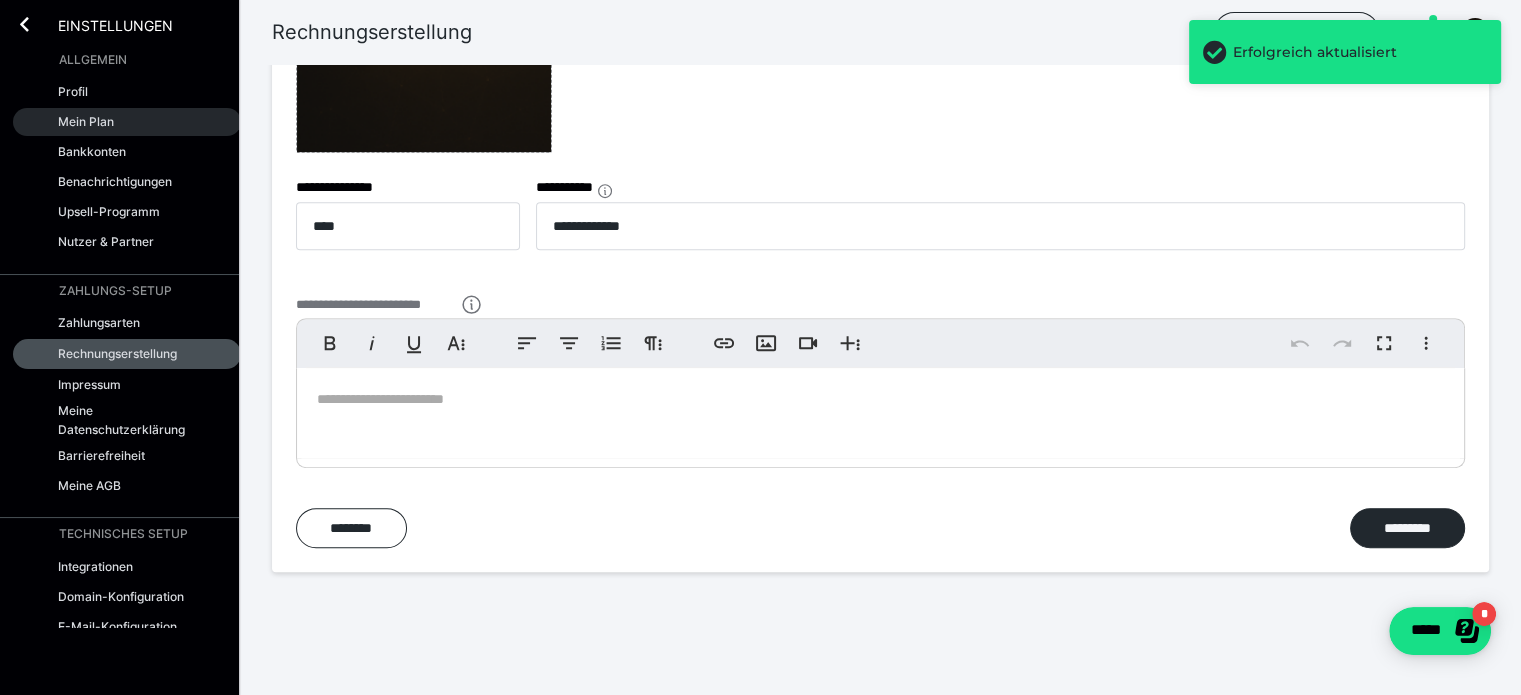 click on "Mein Plan" at bounding box center [86, 121] 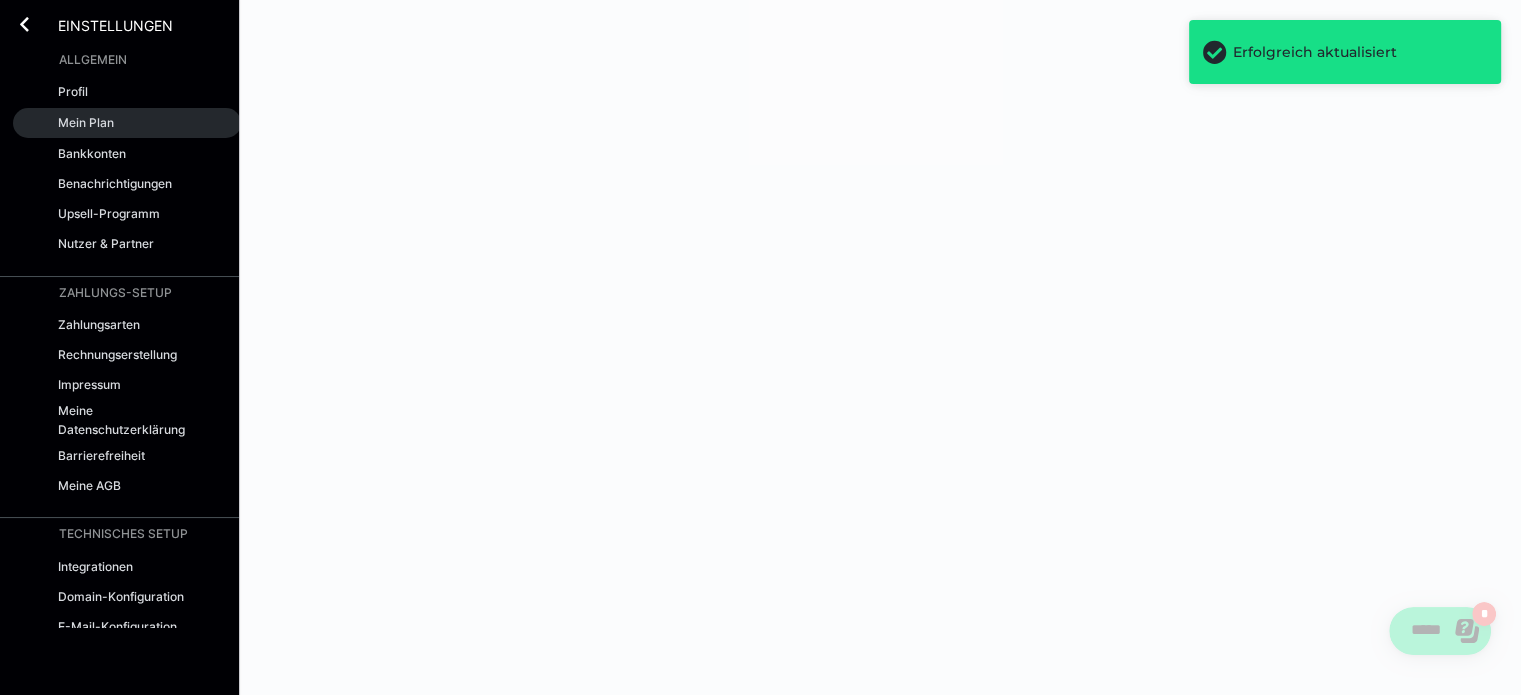 scroll, scrollTop: 0, scrollLeft: 0, axis: both 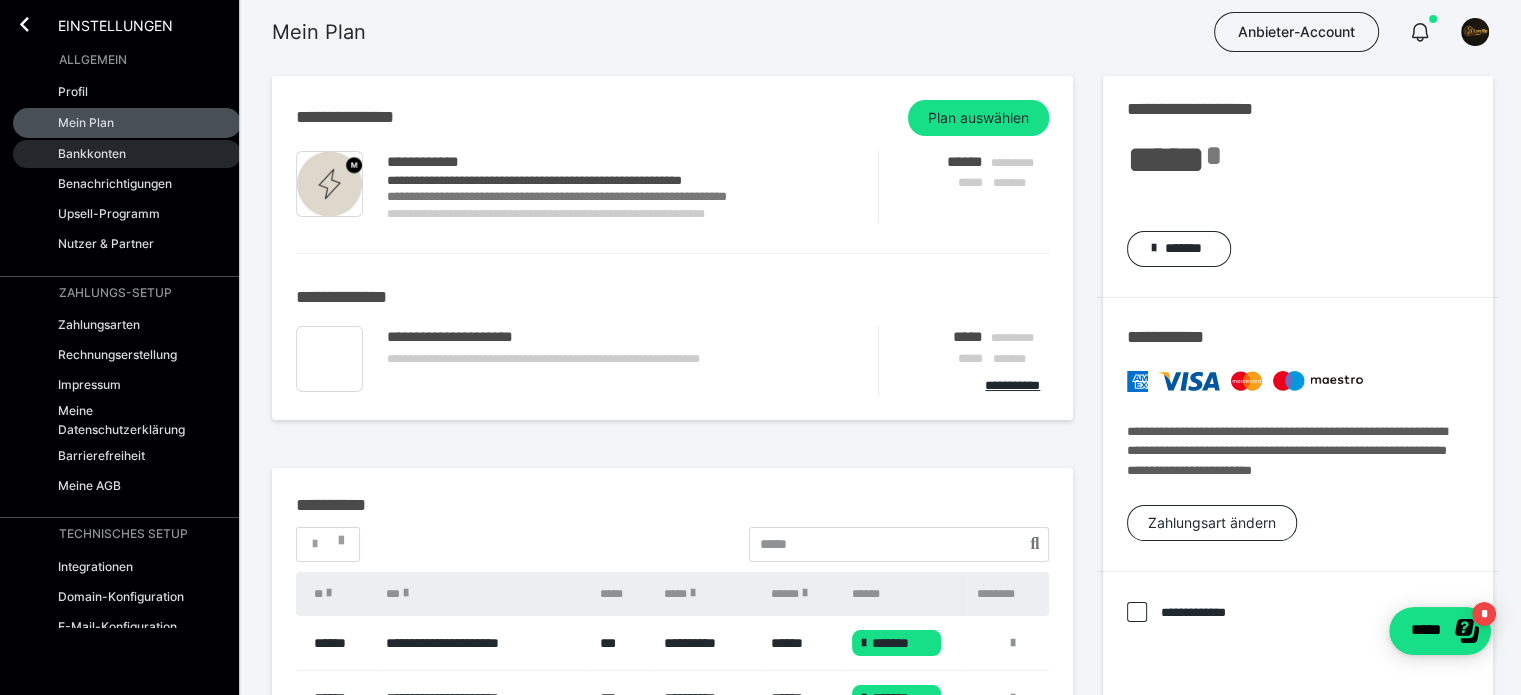 click on "Bankkonten" at bounding box center [92, 153] 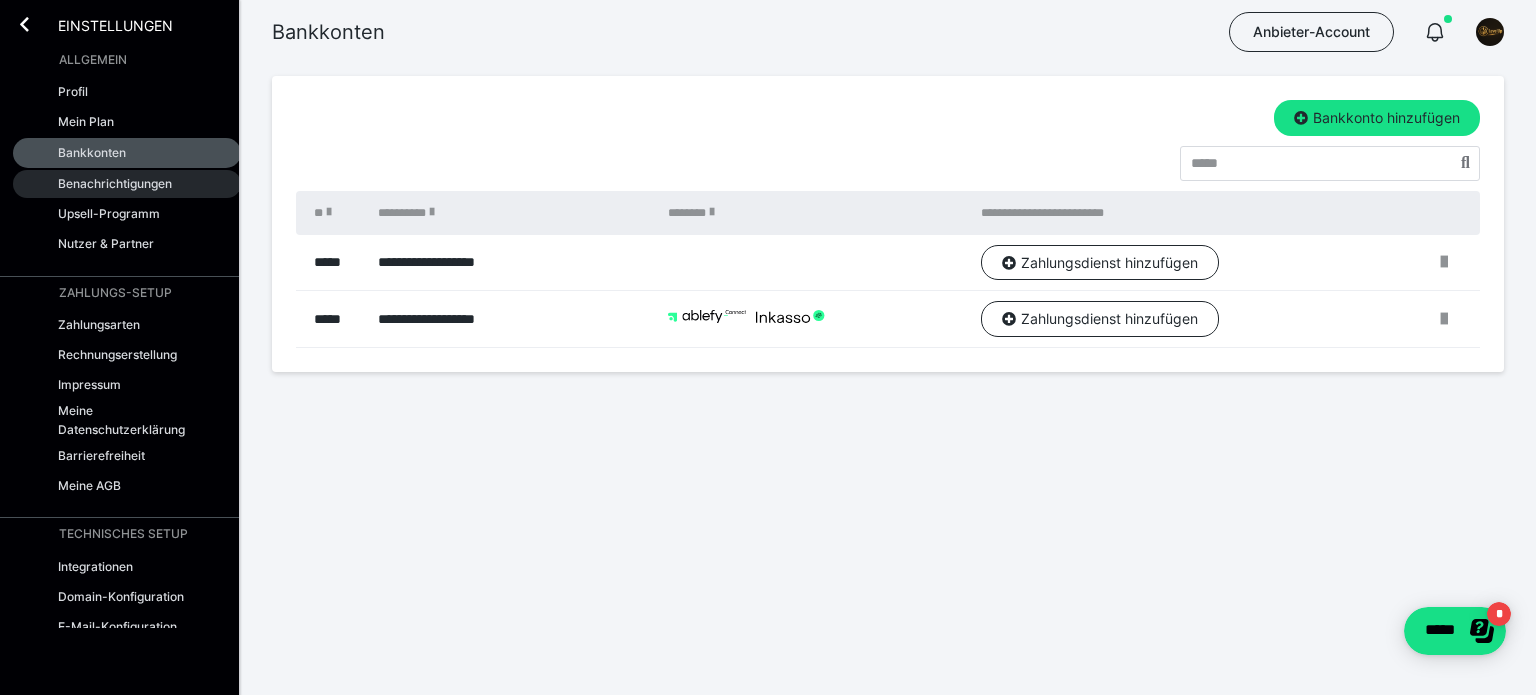 click on "Benachrichtigungen" at bounding box center [115, 183] 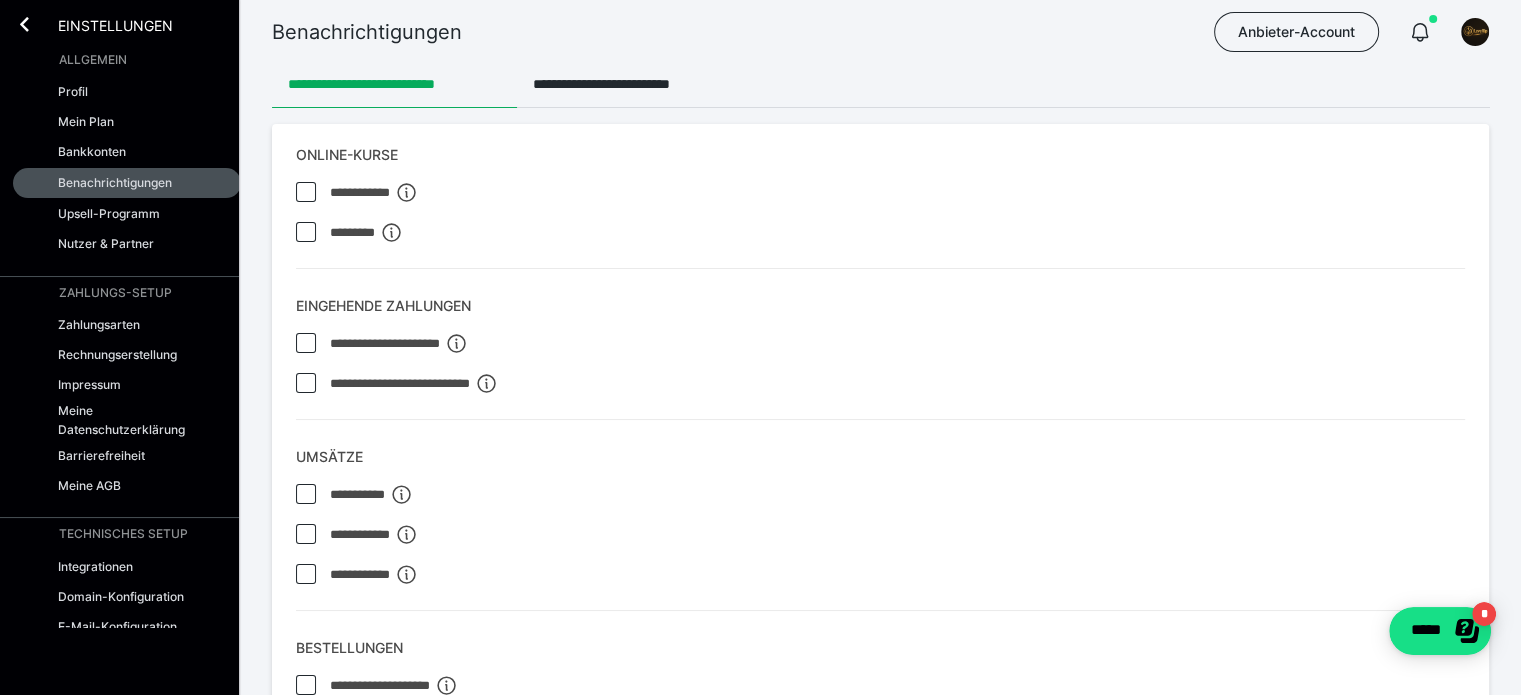 scroll, scrollTop: 0, scrollLeft: 0, axis: both 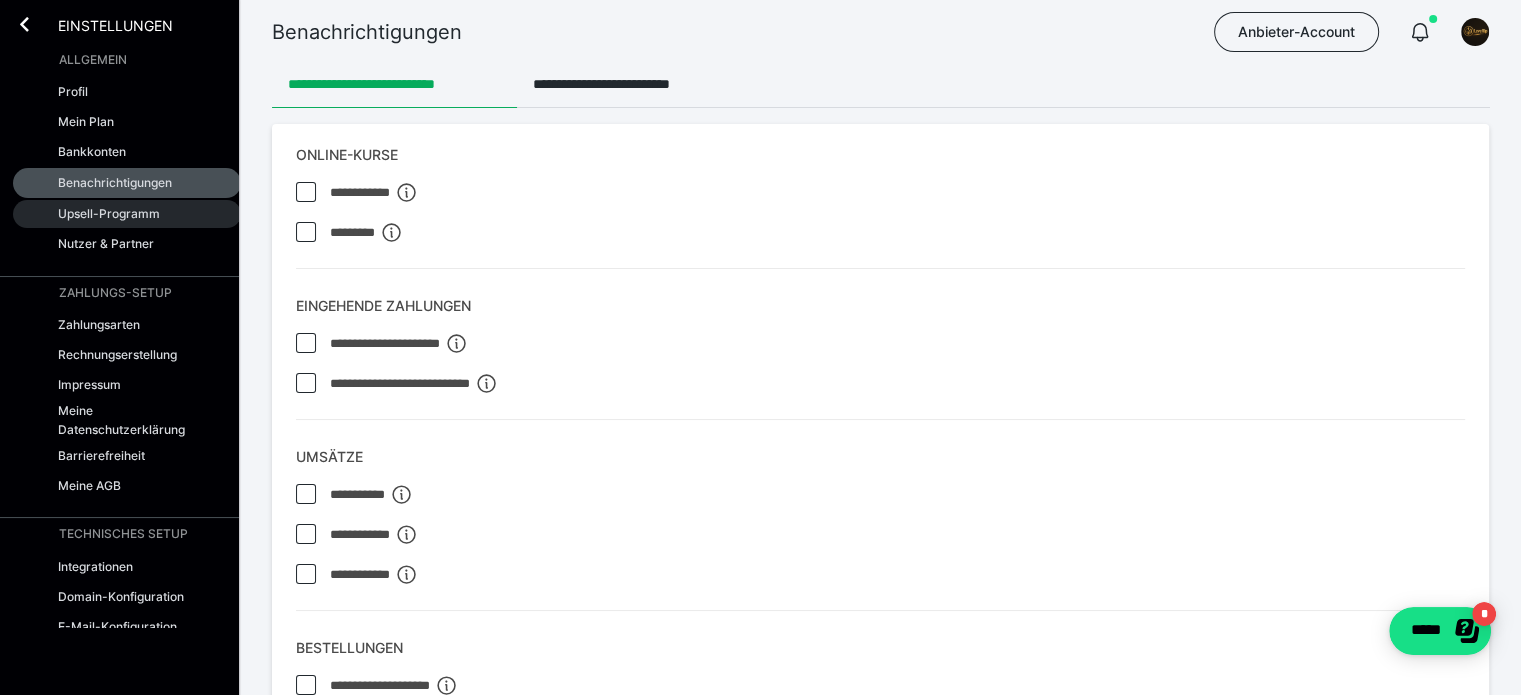 click on "Upsell-Programm" at bounding box center (127, 214) 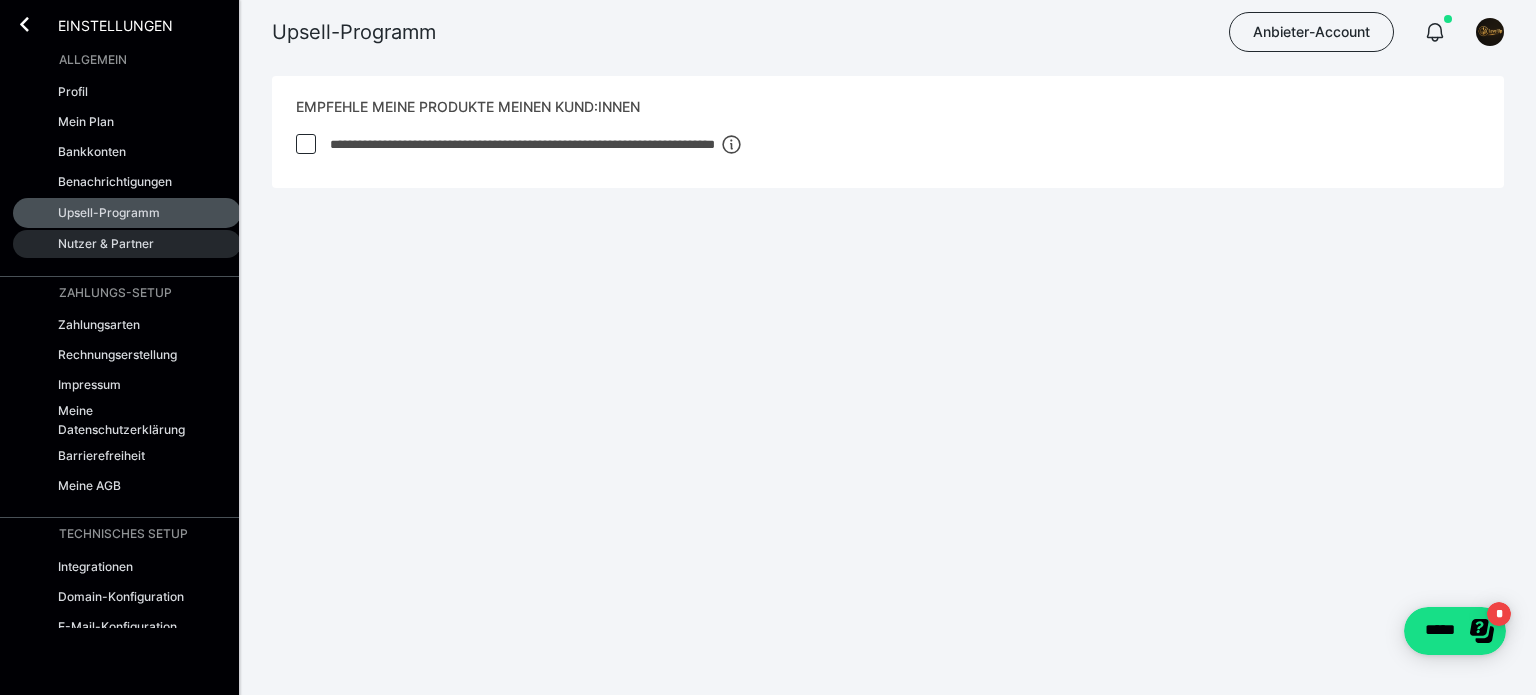 click on "Nutzer & Partner" at bounding box center (106, 243) 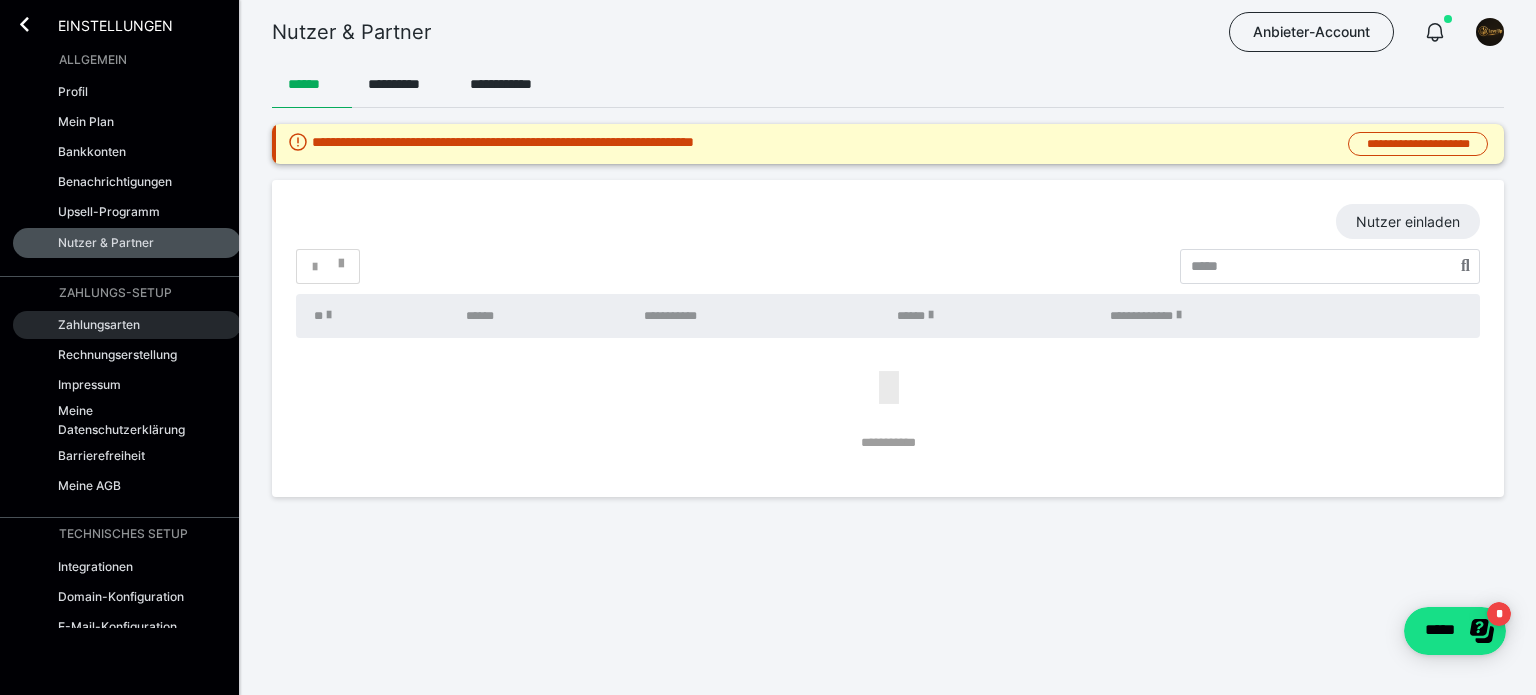 click on "Zahlungsarten" at bounding box center [99, 324] 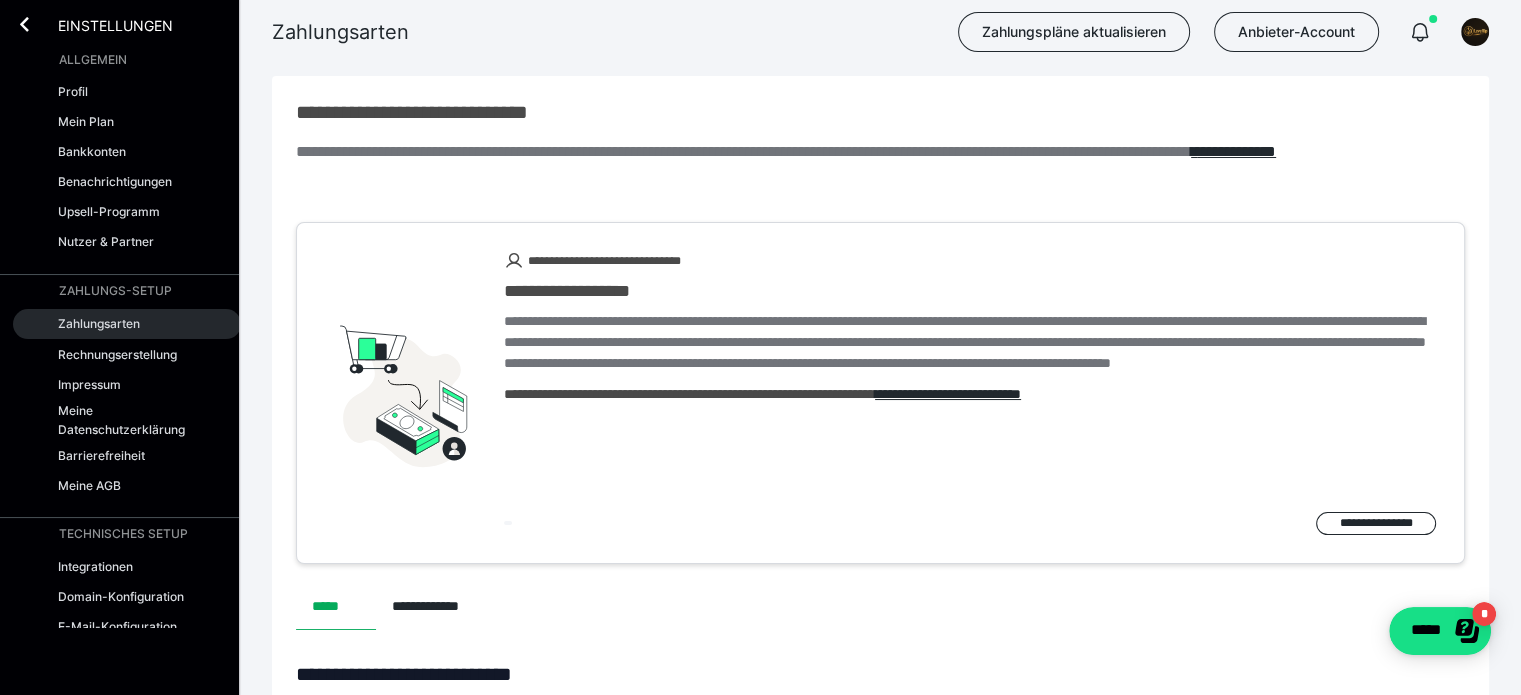 scroll, scrollTop: 0, scrollLeft: 0, axis: both 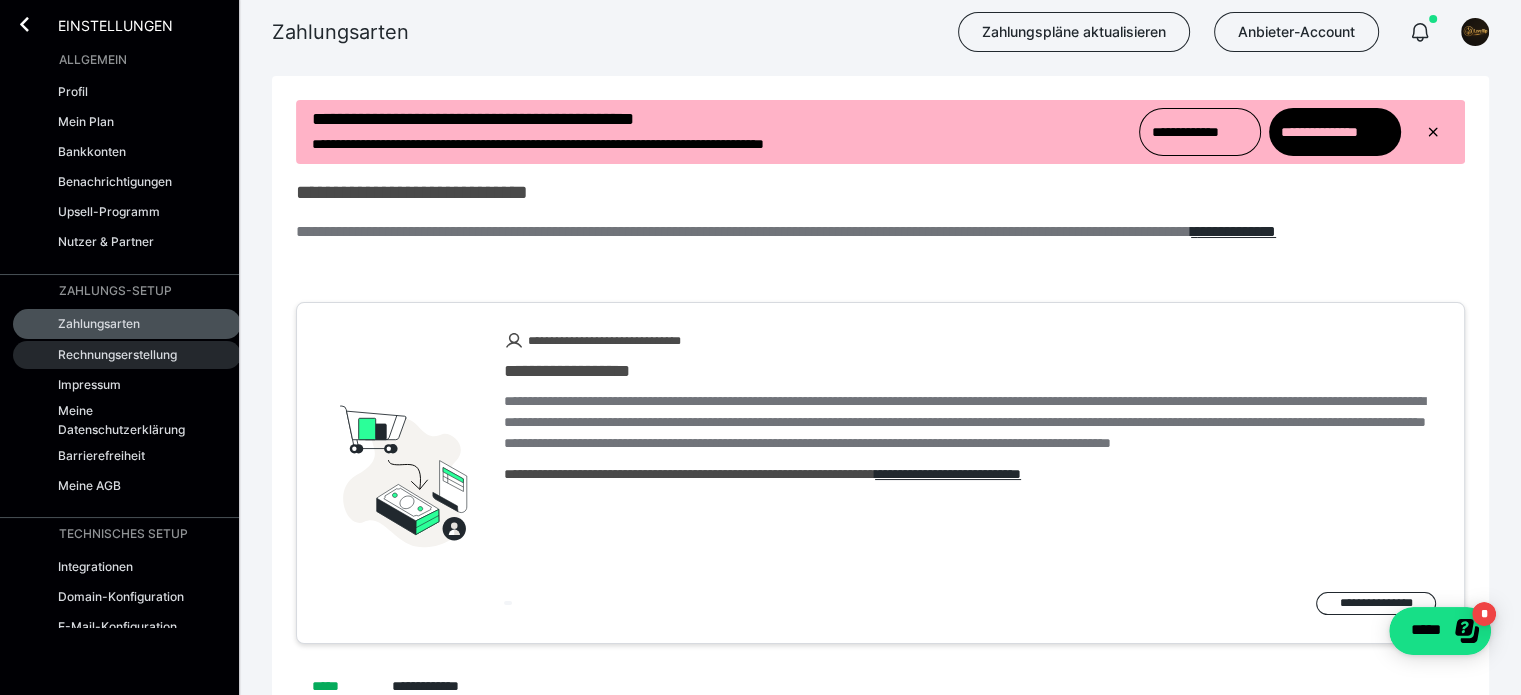 click on "Rechnungserstellung" at bounding box center [117, 354] 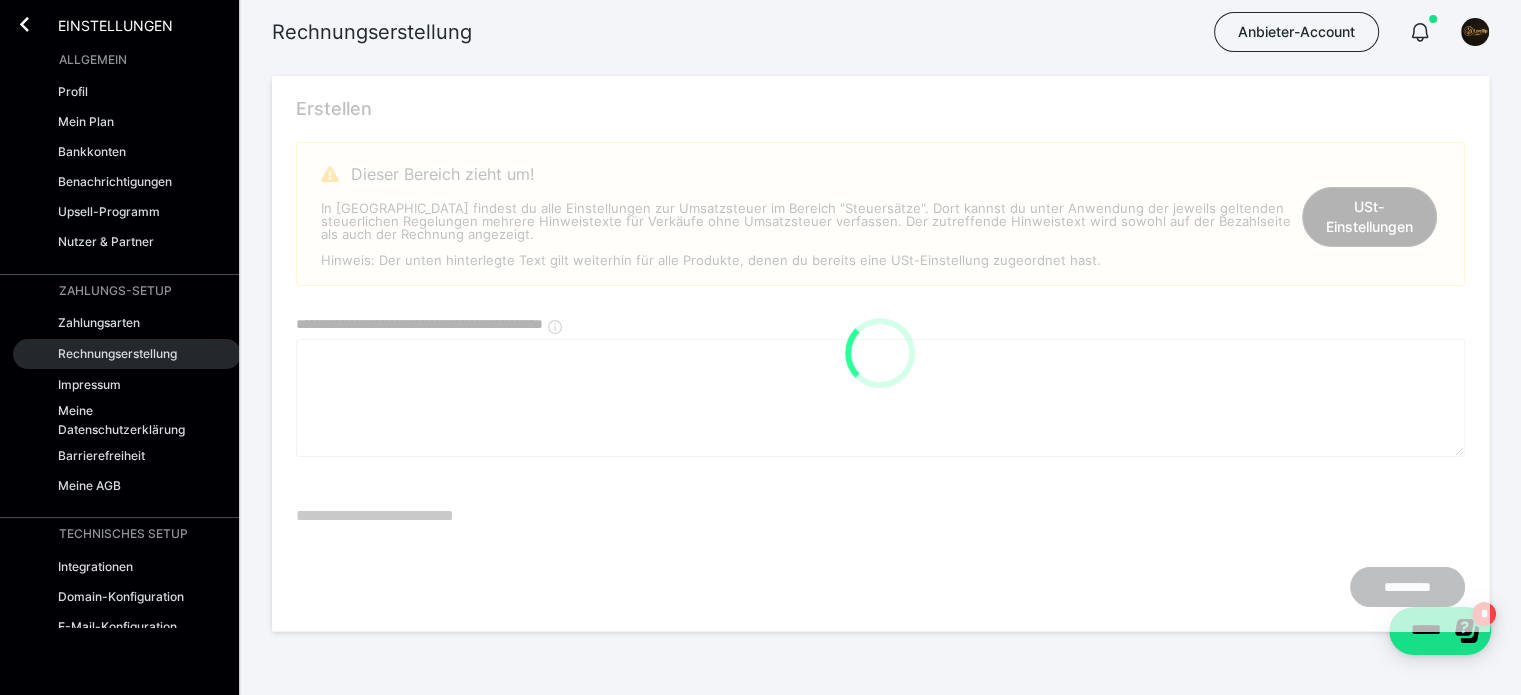 type on "**********" 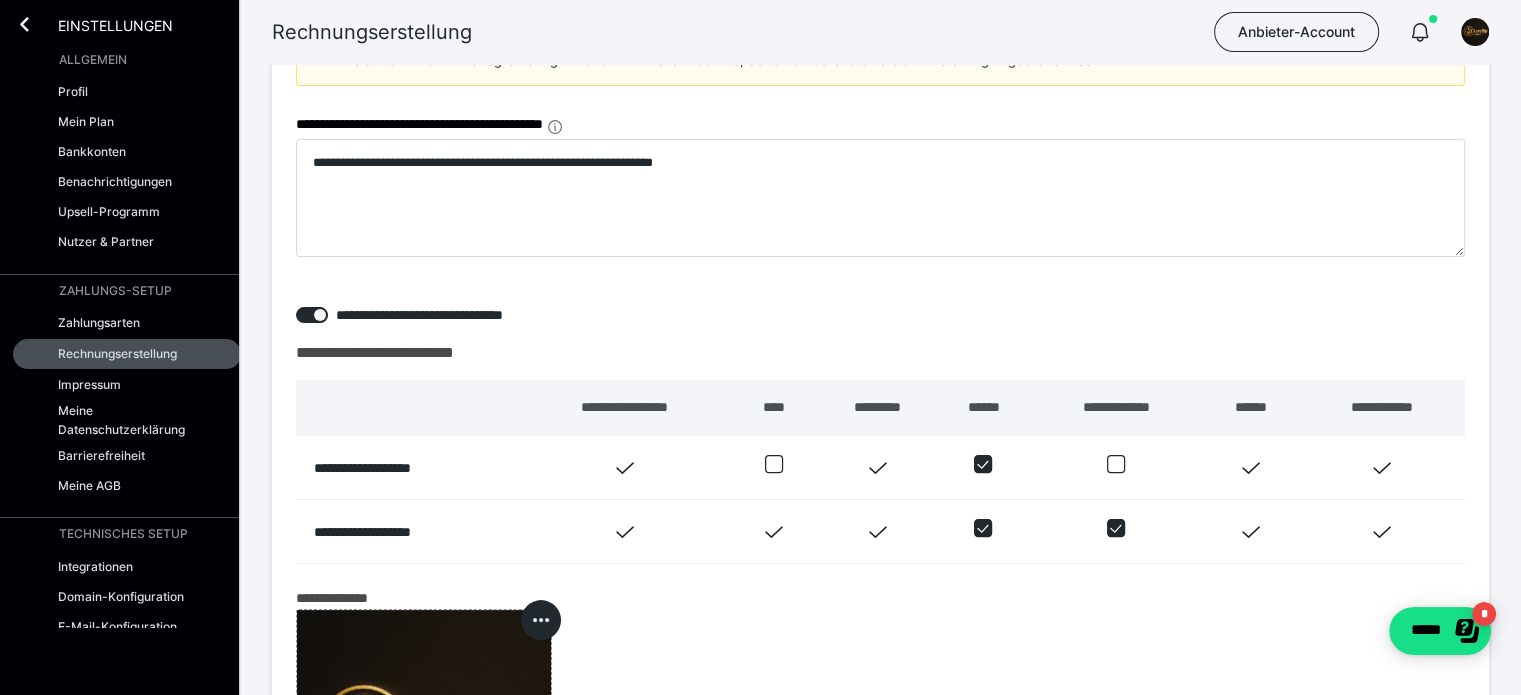 scroll, scrollTop: 300, scrollLeft: 0, axis: vertical 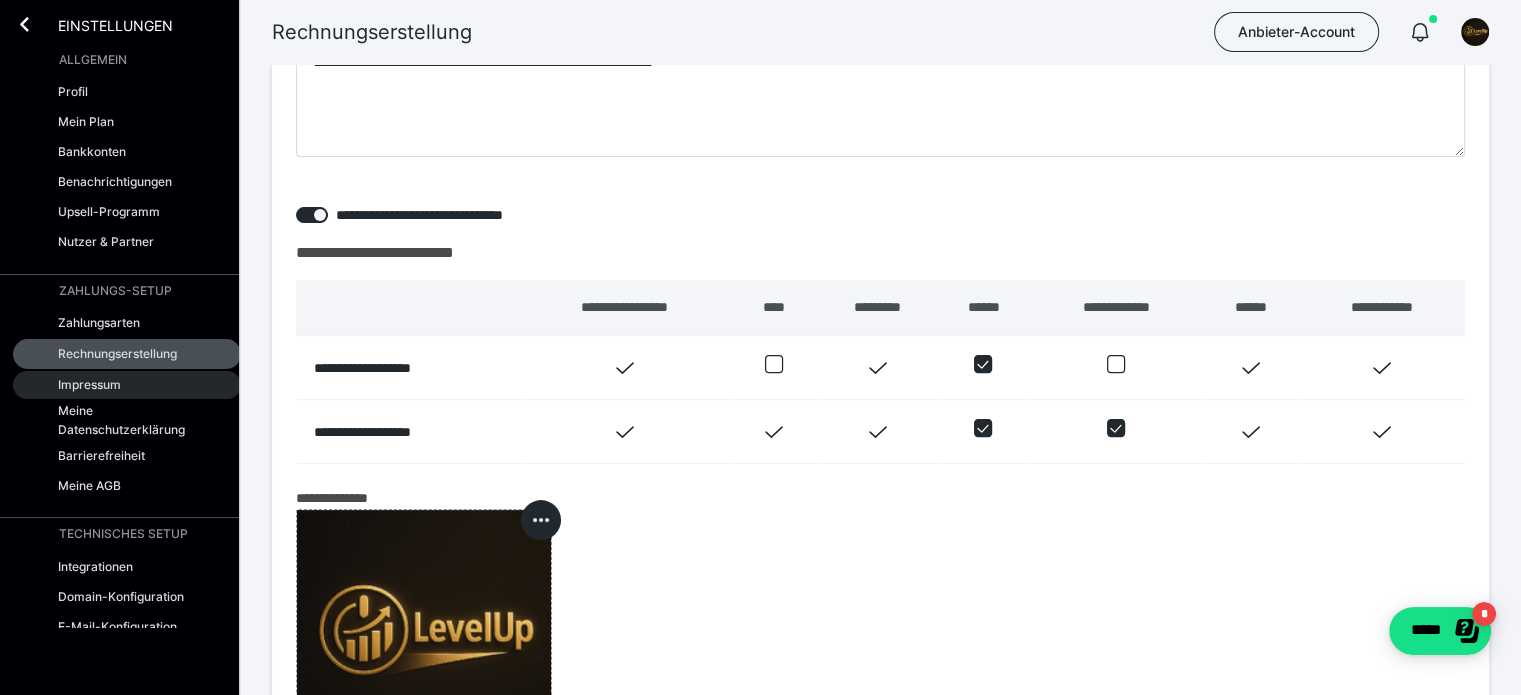 click on "Impressum" at bounding box center [89, 384] 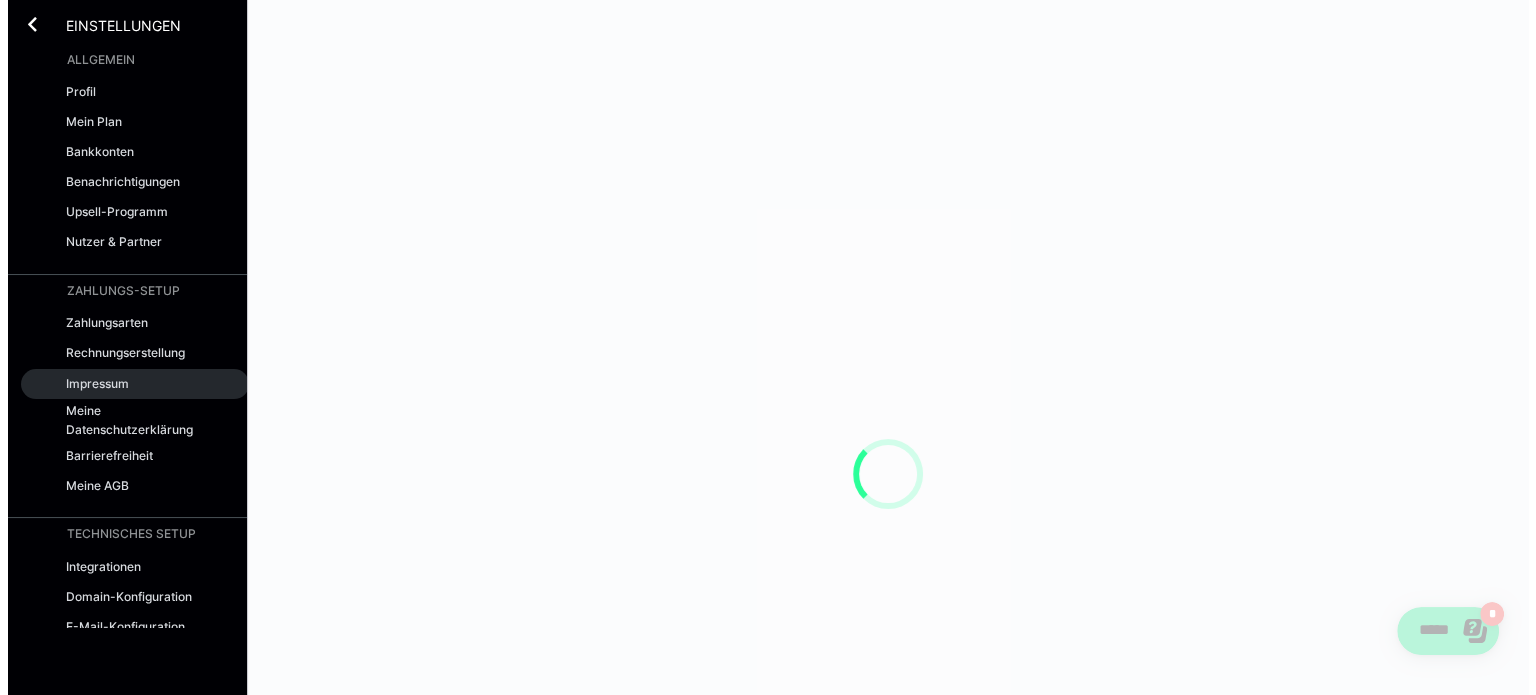 scroll, scrollTop: 0, scrollLeft: 0, axis: both 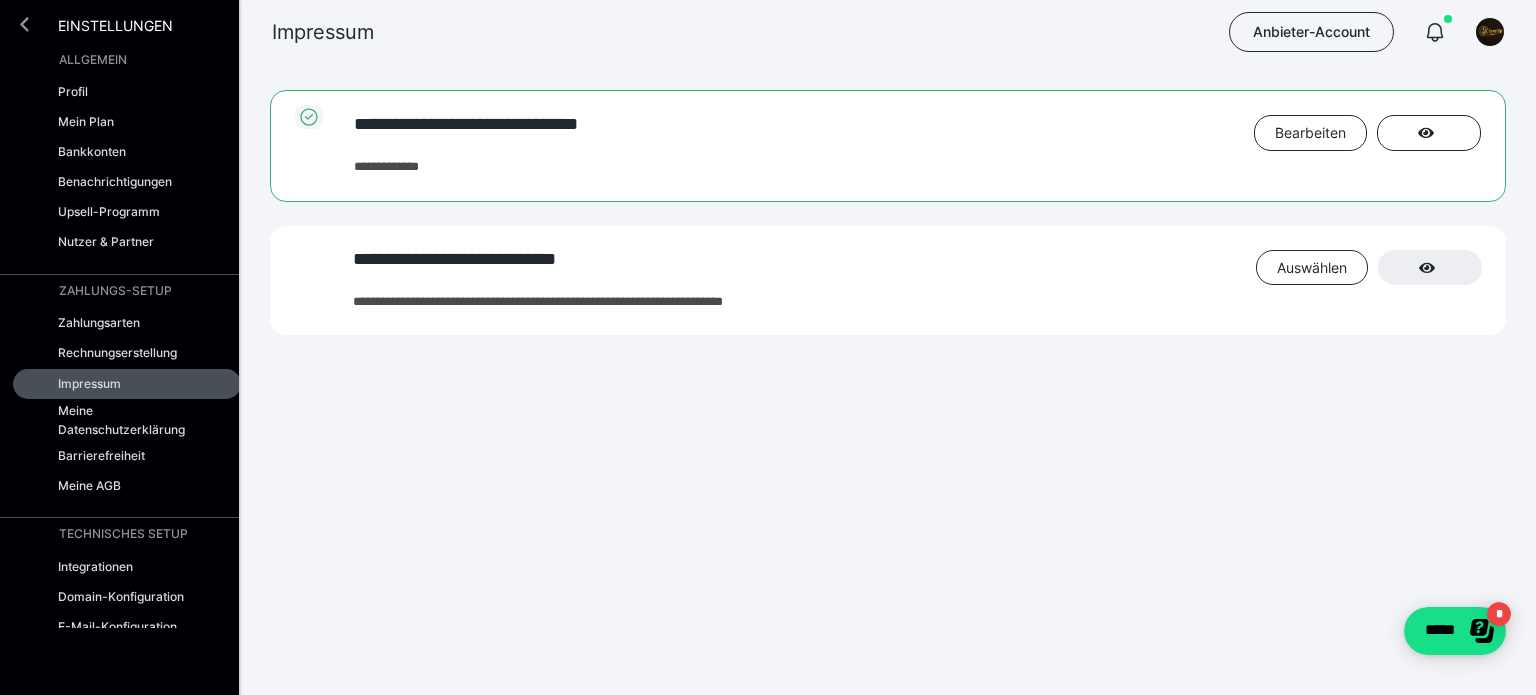 click at bounding box center [24, 24] 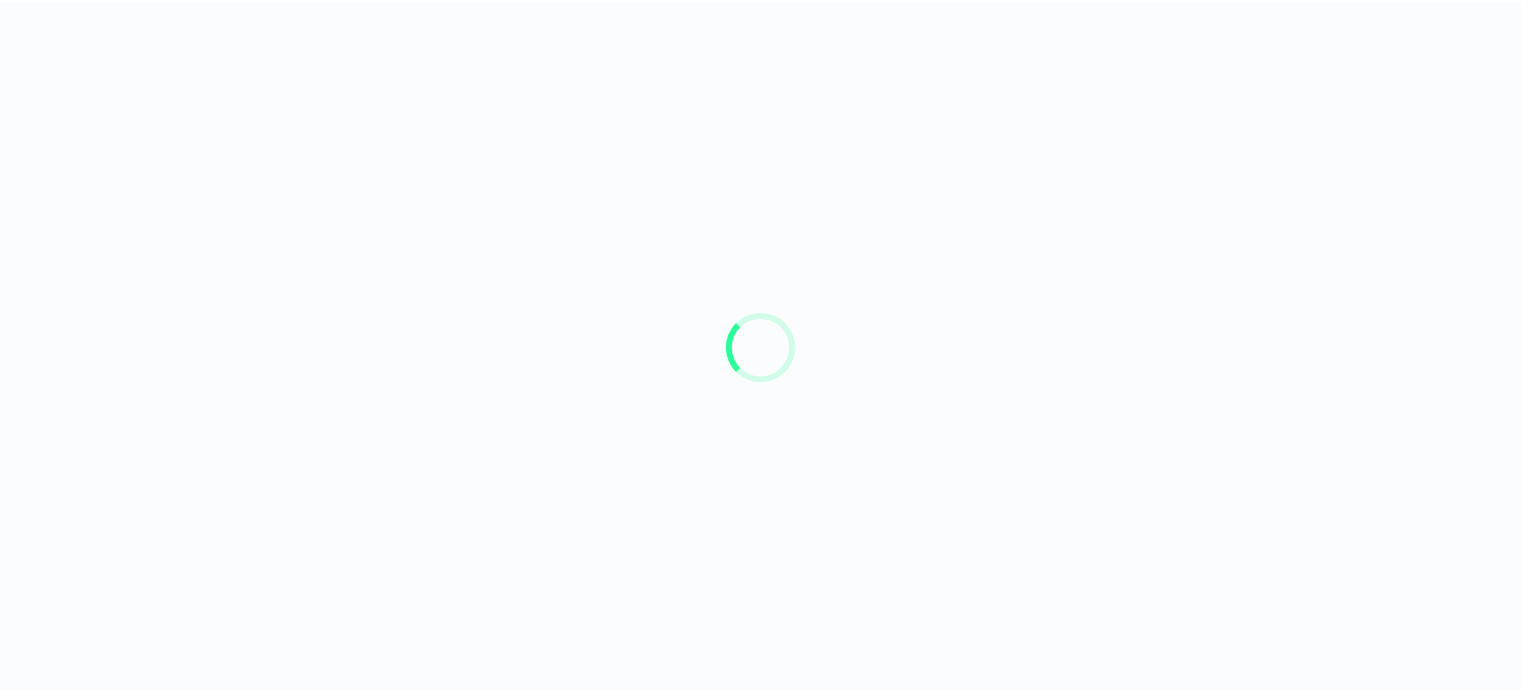 scroll, scrollTop: 0, scrollLeft: 0, axis: both 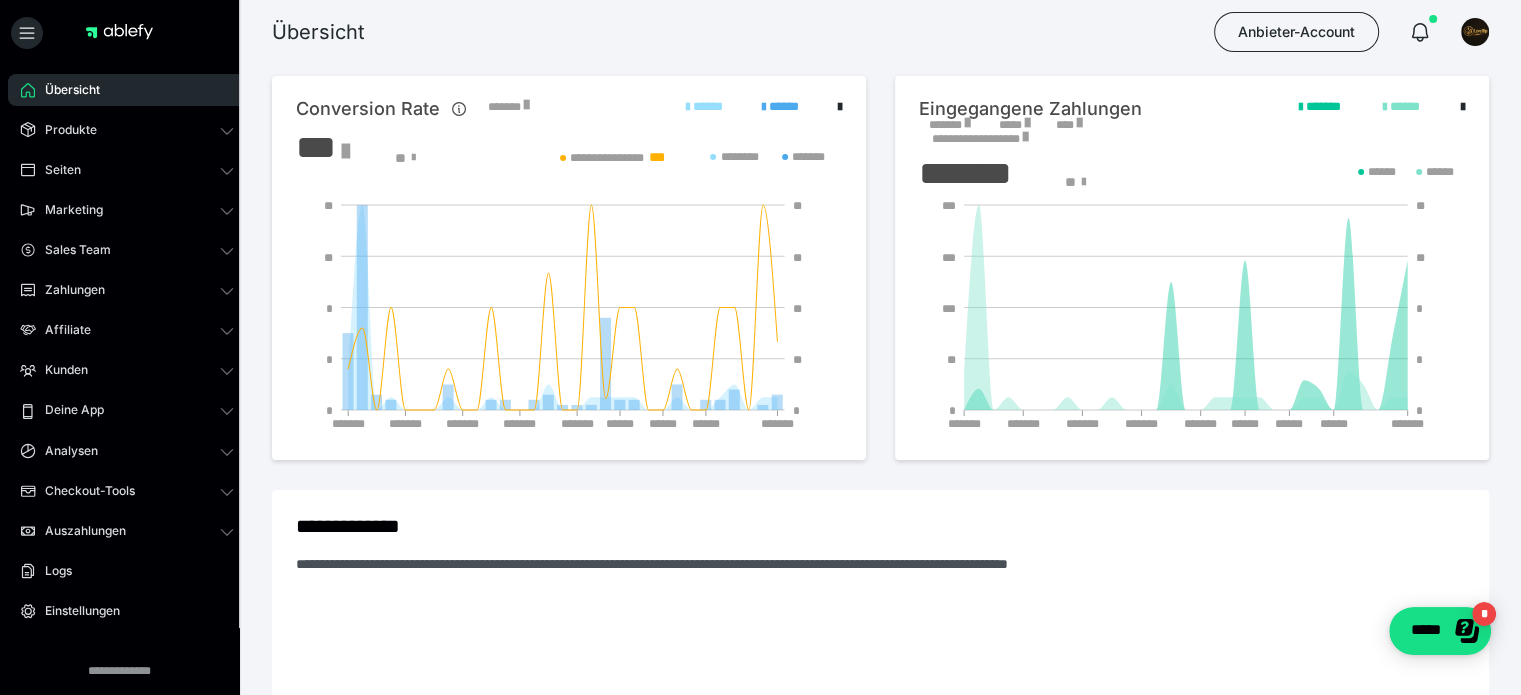 click on "Übersicht" at bounding box center (65, 90) 